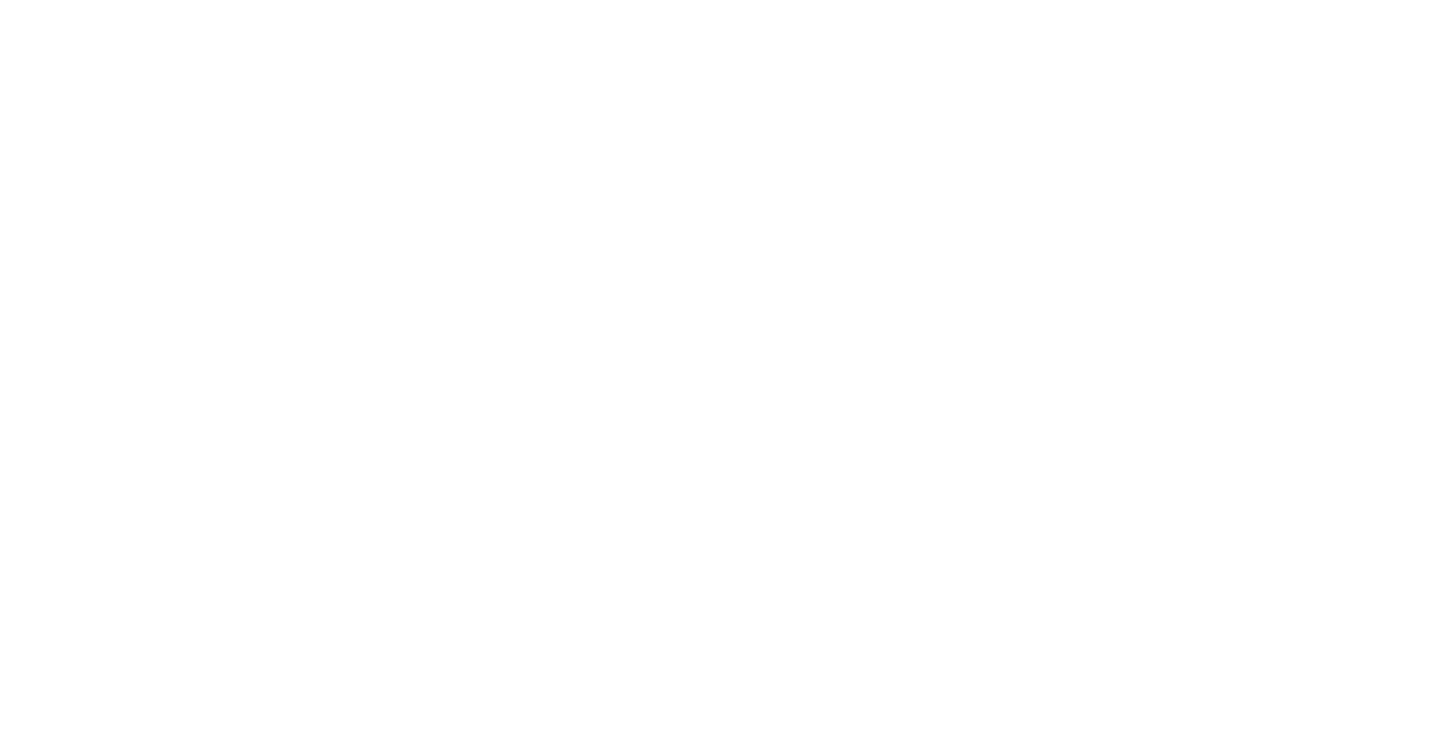 scroll, scrollTop: 0, scrollLeft: 0, axis: both 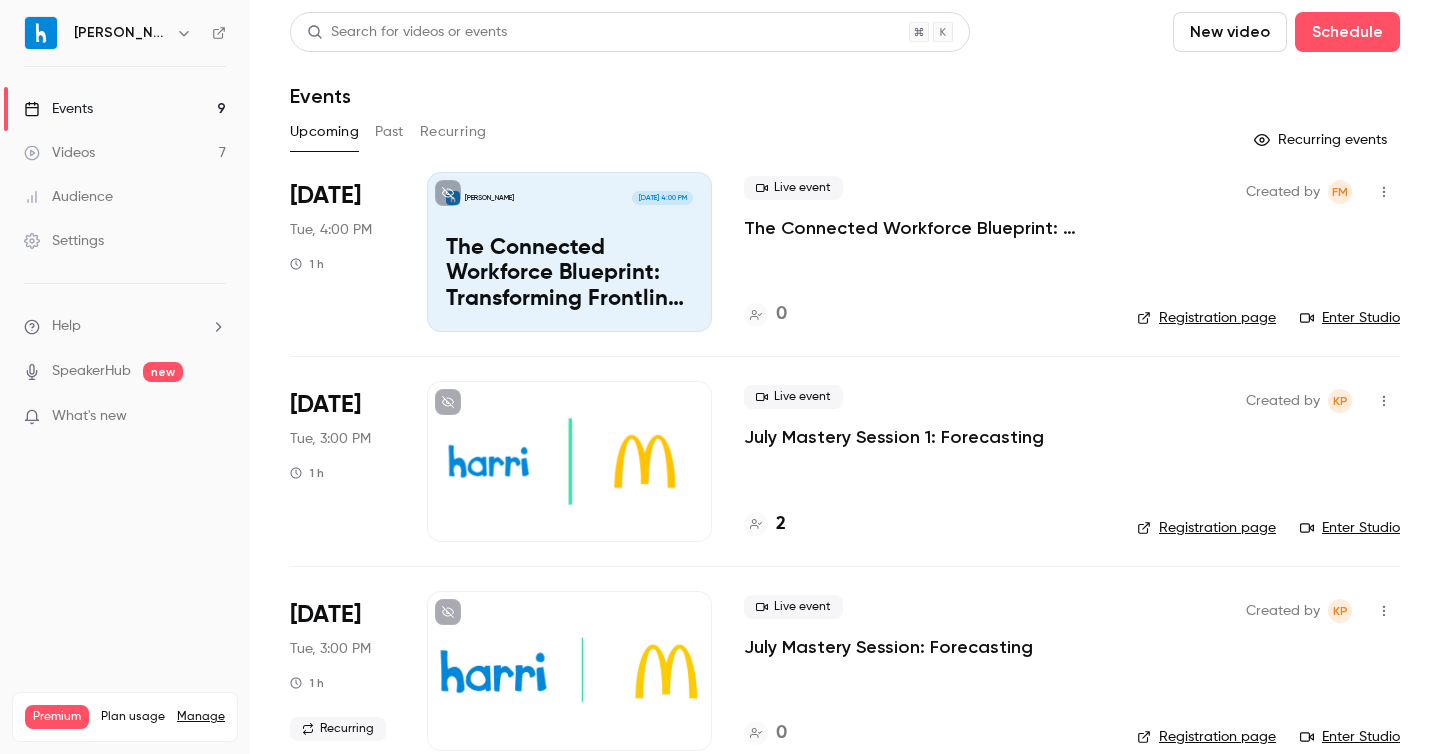 click 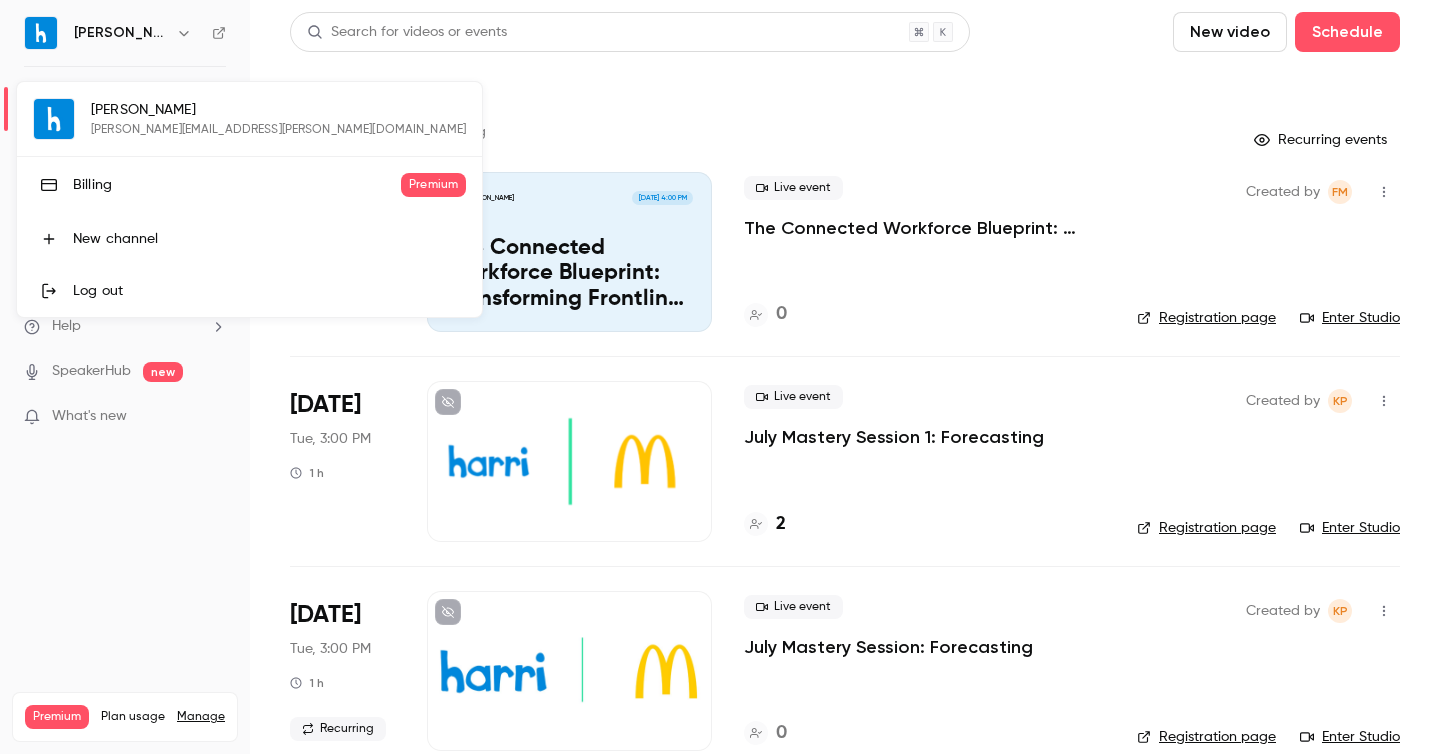 click at bounding box center [720, 377] 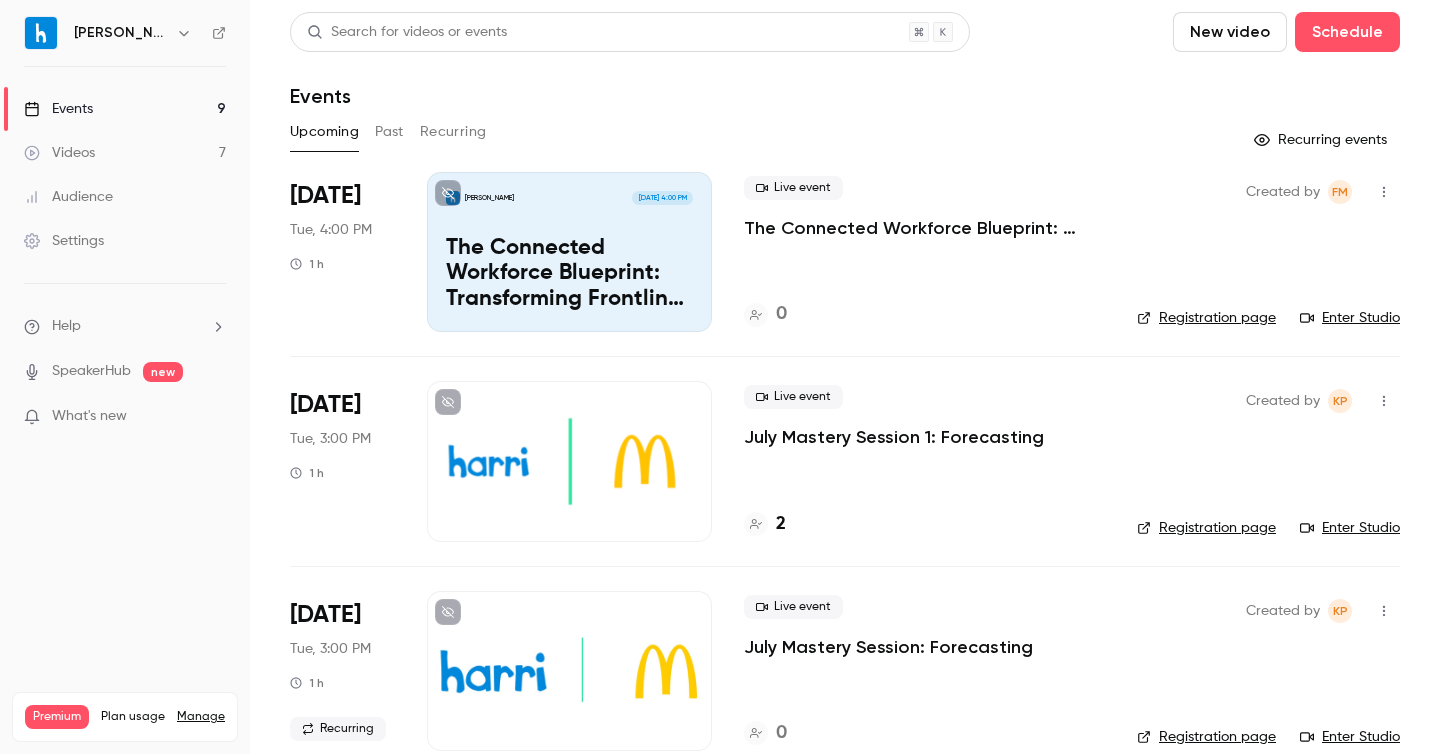 click on "Settings" at bounding box center (64, 241) 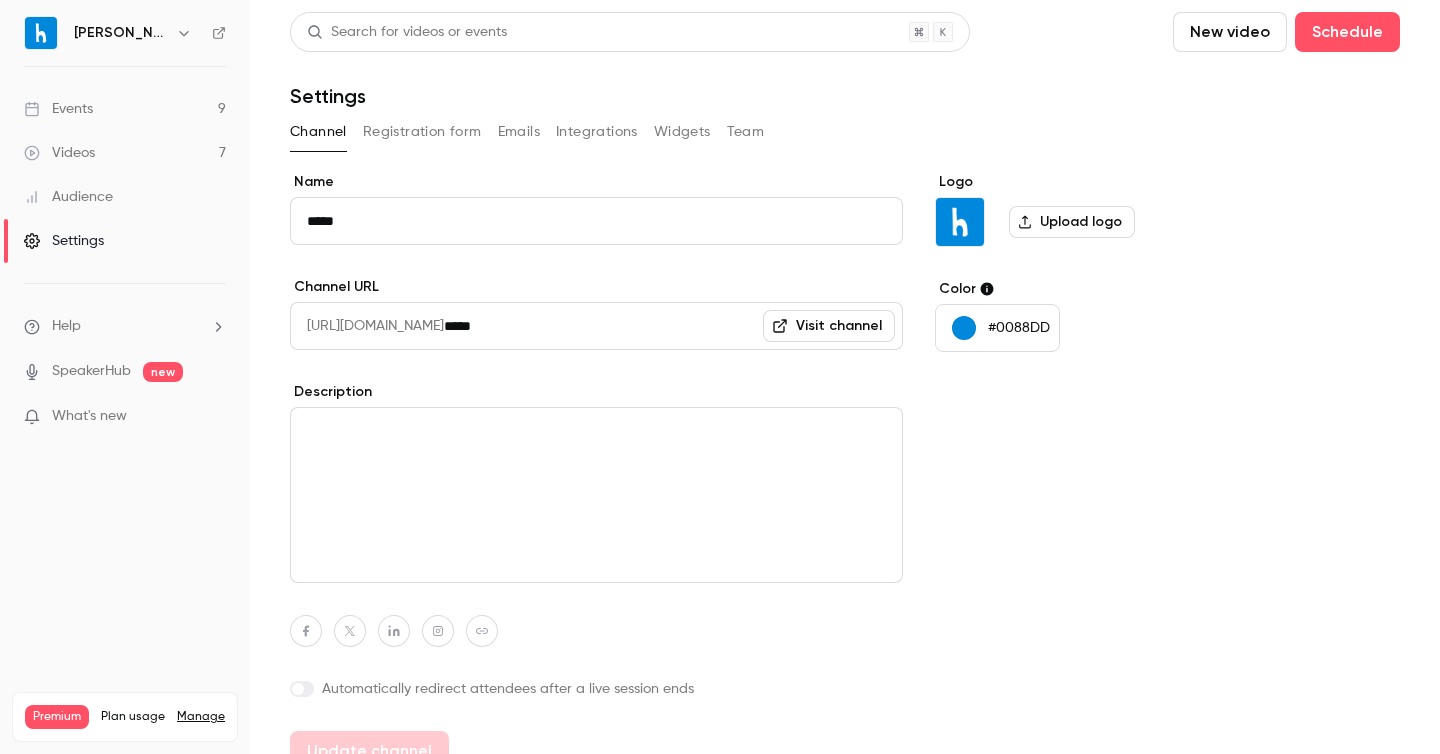 click on "Team" at bounding box center [746, 132] 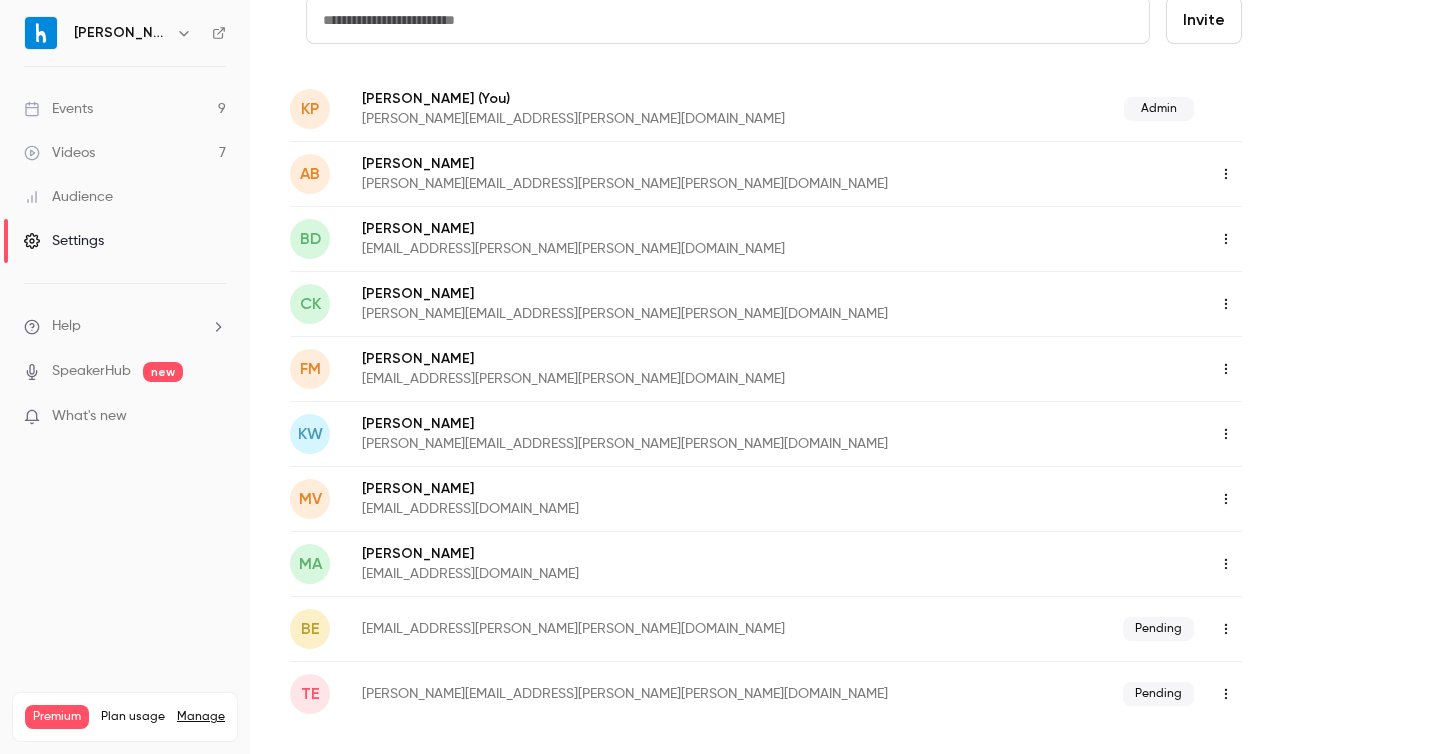 scroll, scrollTop: 0, scrollLeft: 0, axis: both 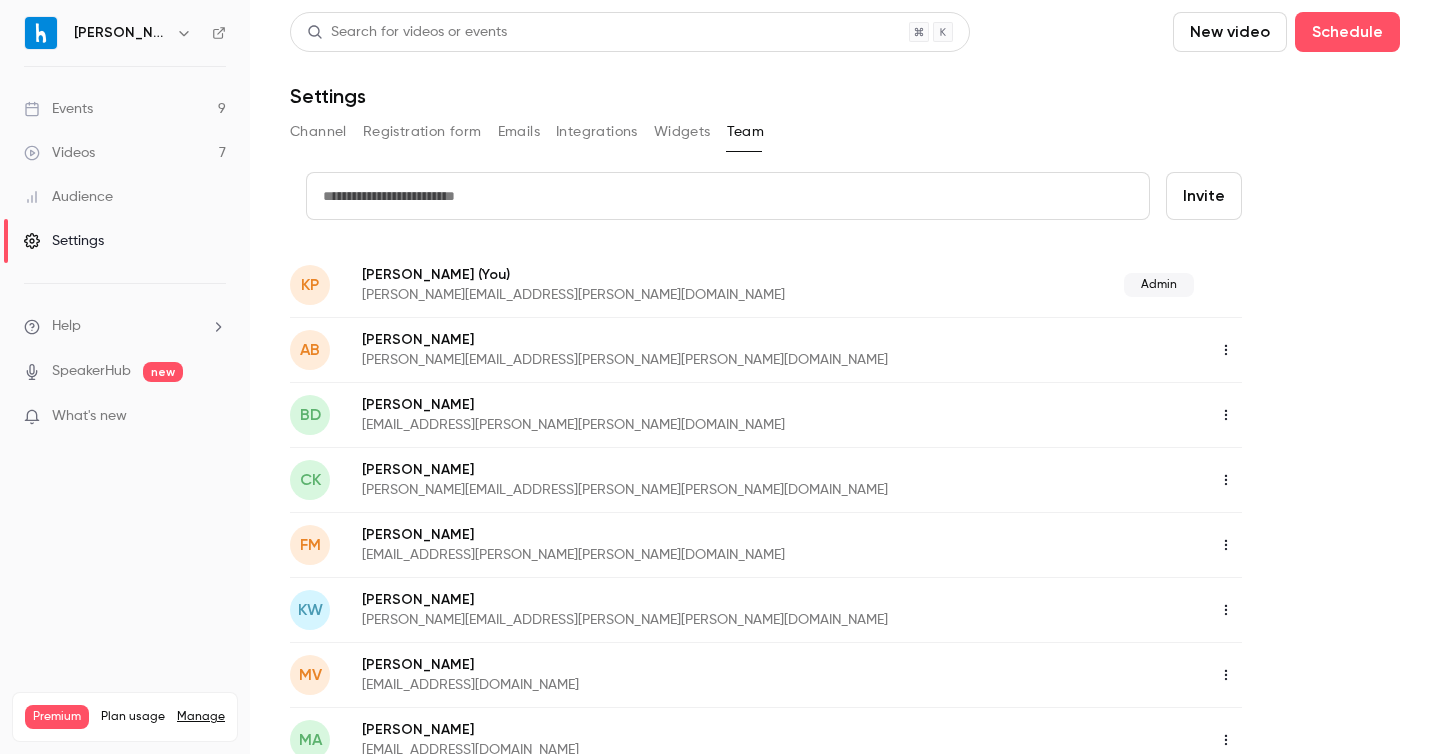 click on "Invite" at bounding box center [1204, 196] 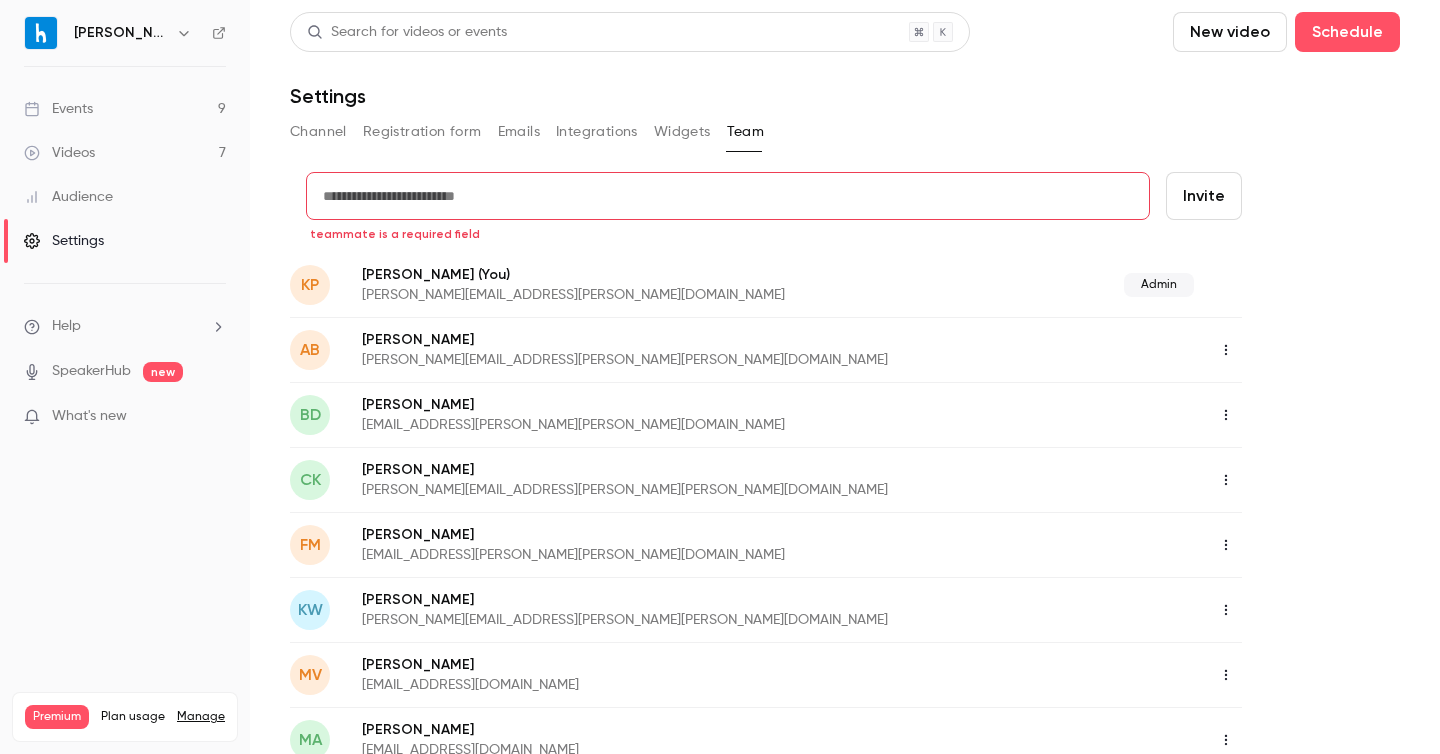 click at bounding box center [728, 196] 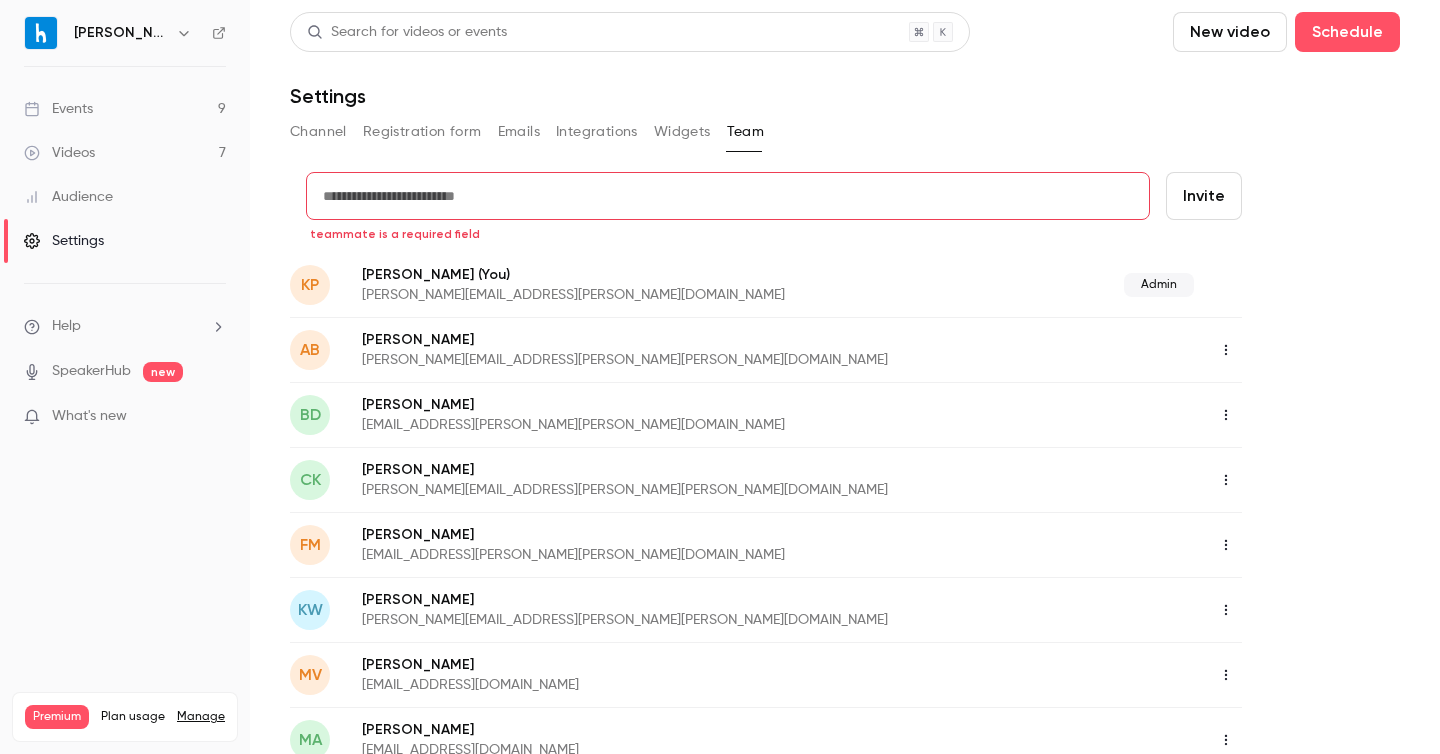 click at bounding box center [728, 196] 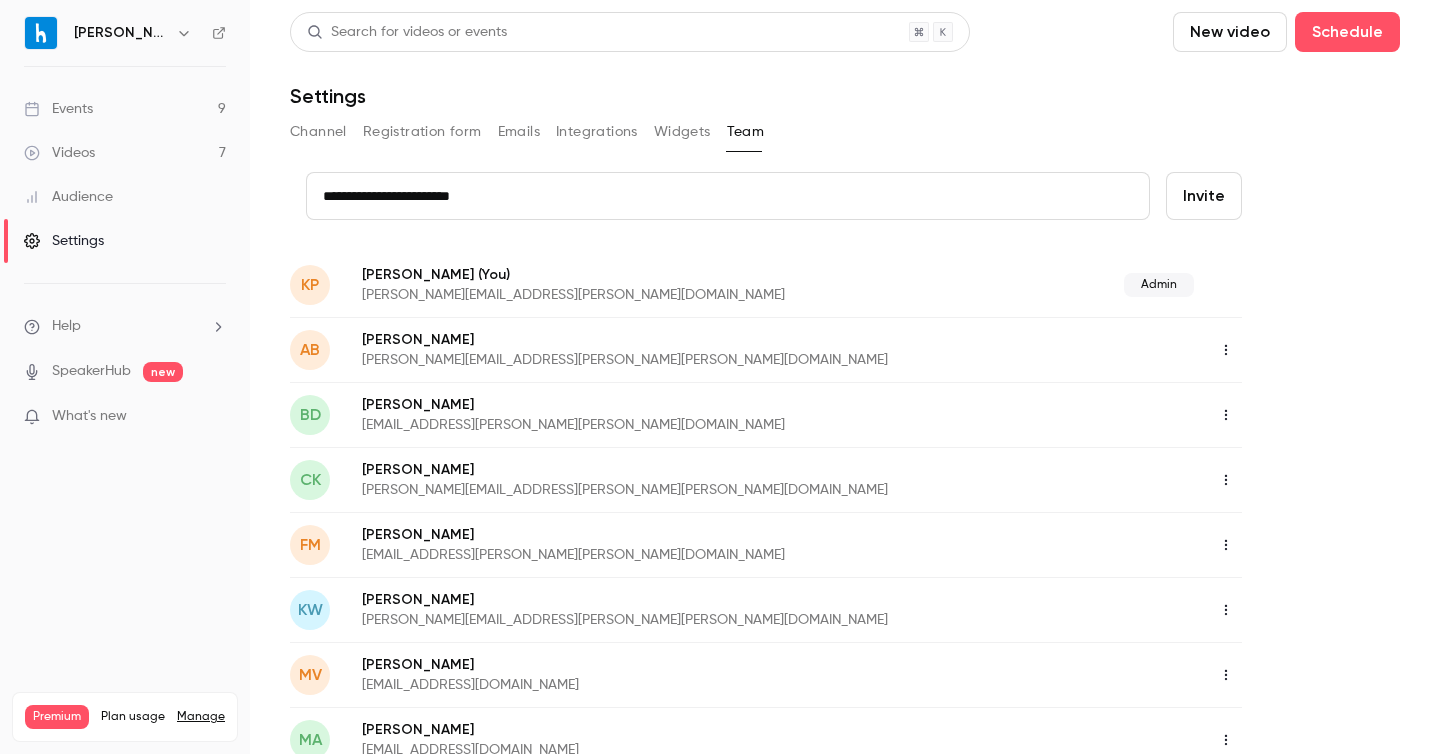 type on "**********" 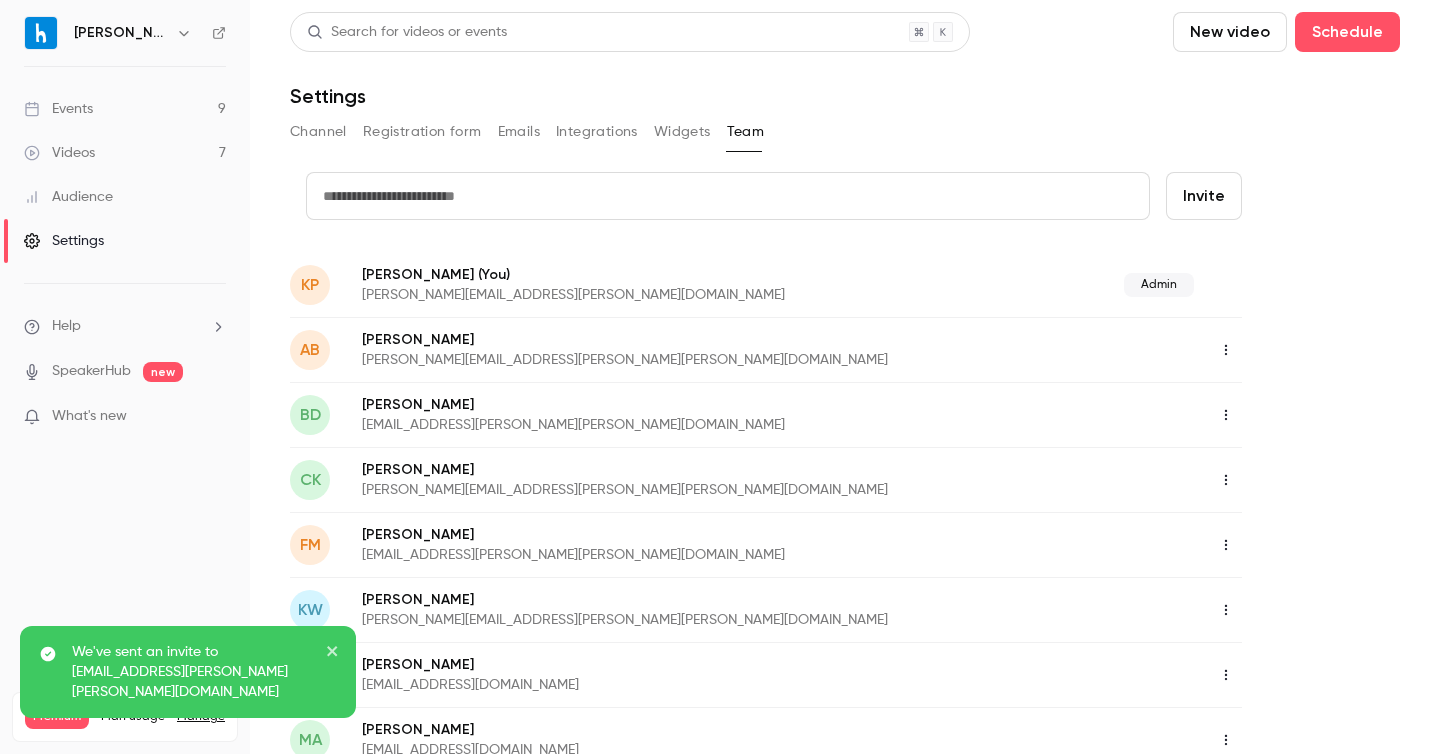 click at bounding box center [728, 196] 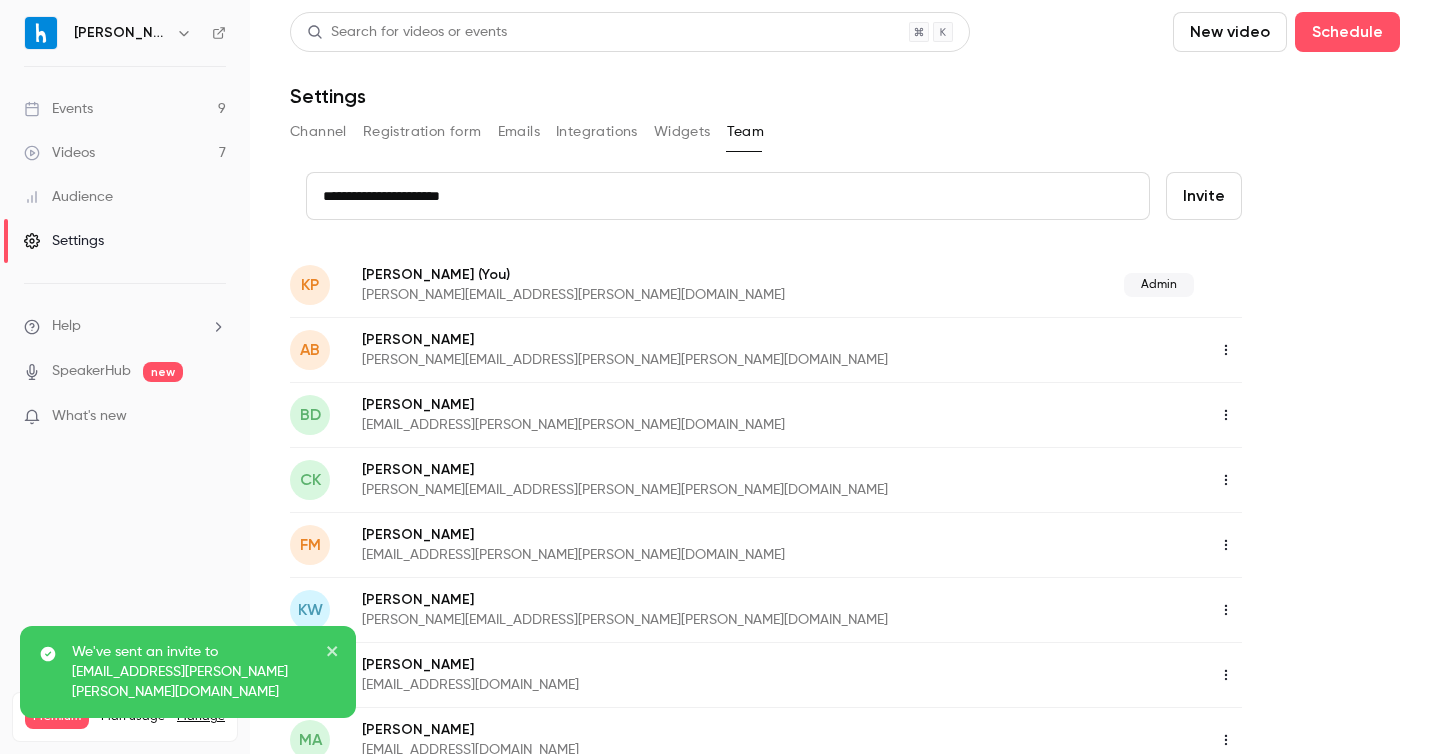 type on "**********" 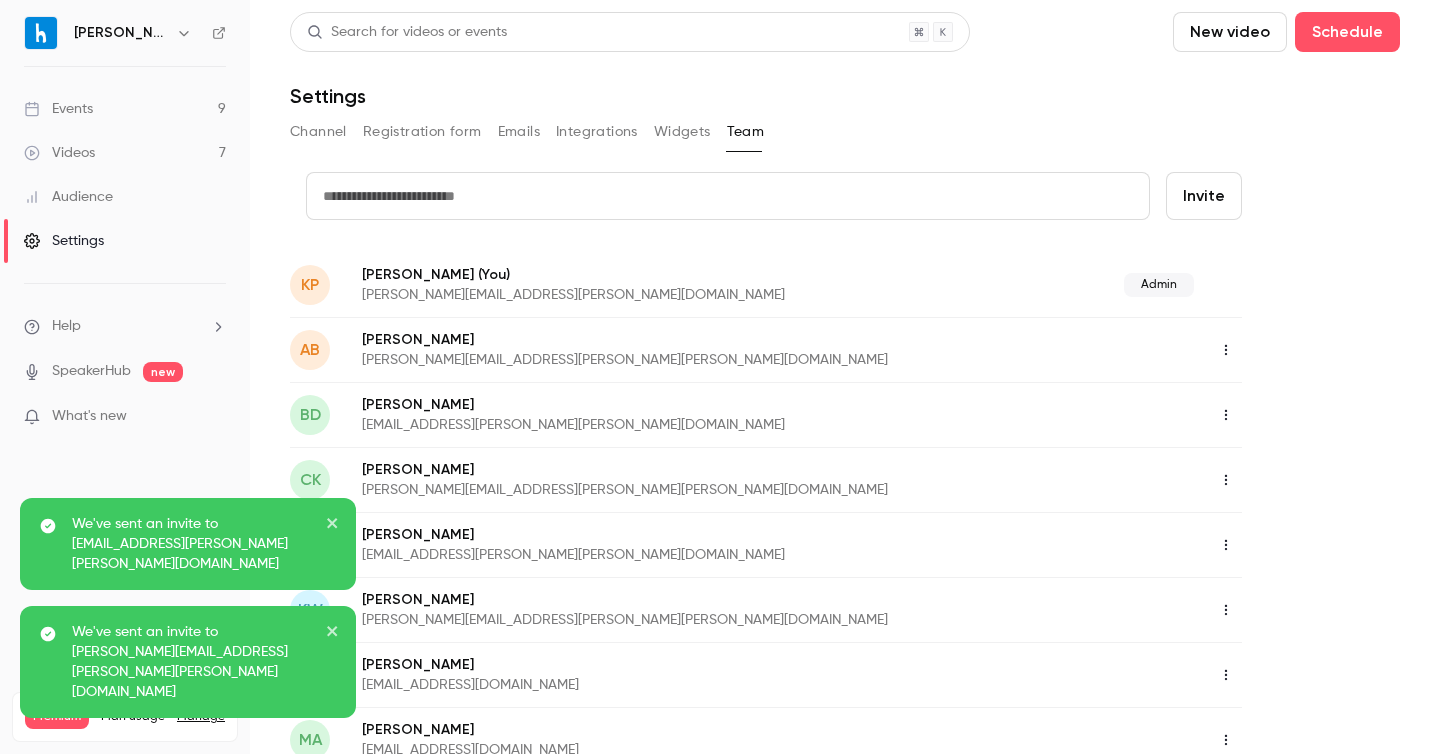 click at bounding box center (728, 196) 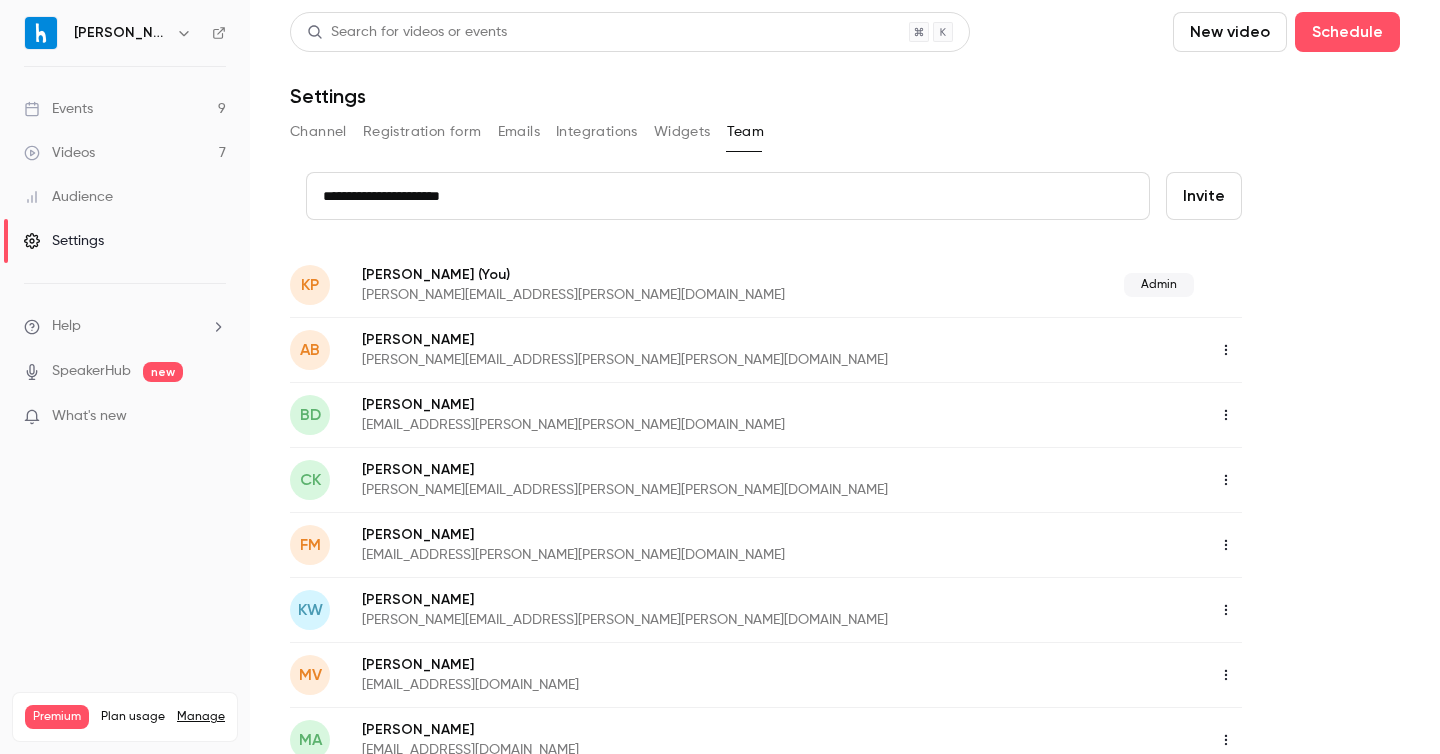 type on "**********" 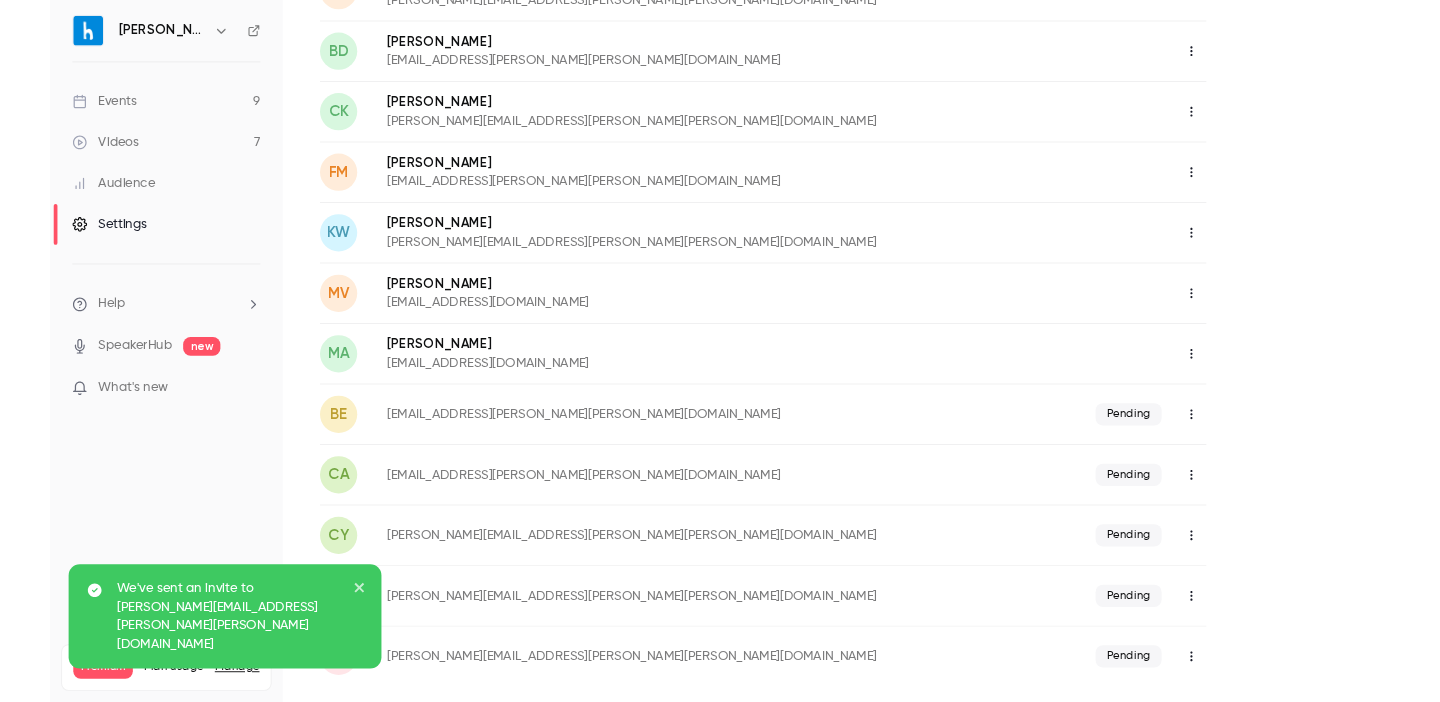 scroll, scrollTop: 0, scrollLeft: 0, axis: both 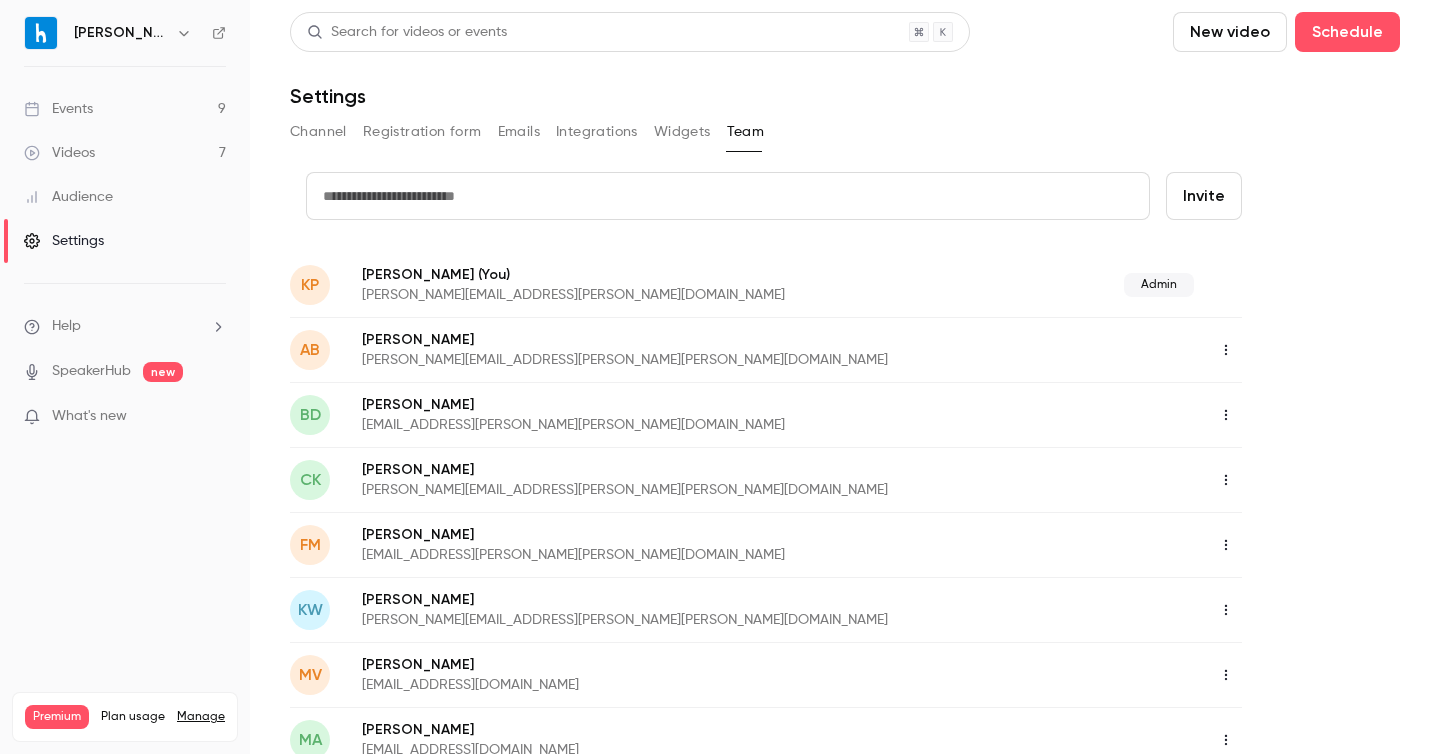 click on "Events" at bounding box center [58, 109] 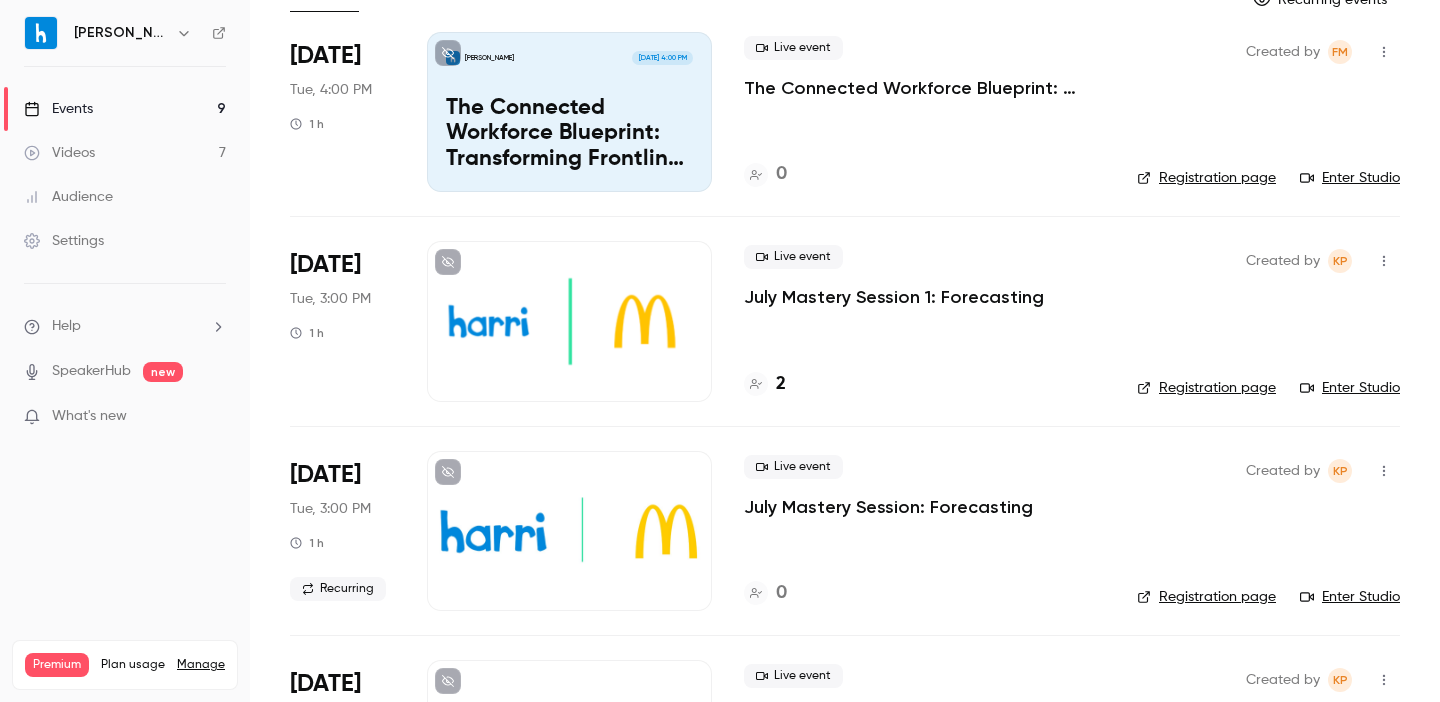 scroll, scrollTop: 309, scrollLeft: 0, axis: vertical 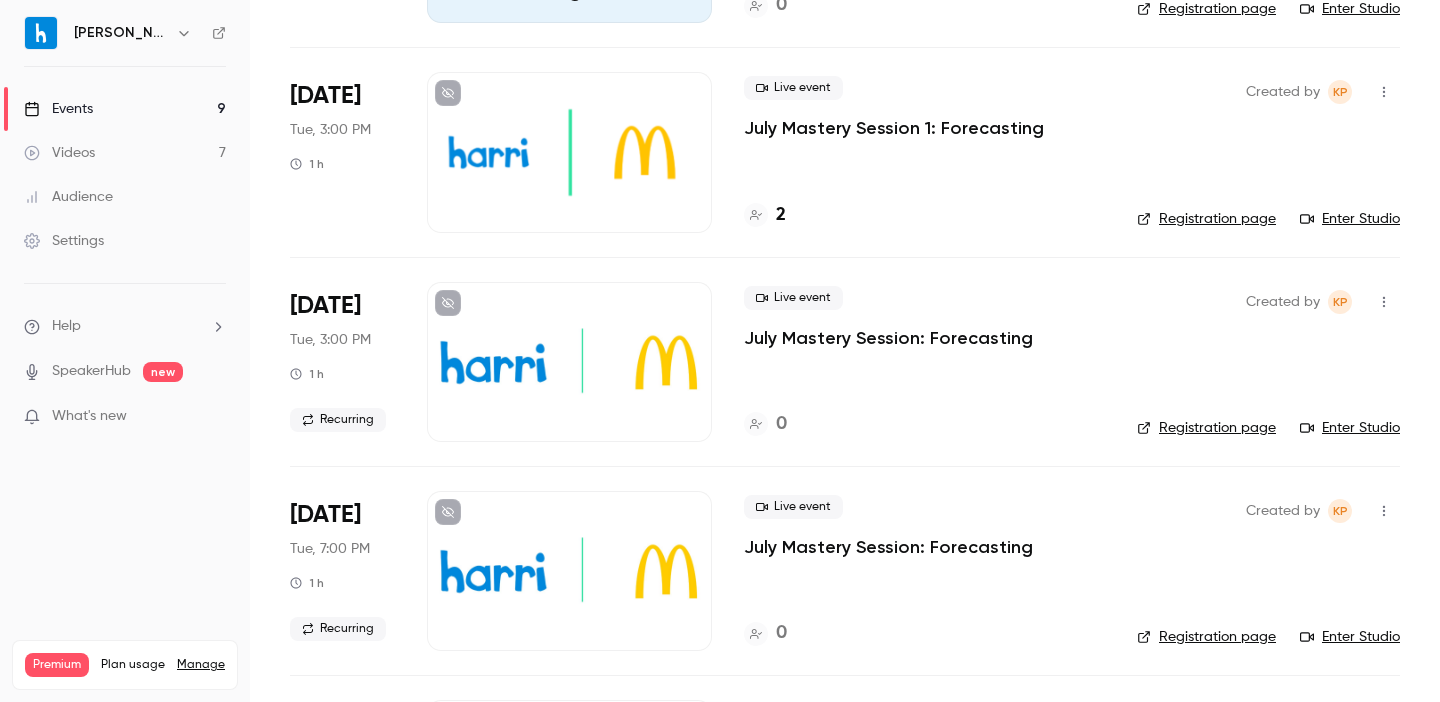 click 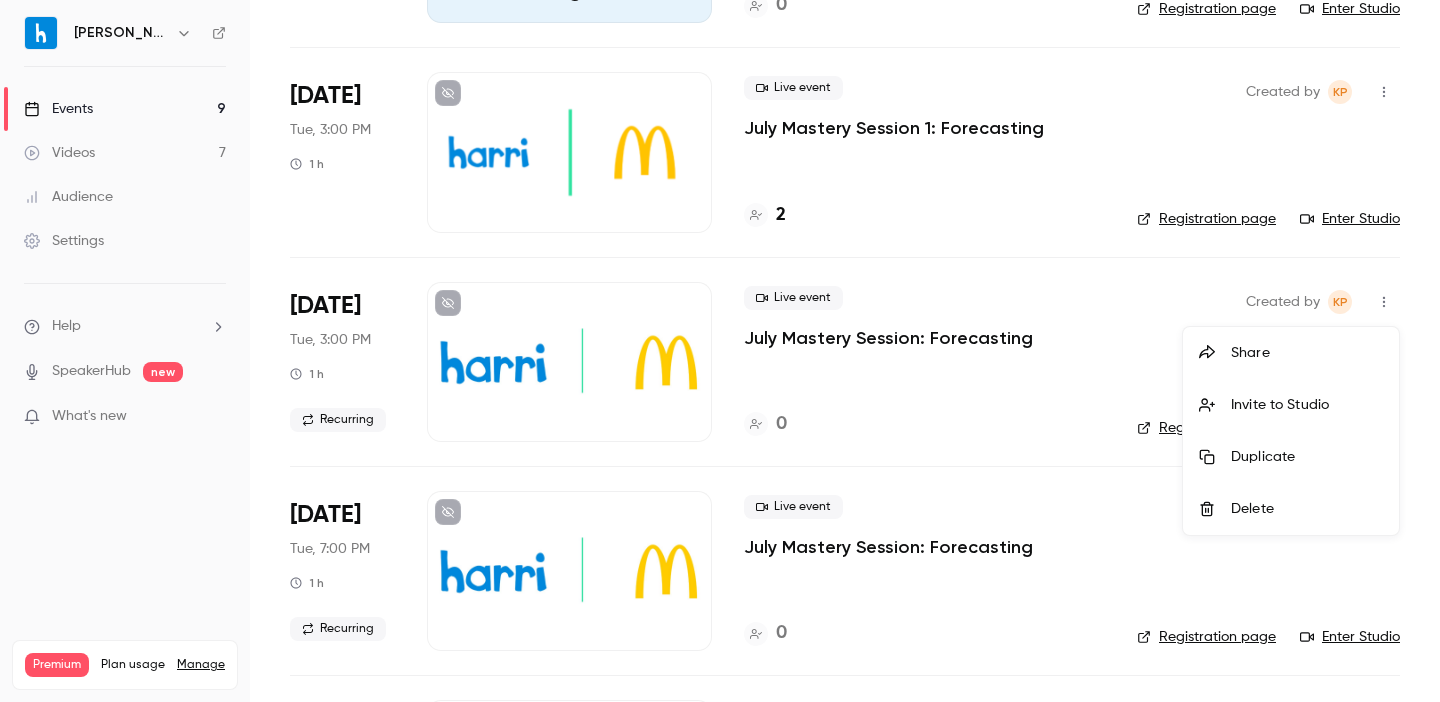 click on "Delete" at bounding box center [1291, 509] 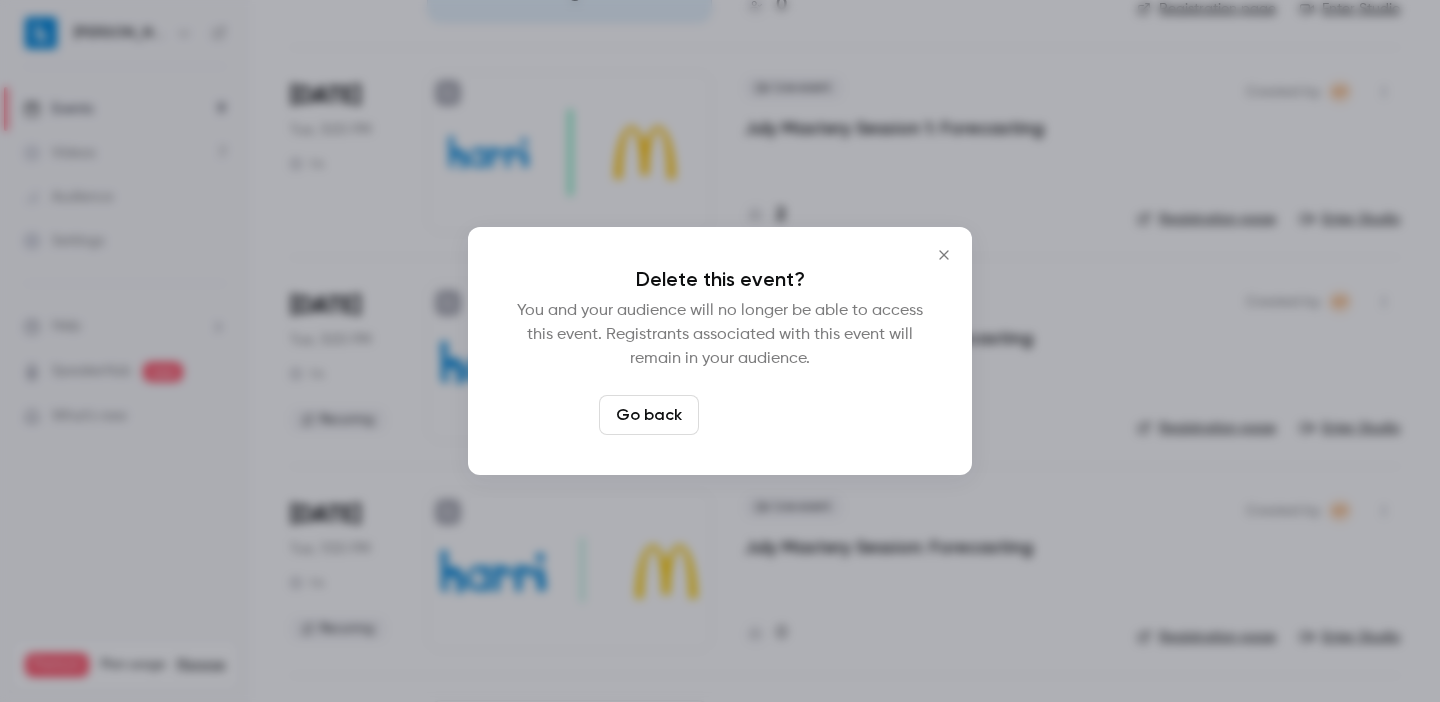 click on "Delete event" at bounding box center (774, 415) 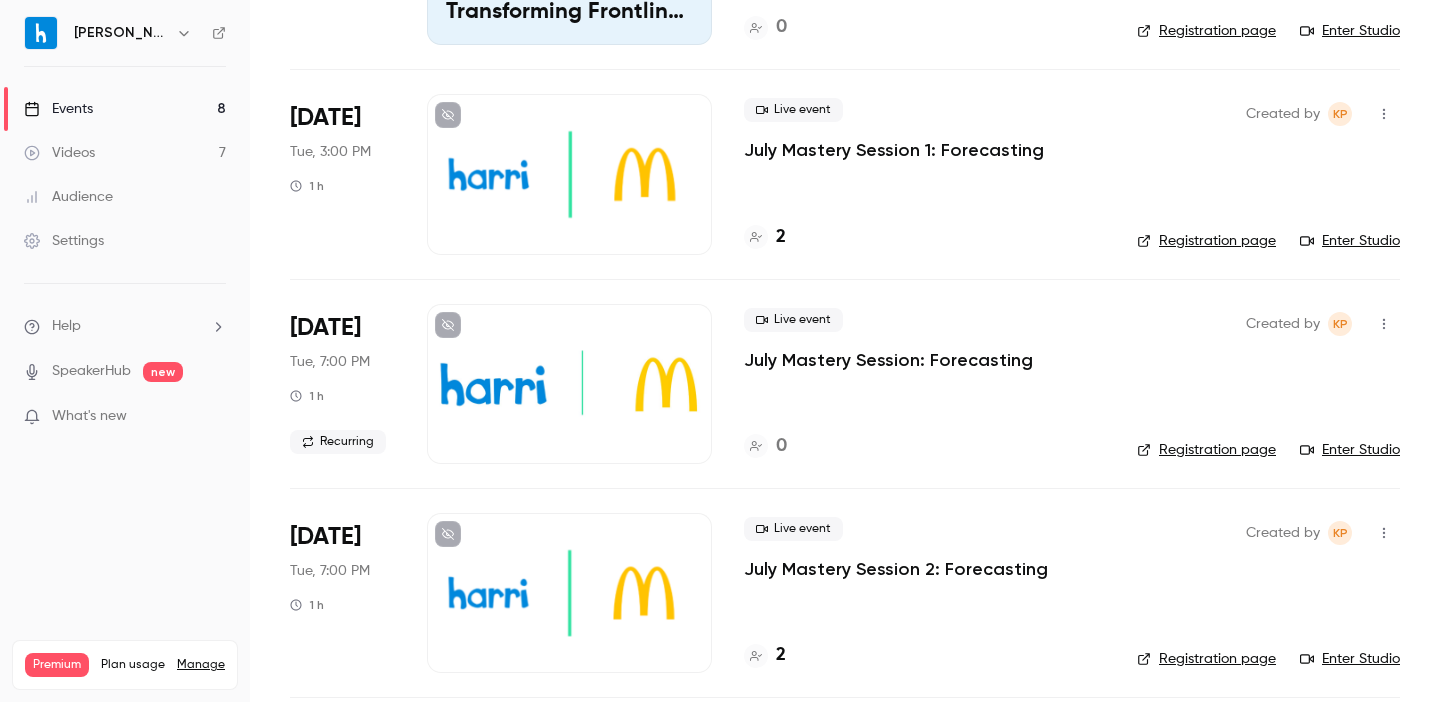 scroll, scrollTop: 286, scrollLeft: 0, axis: vertical 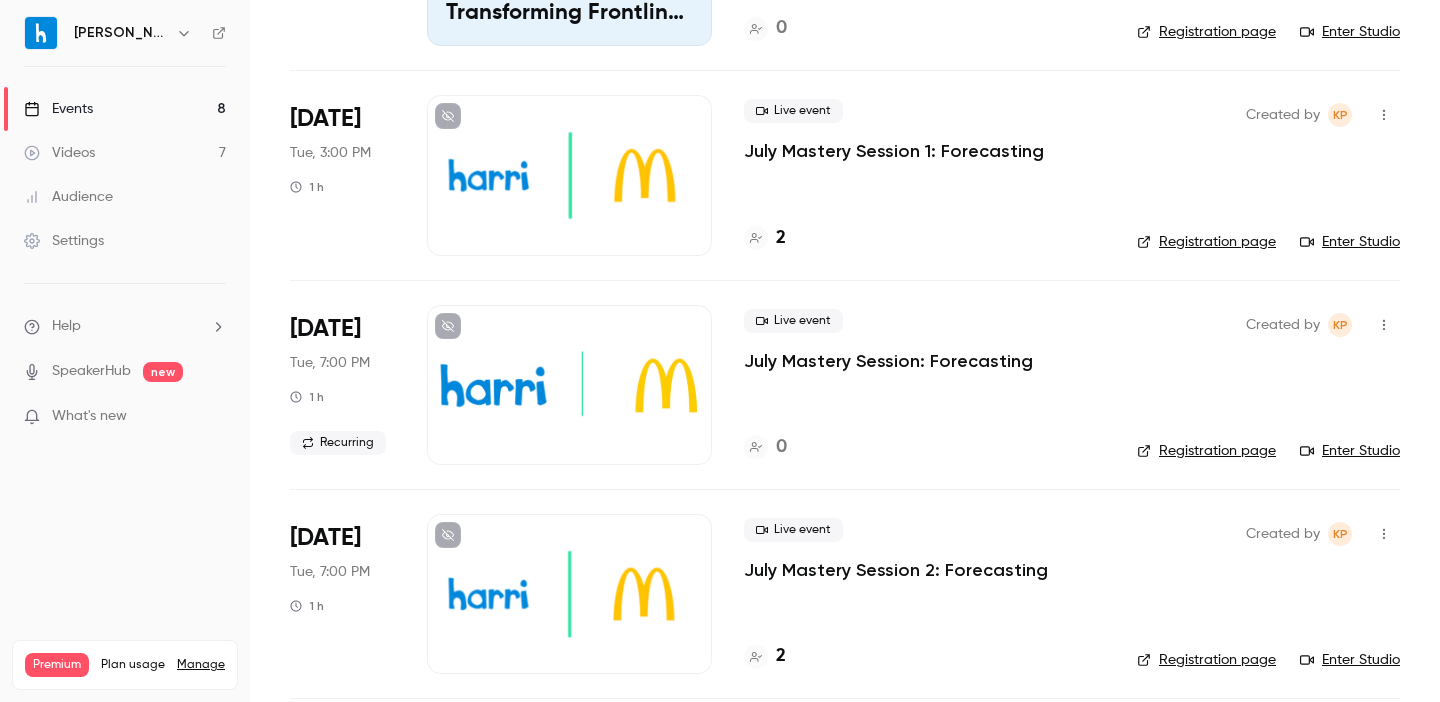 click 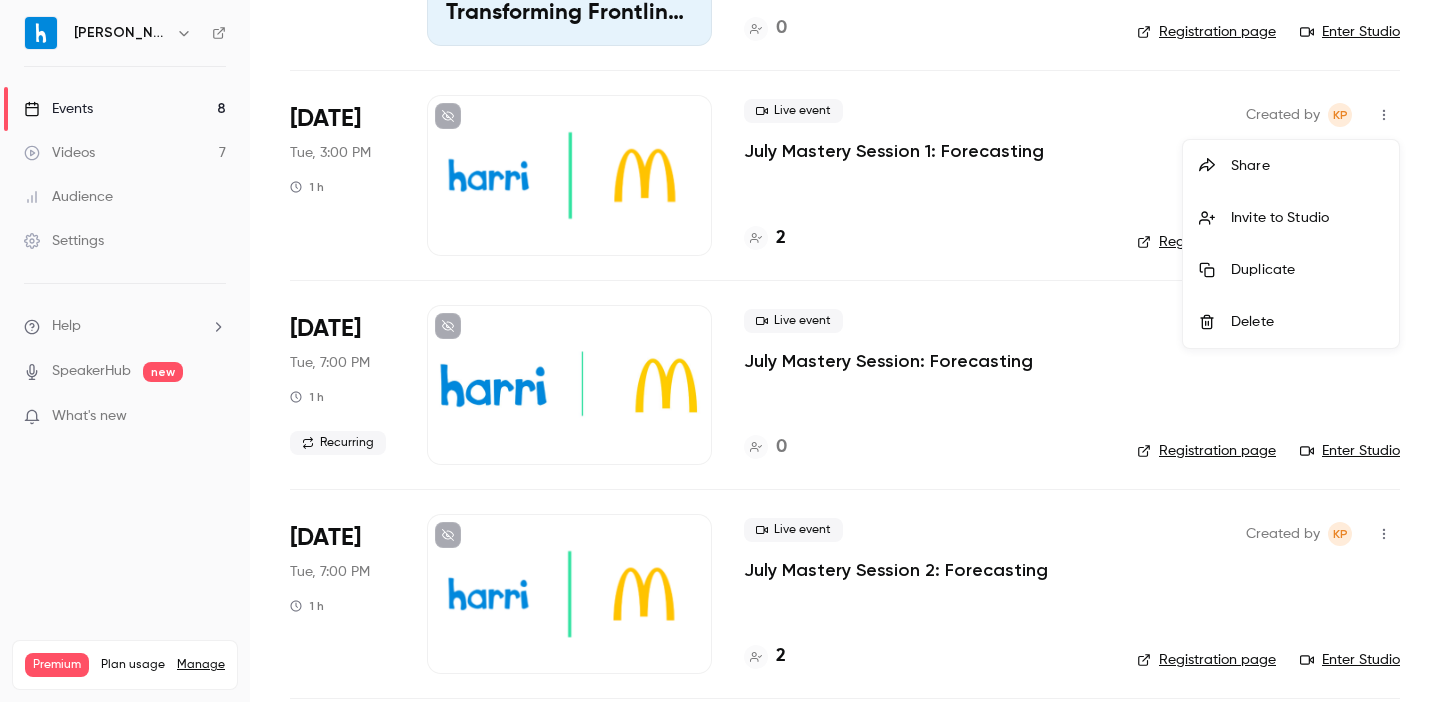click at bounding box center (720, 351) 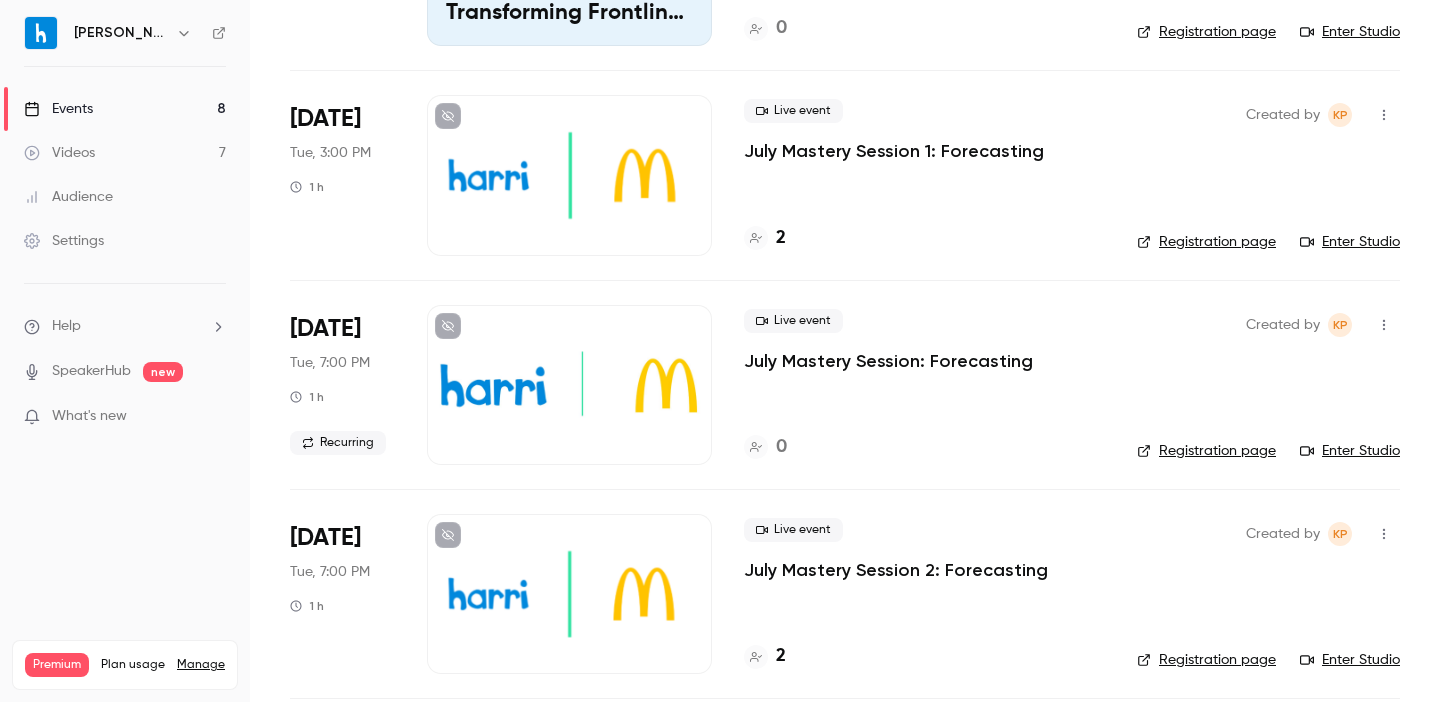 click at bounding box center (1384, 325) 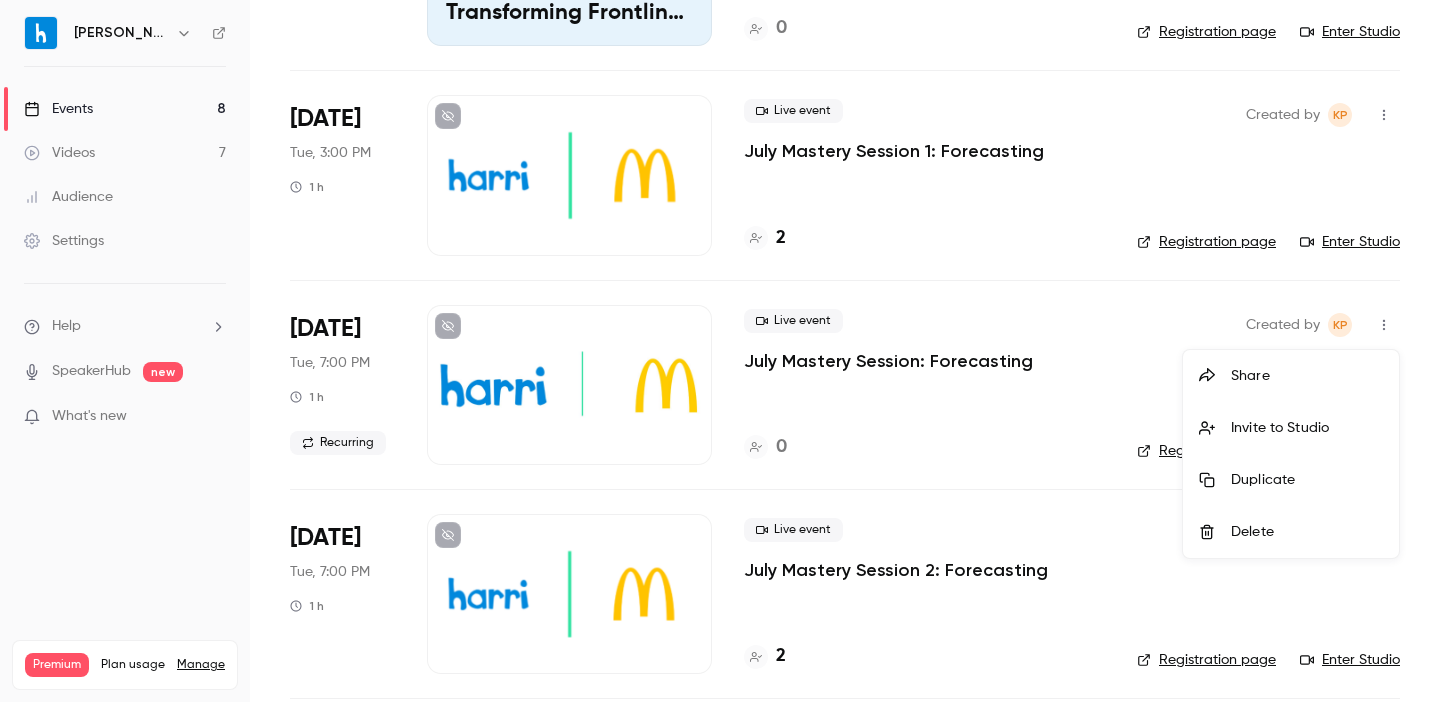 click on "Delete" at bounding box center (1291, 532) 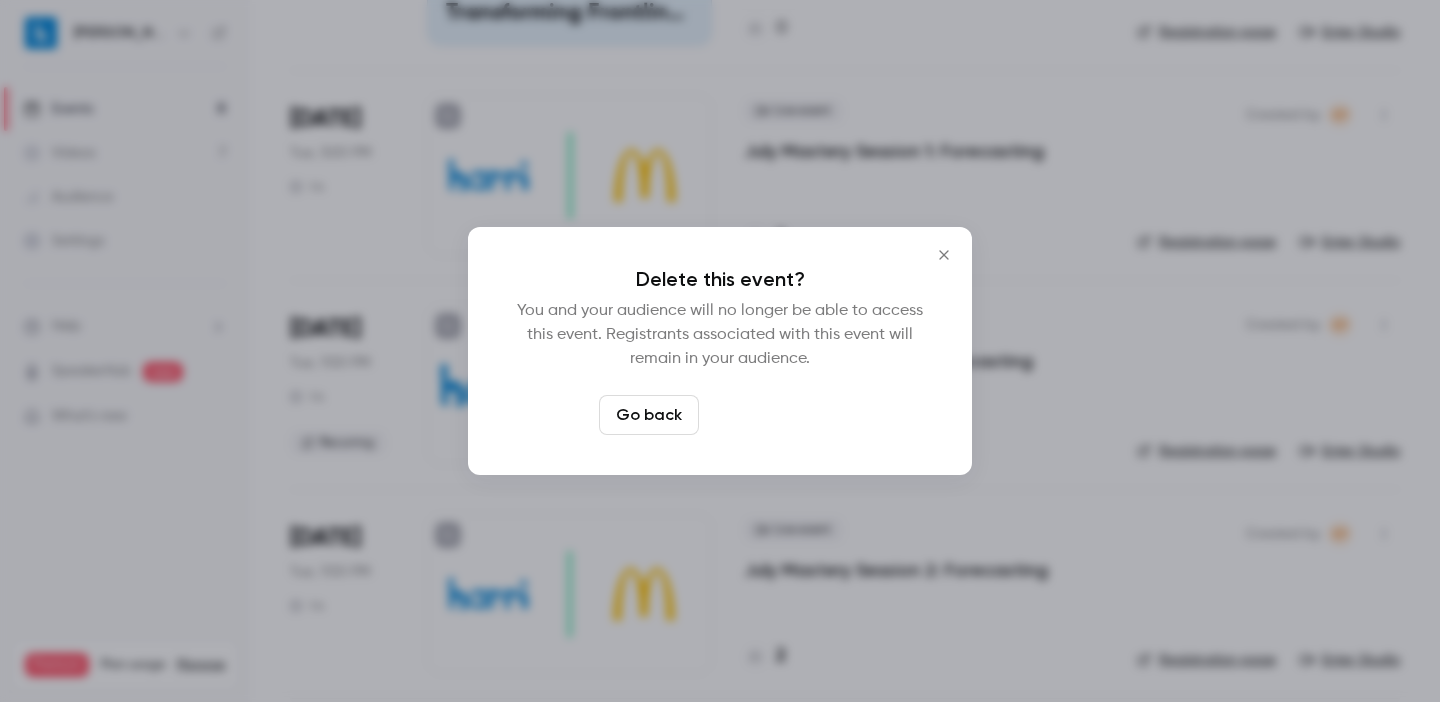 click on "Delete event" at bounding box center (774, 415) 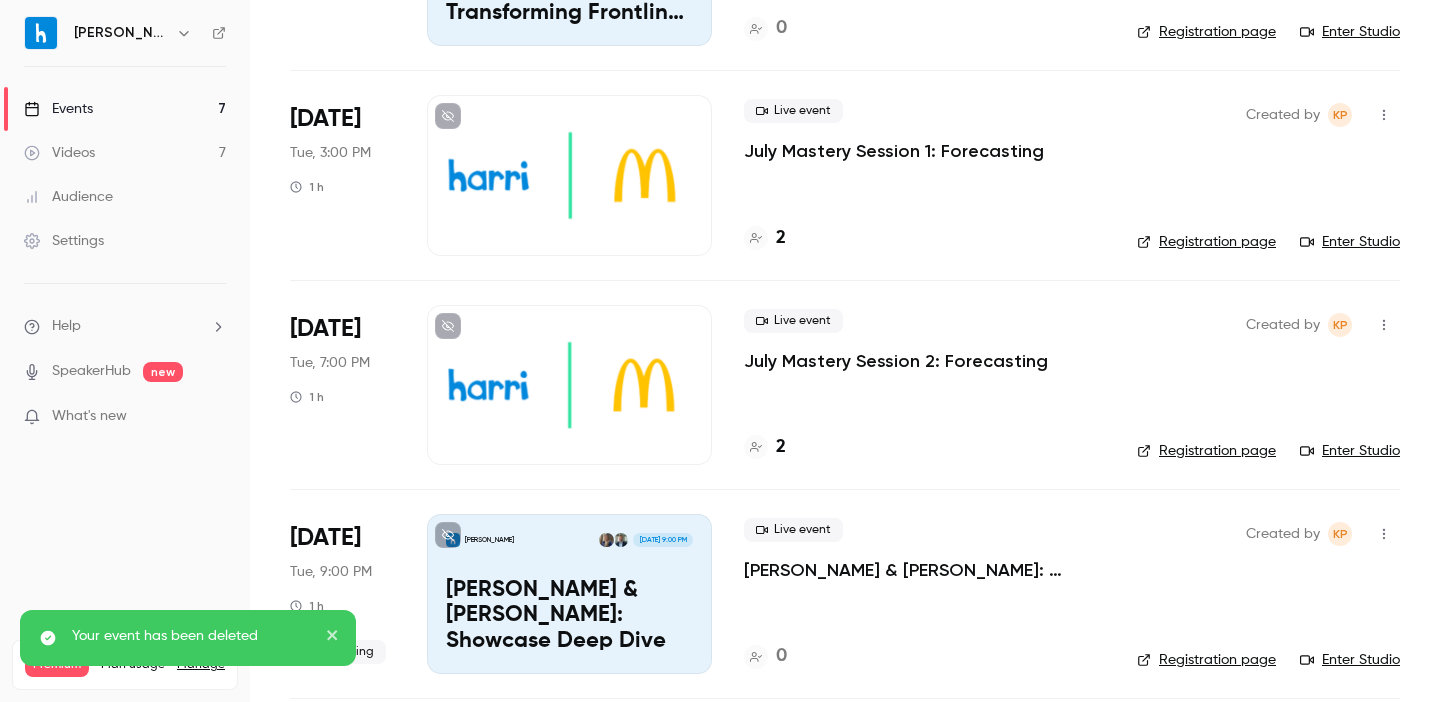 scroll, scrollTop: 201, scrollLeft: 0, axis: vertical 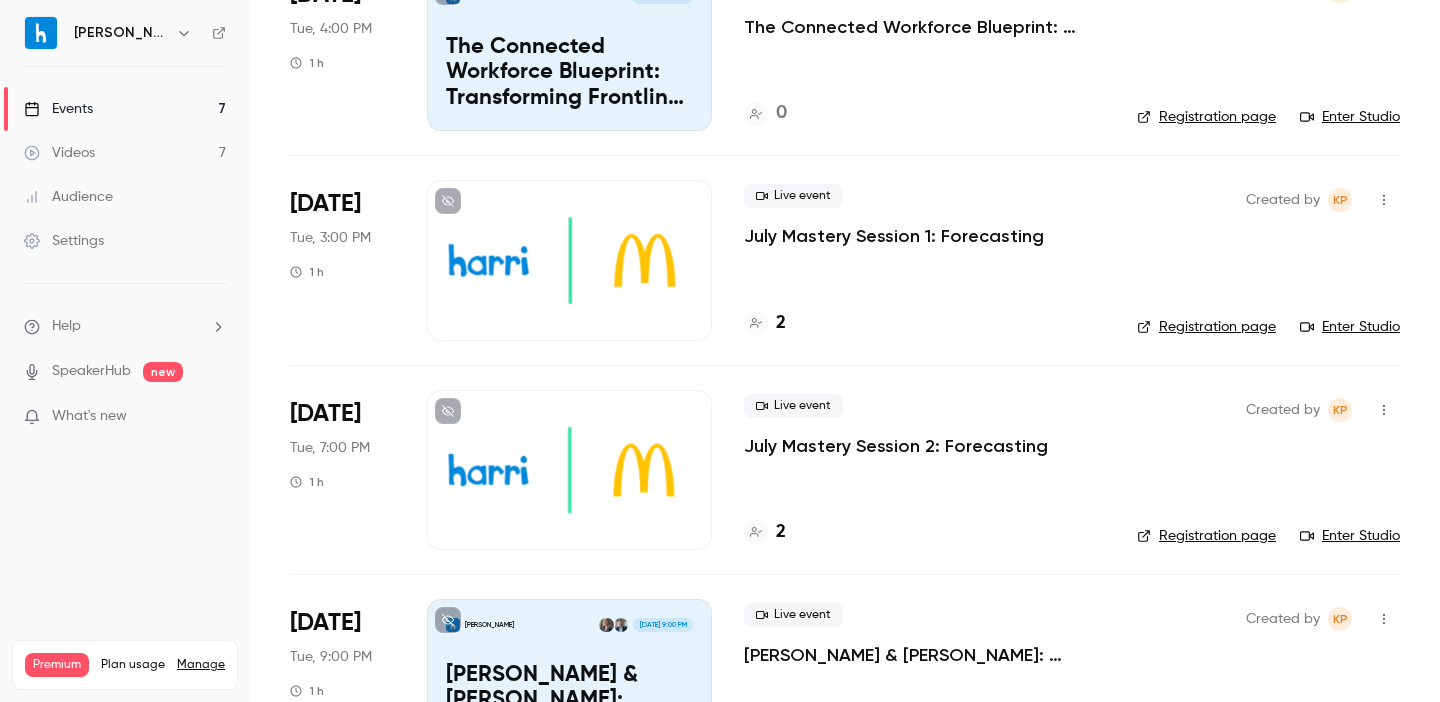 click 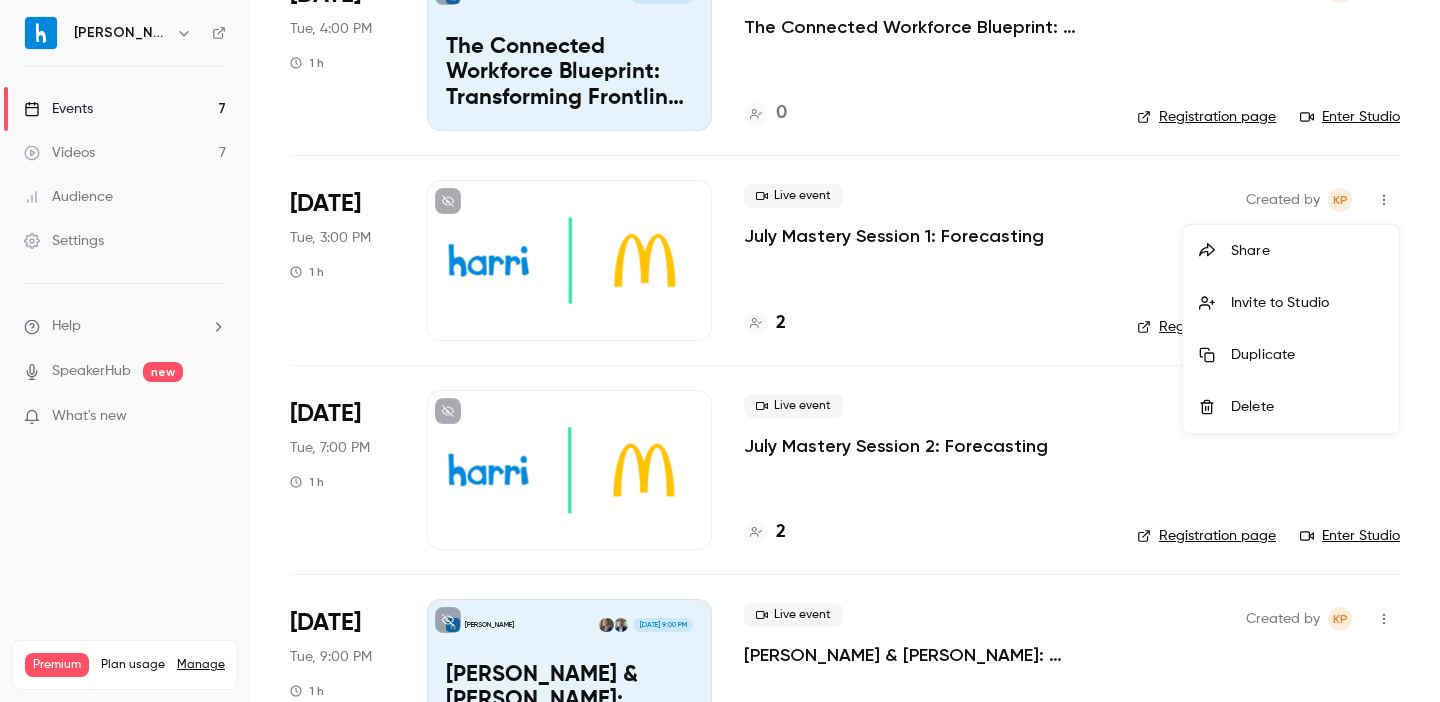 click on "Duplicate" at bounding box center [1307, 355] 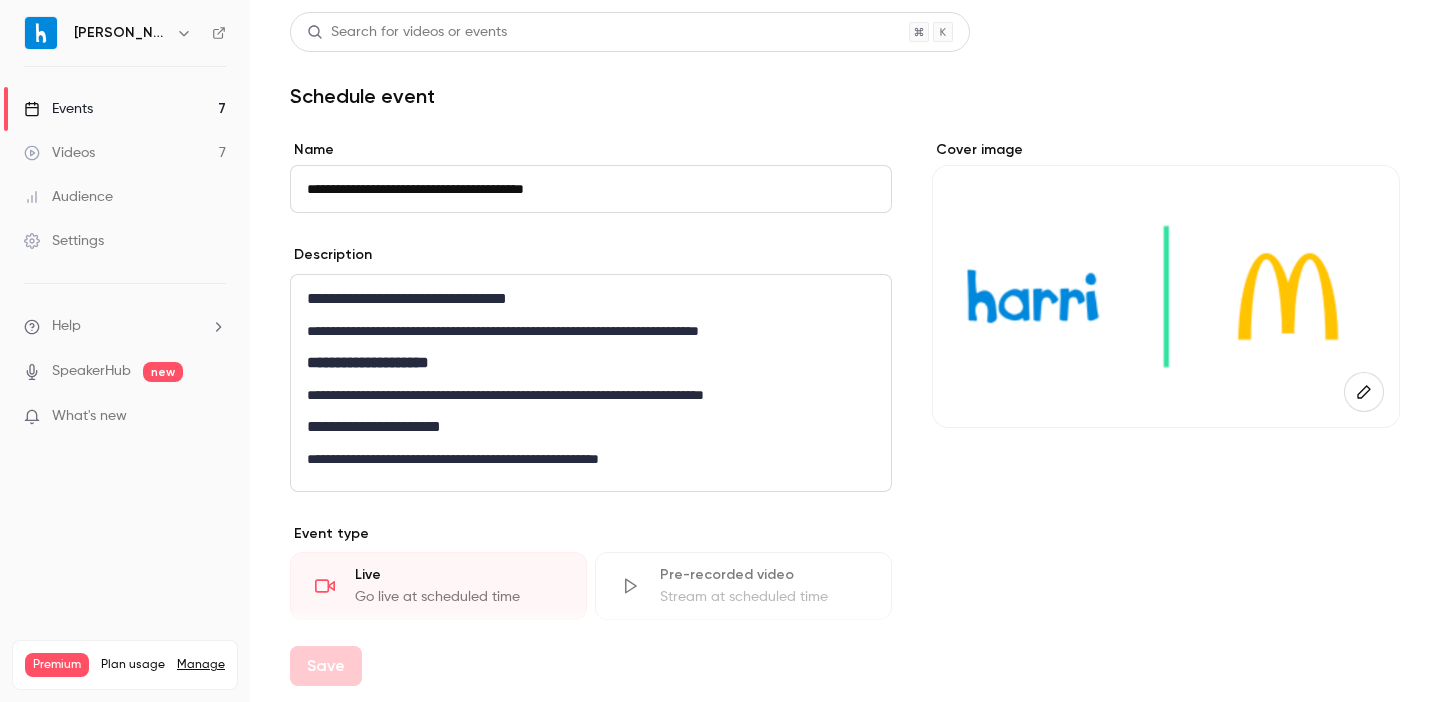 click on "**********" at bounding box center (591, 189) 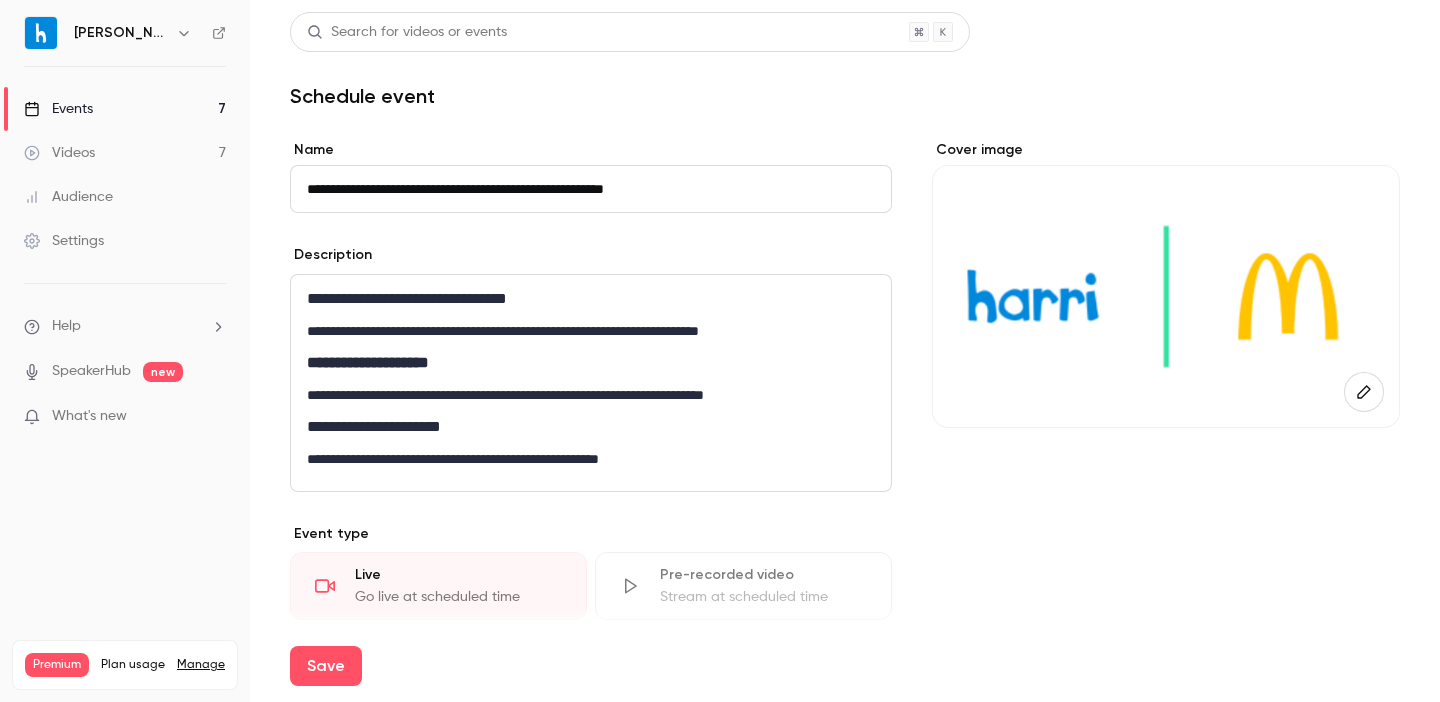 drag, startPoint x: 697, startPoint y: 191, endPoint x: 607, endPoint y: 189, distance: 90.02222 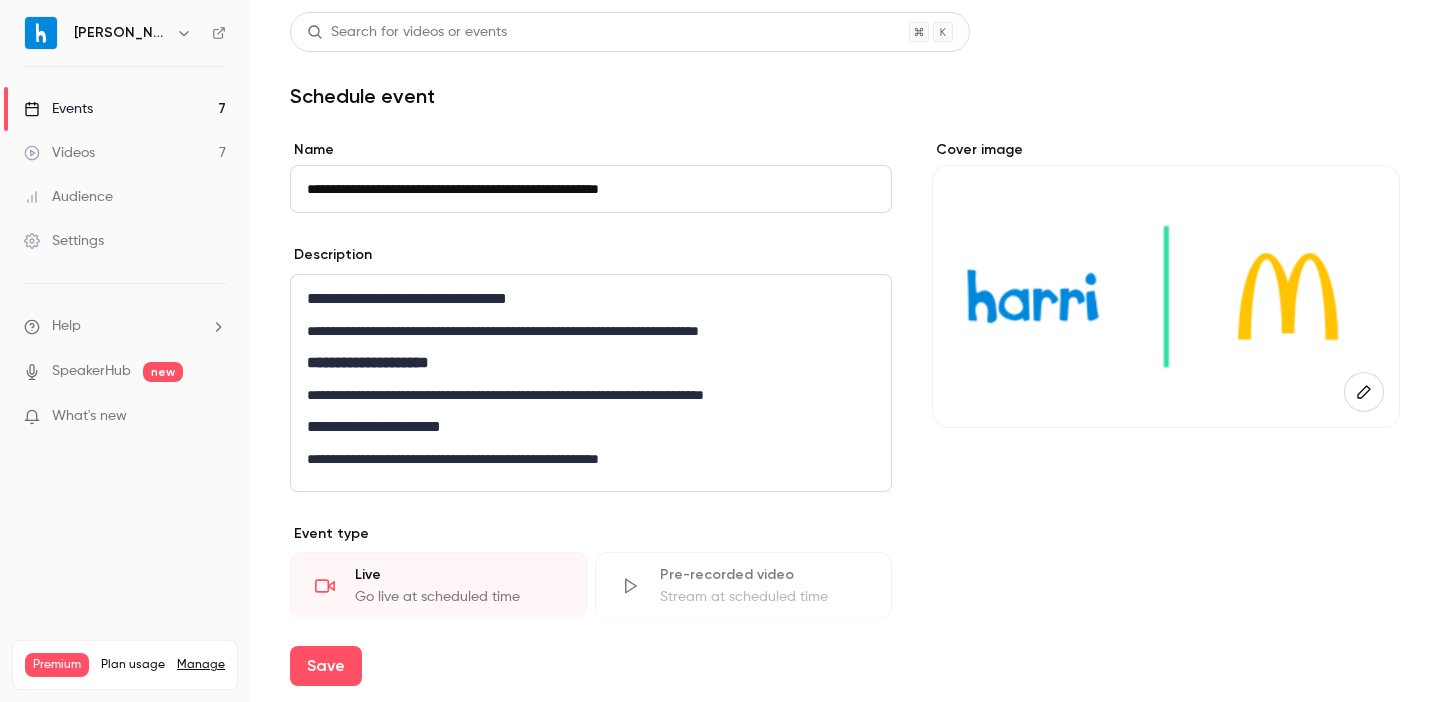 drag, startPoint x: 703, startPoint y: 195, endPoint x: 301, endPoint y: 179, distance: 402.31827 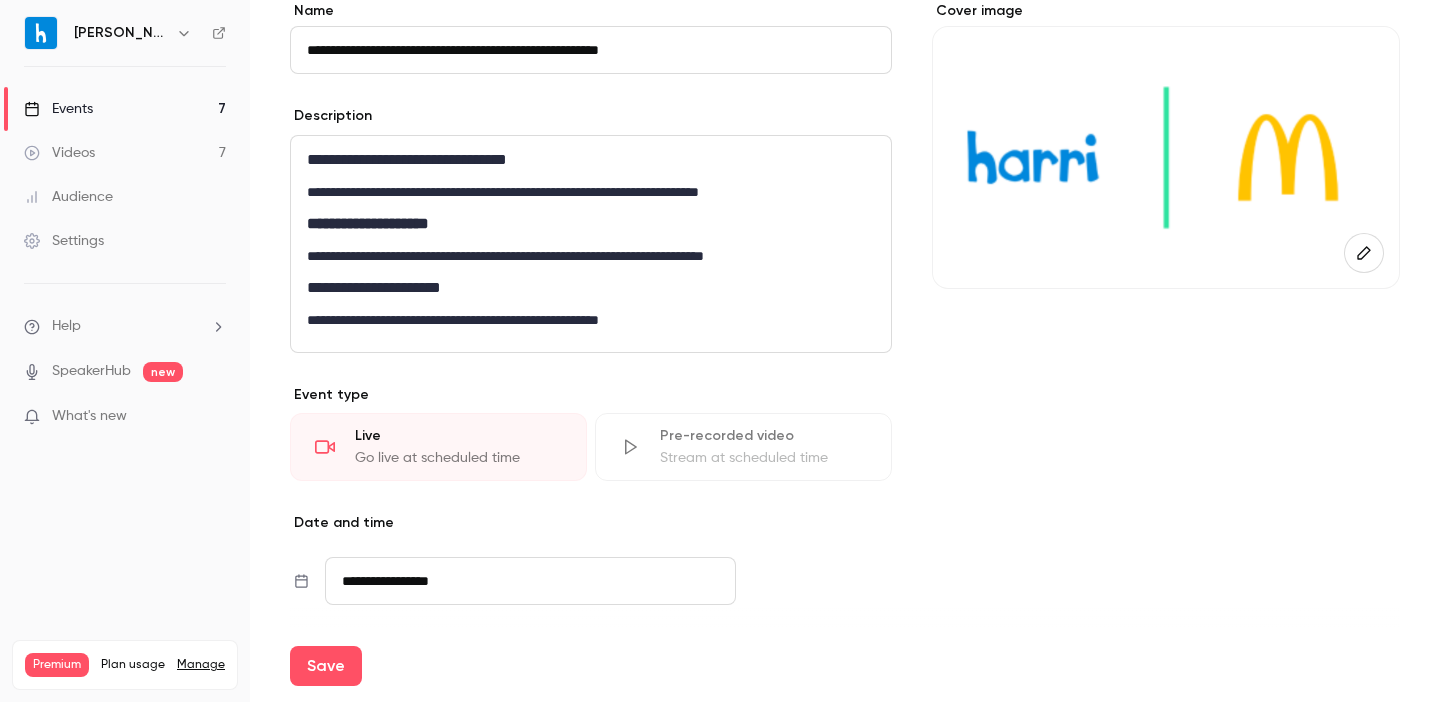 scroll, scrollTop: 156, scrollLeft: 0, axis: vertical 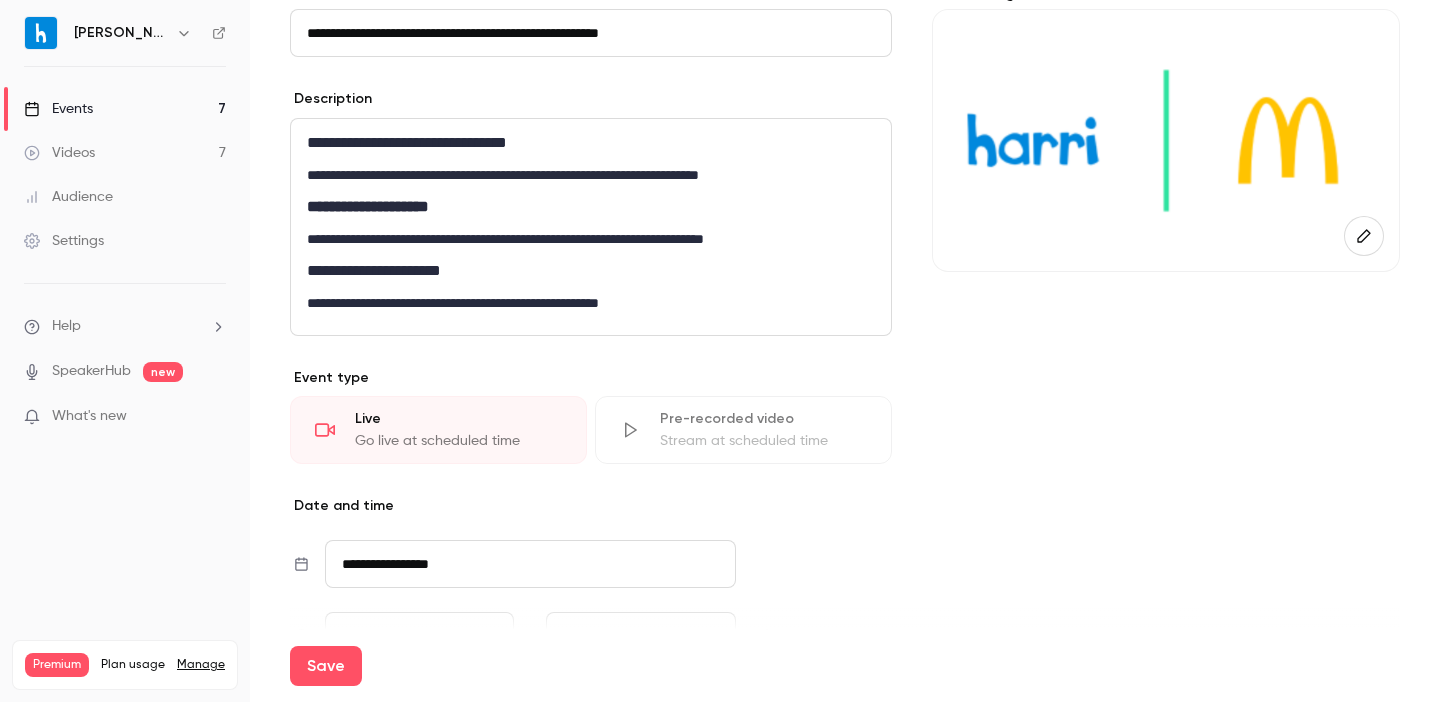 type on "**********" 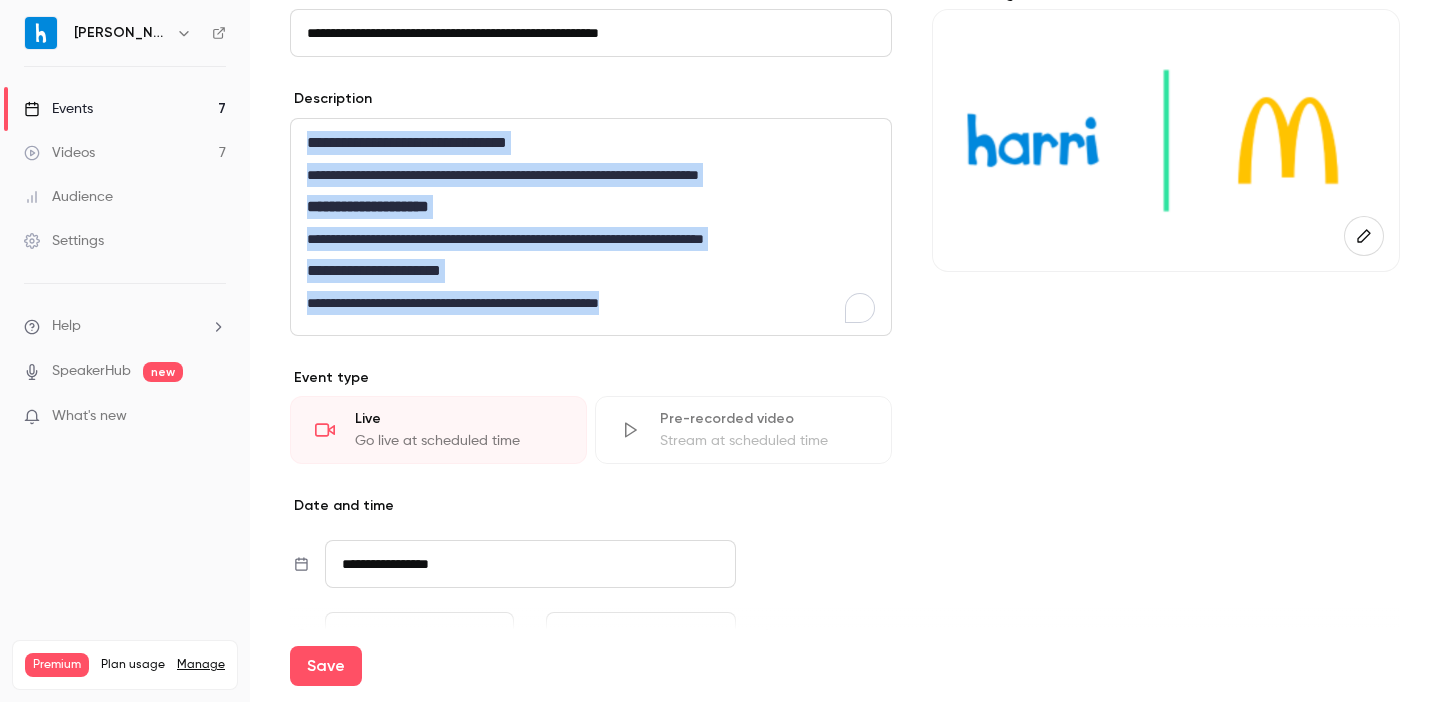 drag, startPoint x: 717, startPoint y: 305, endPoint x: 297, endPoint y: 130, distance: 455 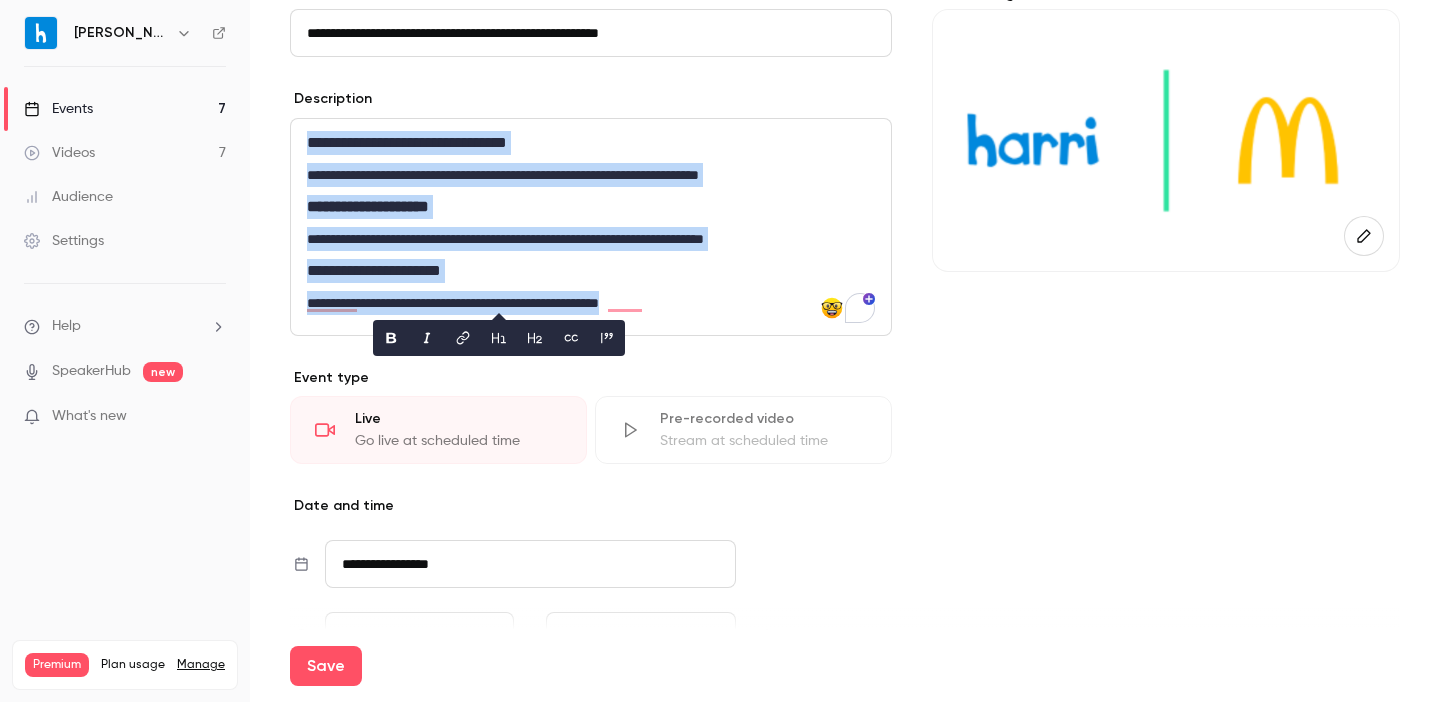 type 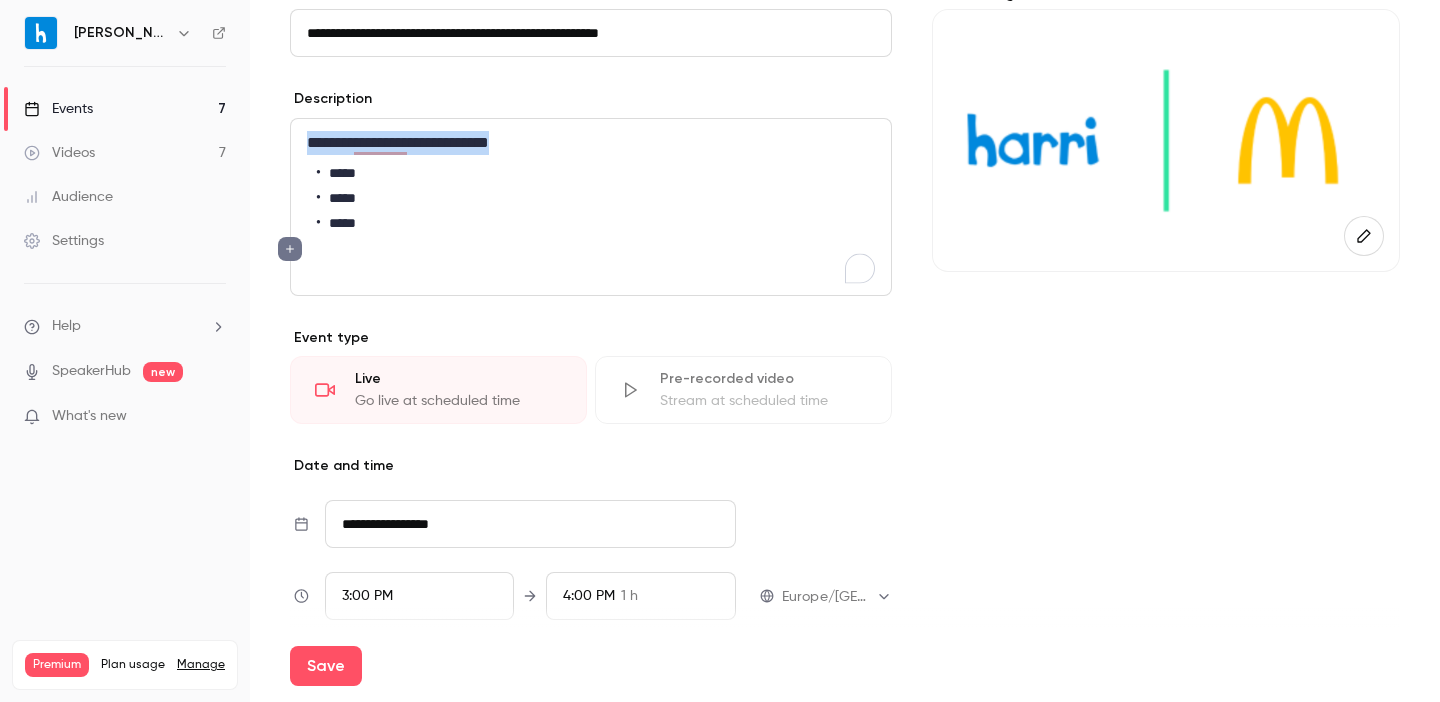drag, startPoint x: 543, startPoint y: 145, endPoint x: 285, endPoint y: 143, distance: 258.00775 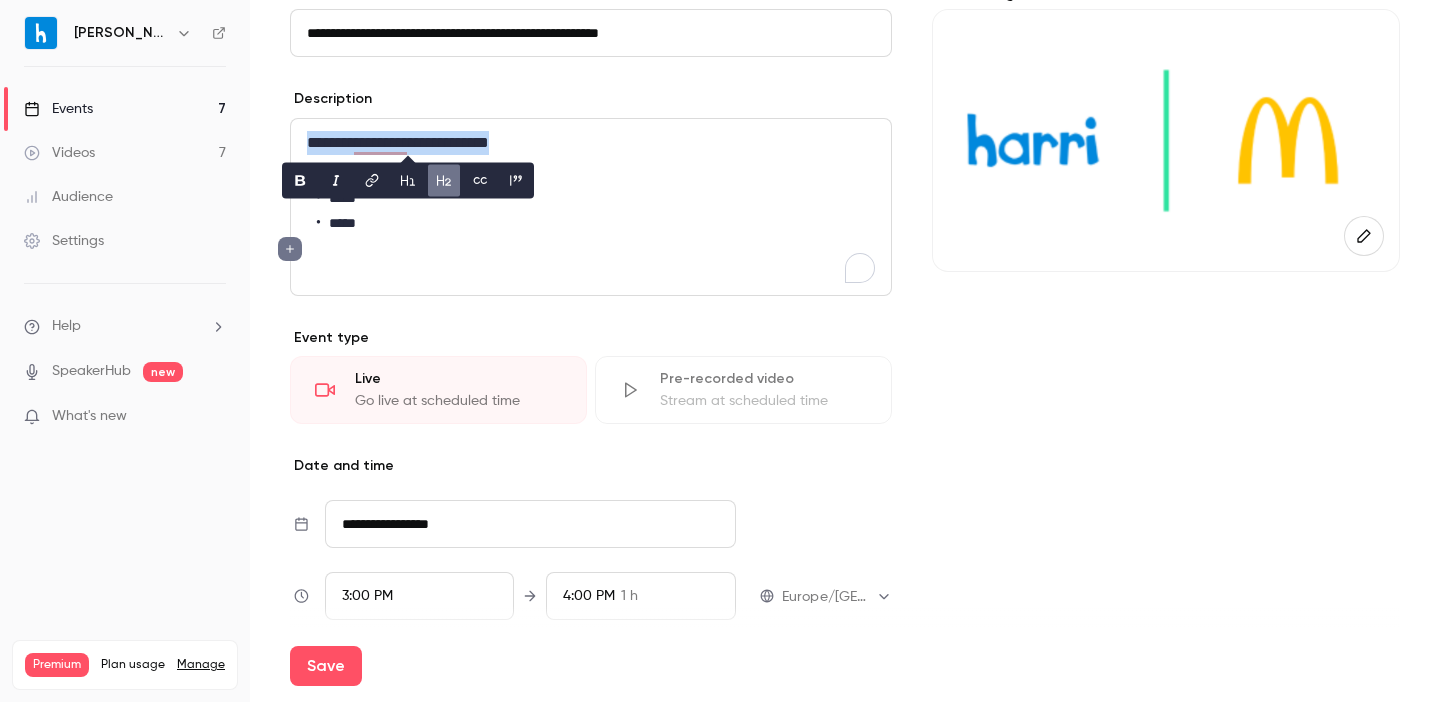 click at bounding box center (408, 181) 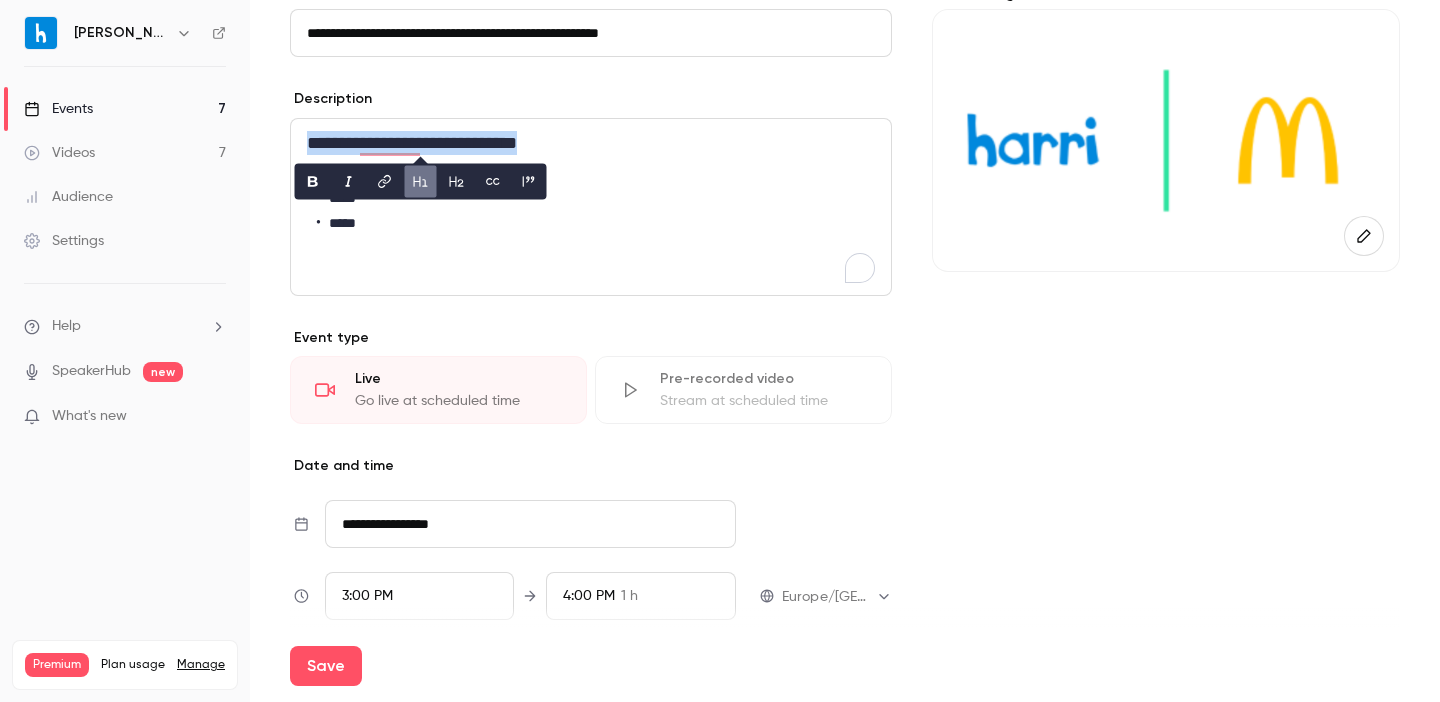 click 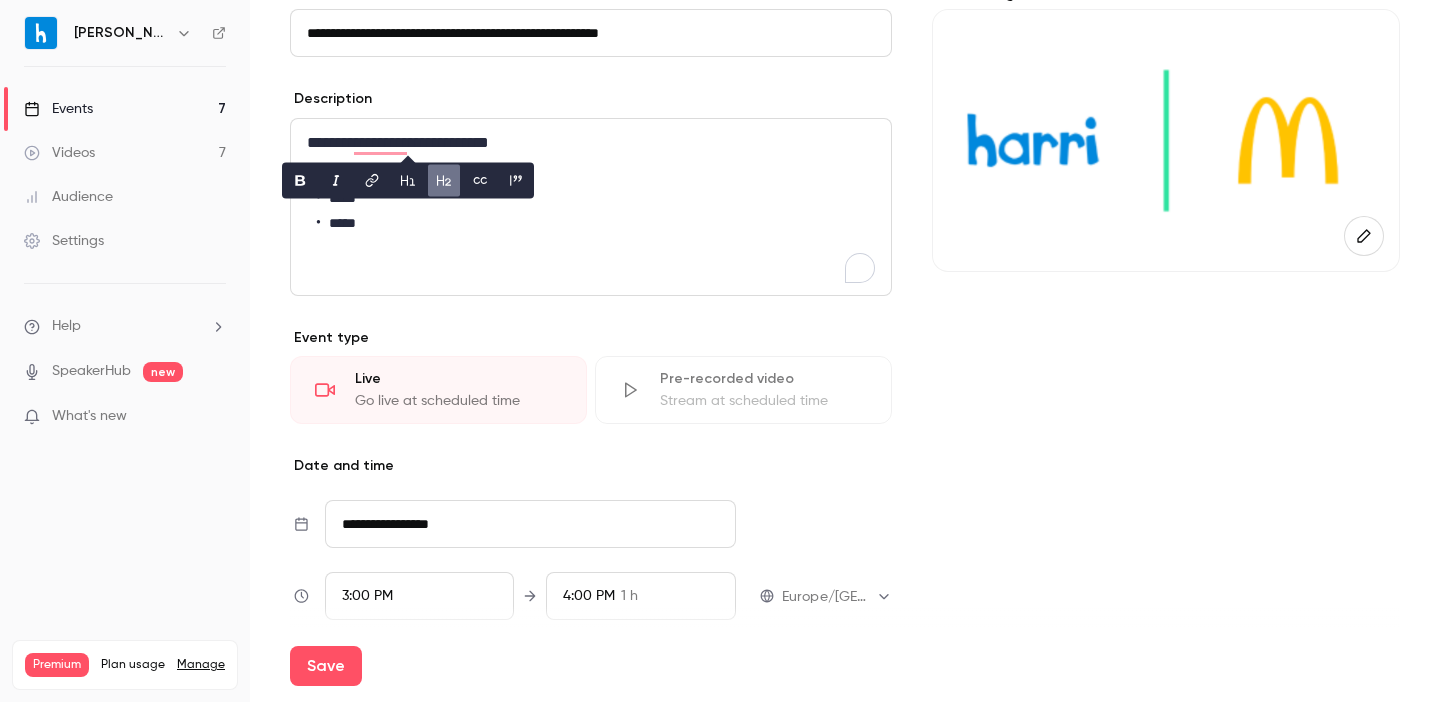click at bounding box center (444, 181) 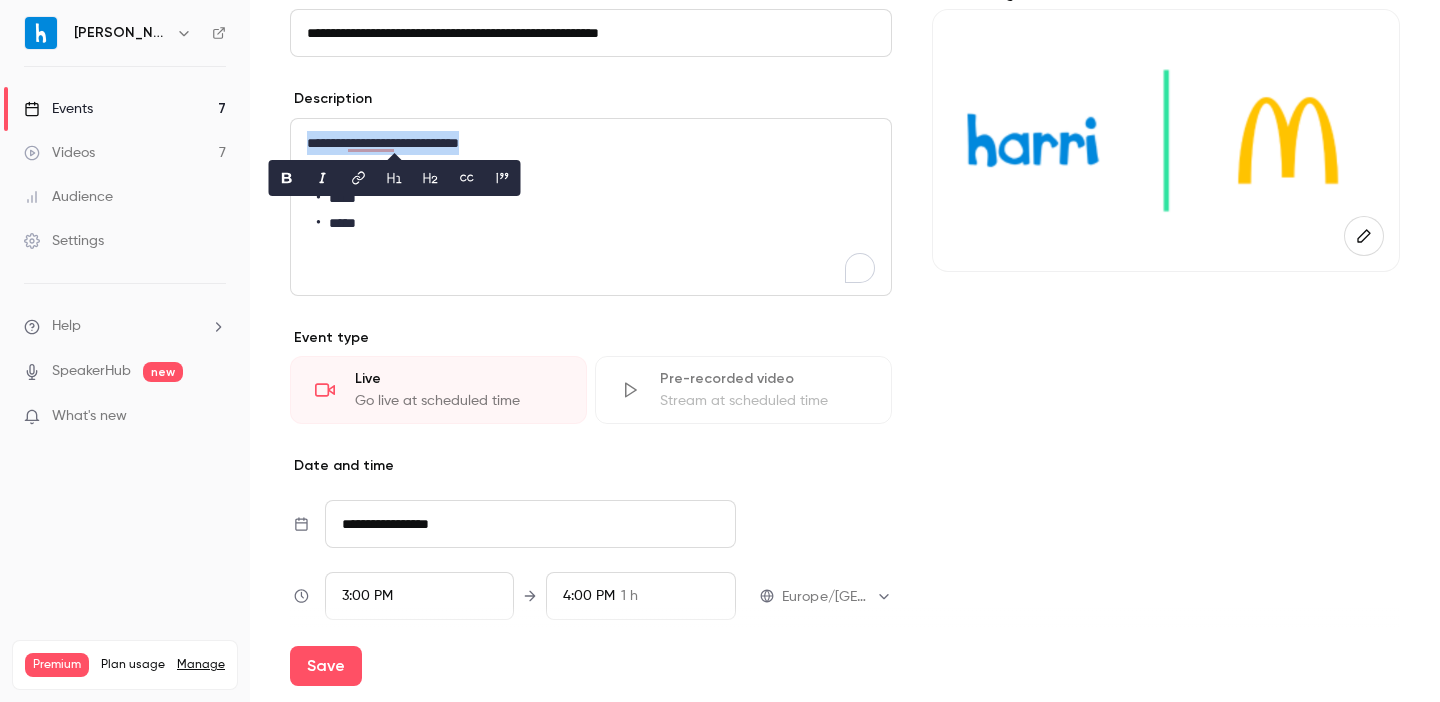 click at bounding box center (431, 178) 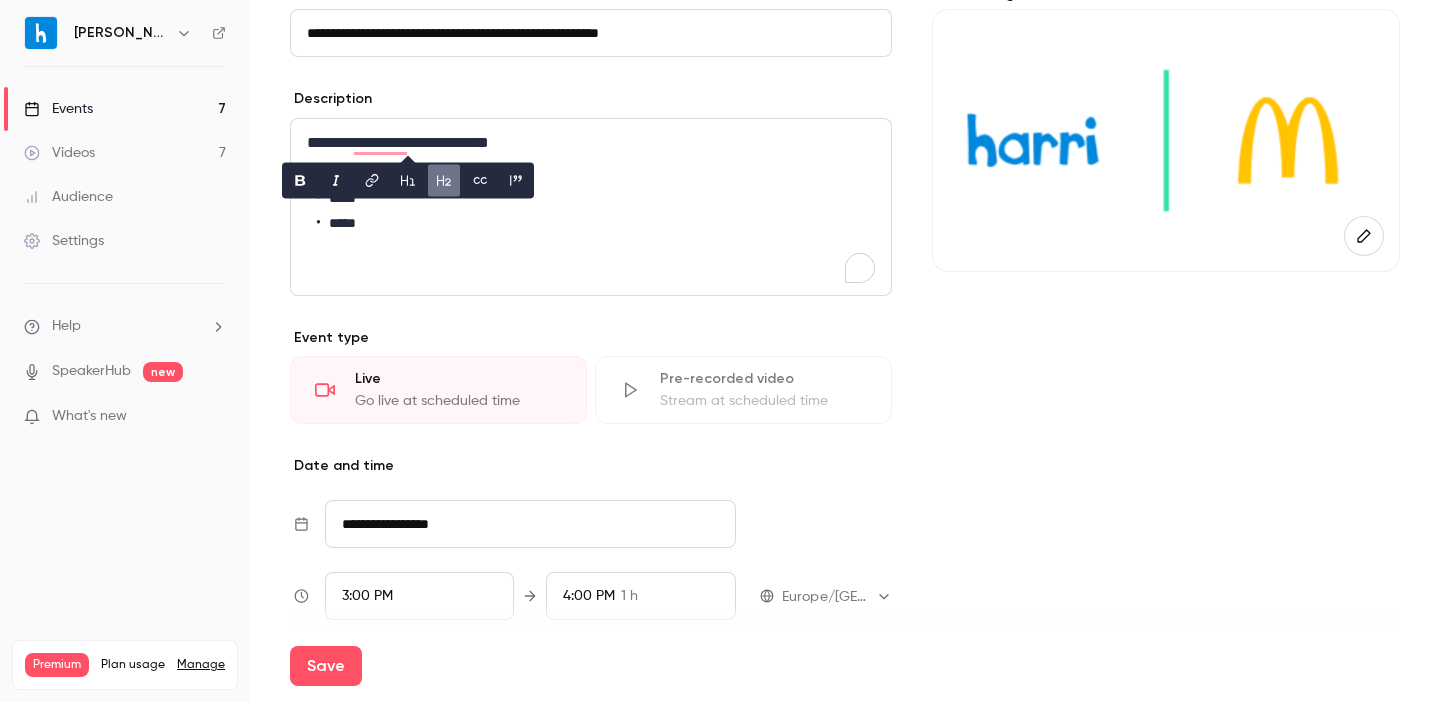 click 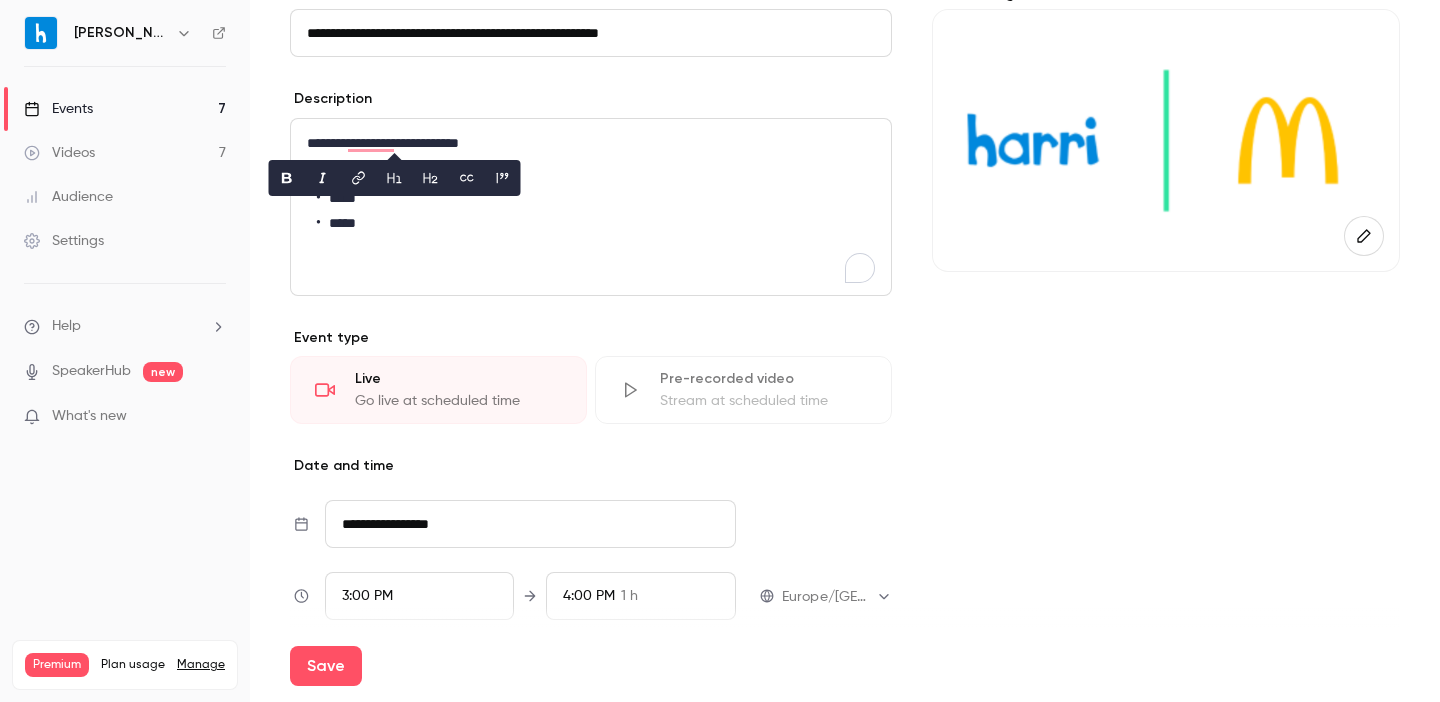 click 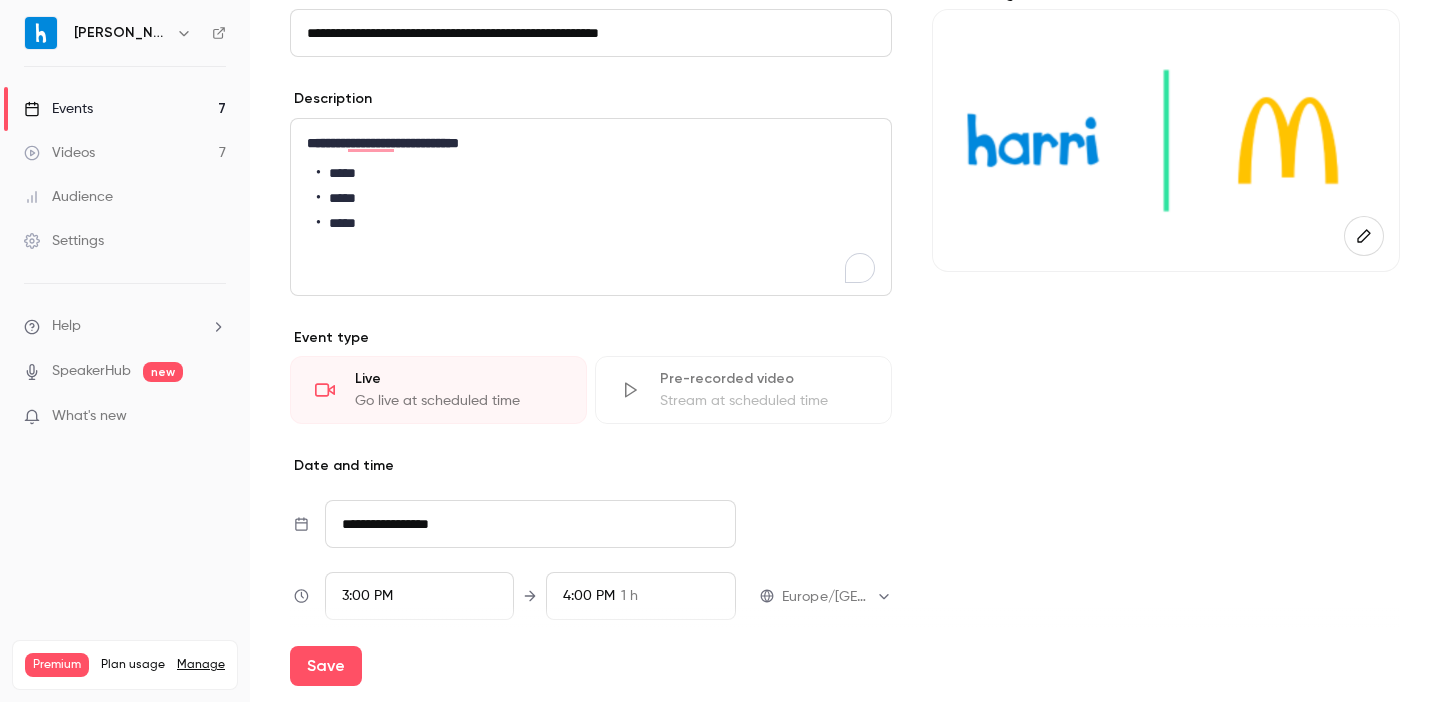 click on "**********" at bounding box center (591, 143) 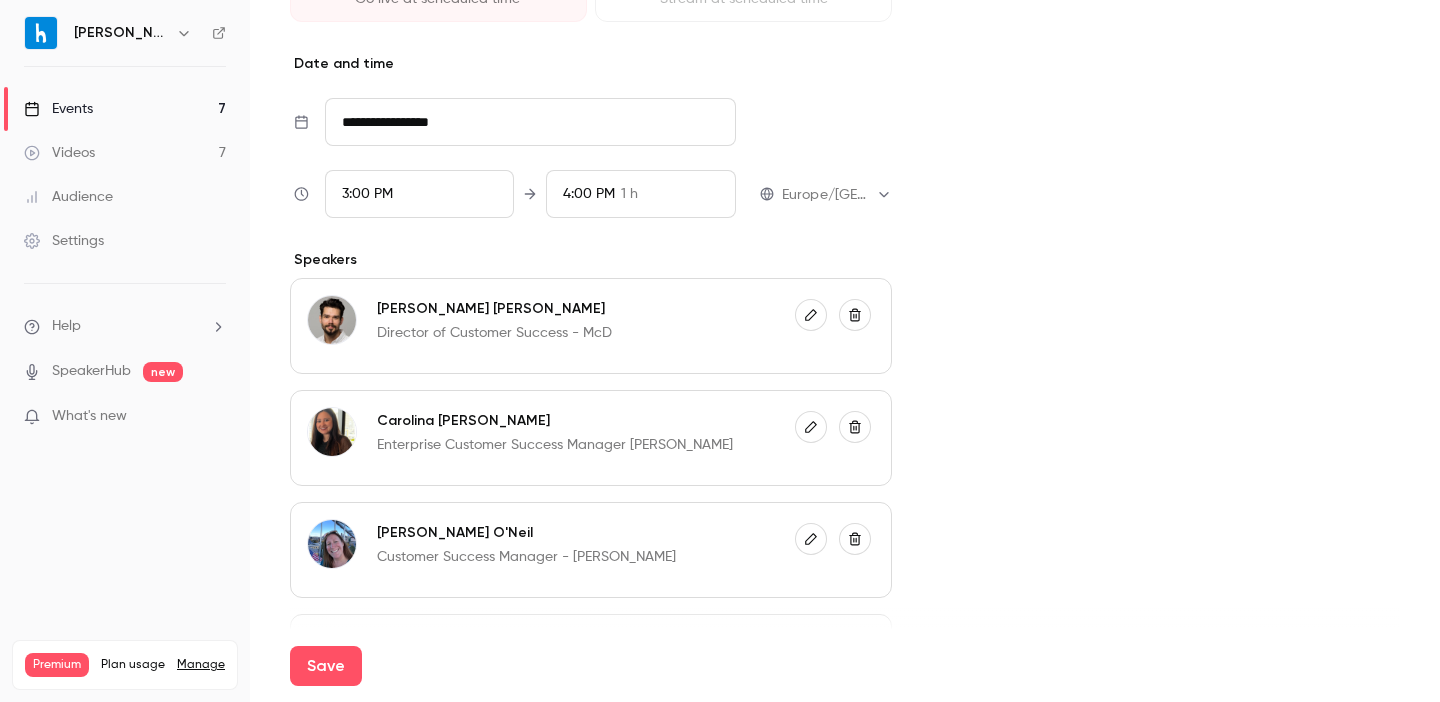 scroll, scrollTop: 564, scrollLeft: 0, axis: vertical 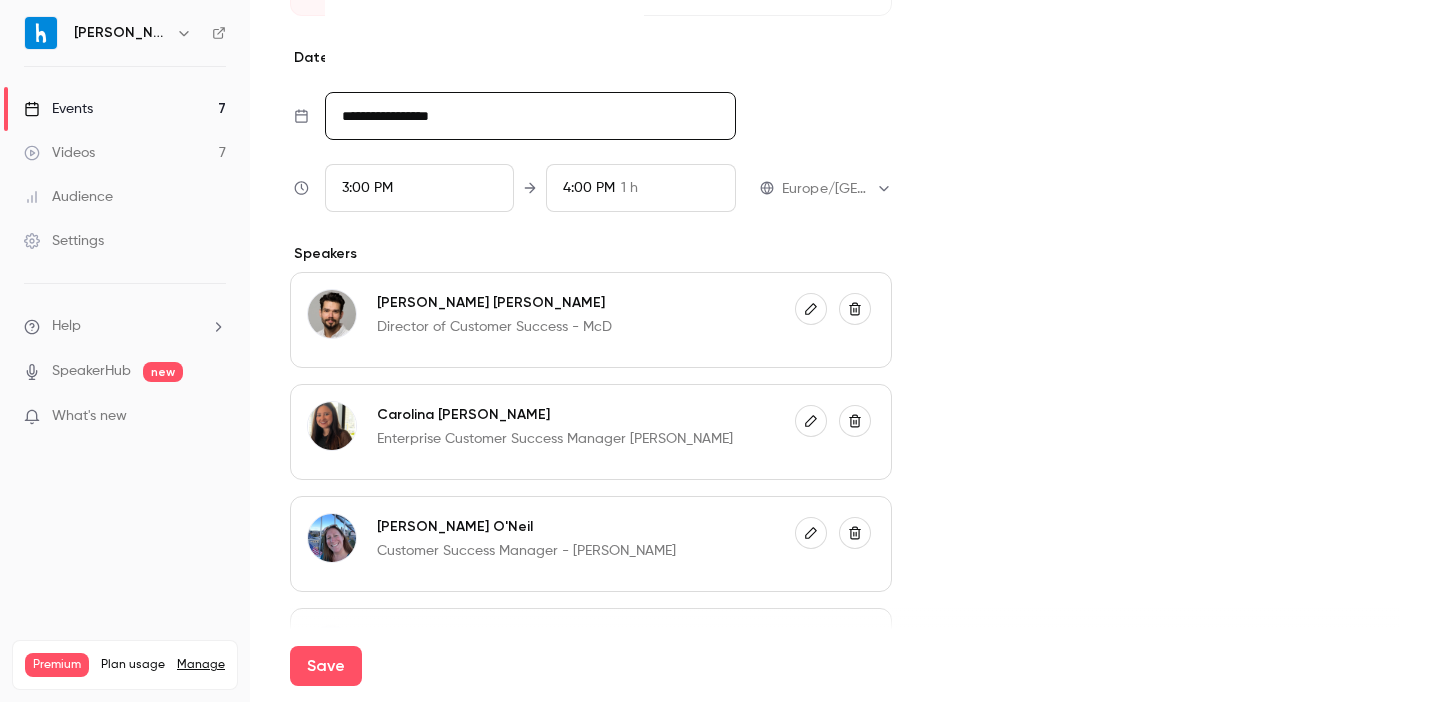 click on "**********" at bounding box center (530, 116) 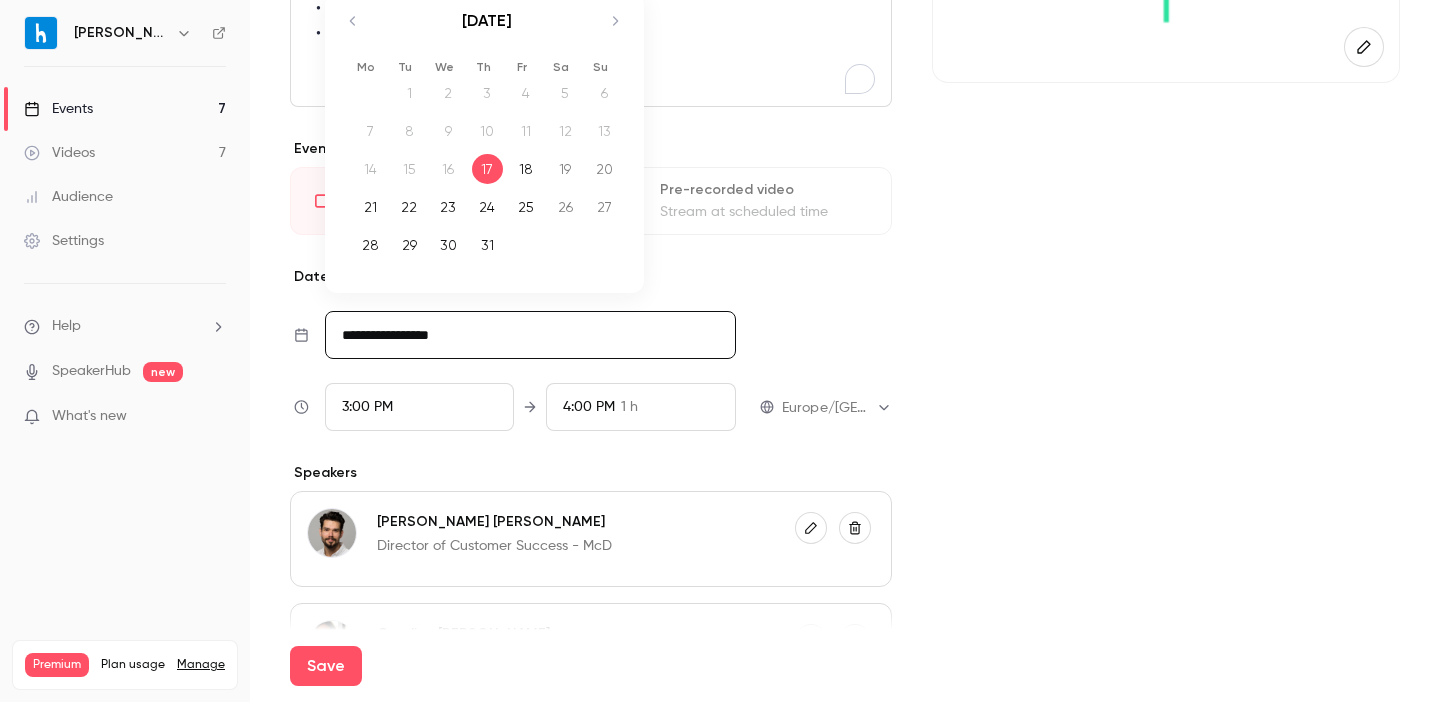 scroll, scrollTop: 270, scrollLeft: 0, axis: vertical 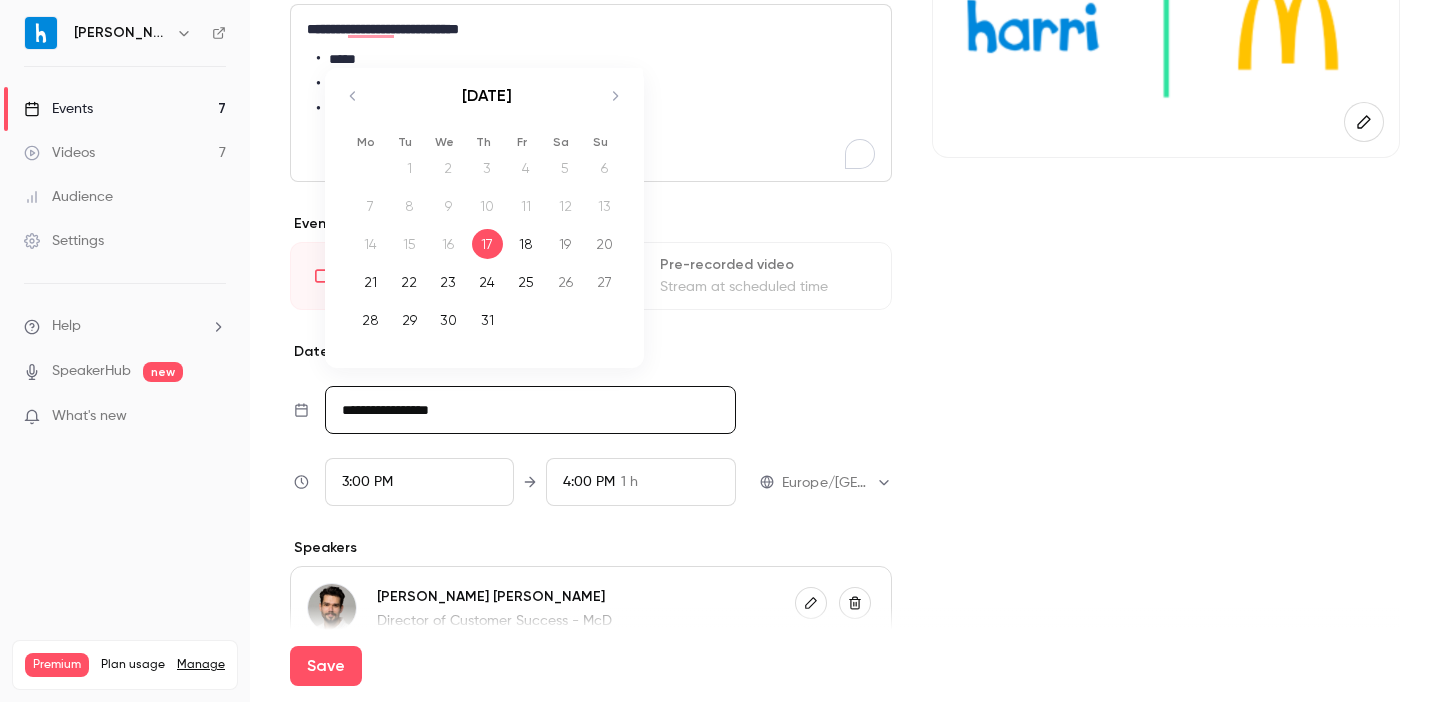 click 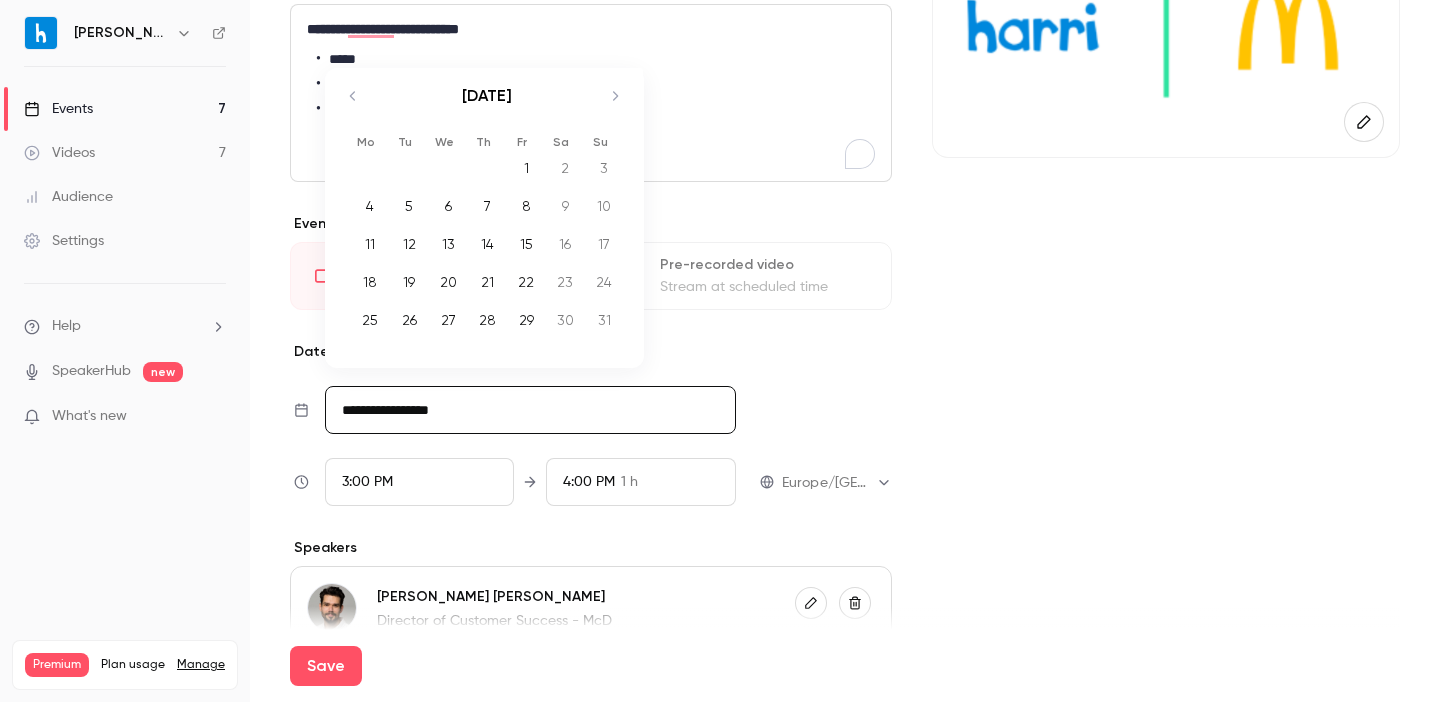 click on "21" at bounding box center [487, 282] 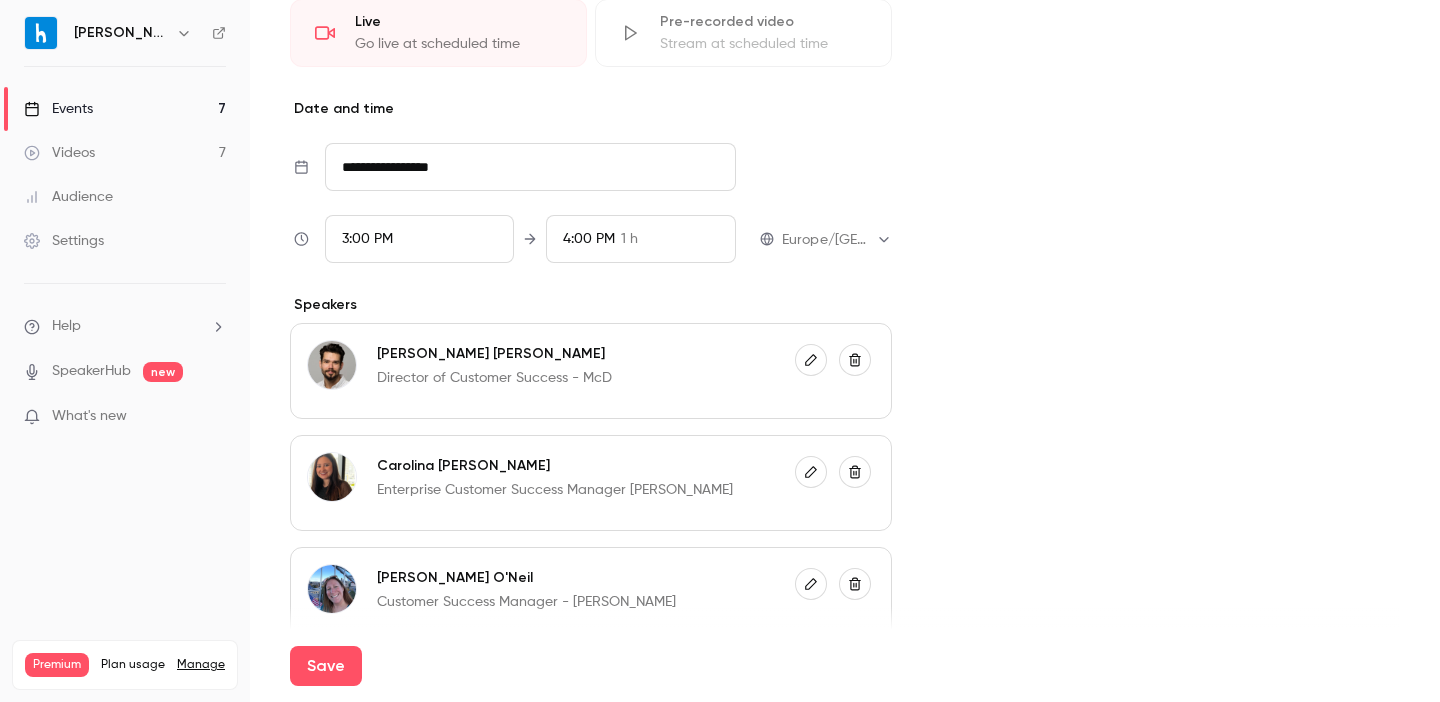 scroll, scrollTop: 512, scrollLeft: 0, axis: vertical 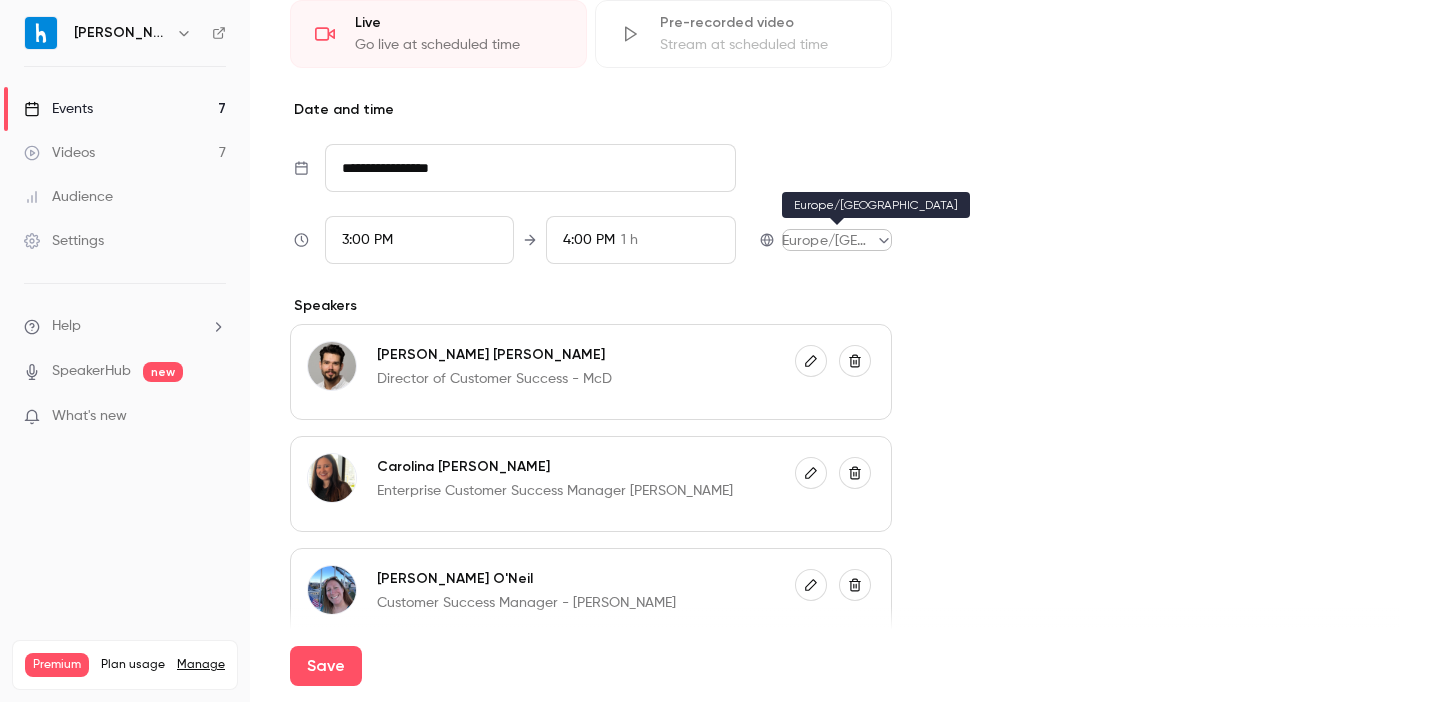 click on "**********" at bounding box center [720, 351] 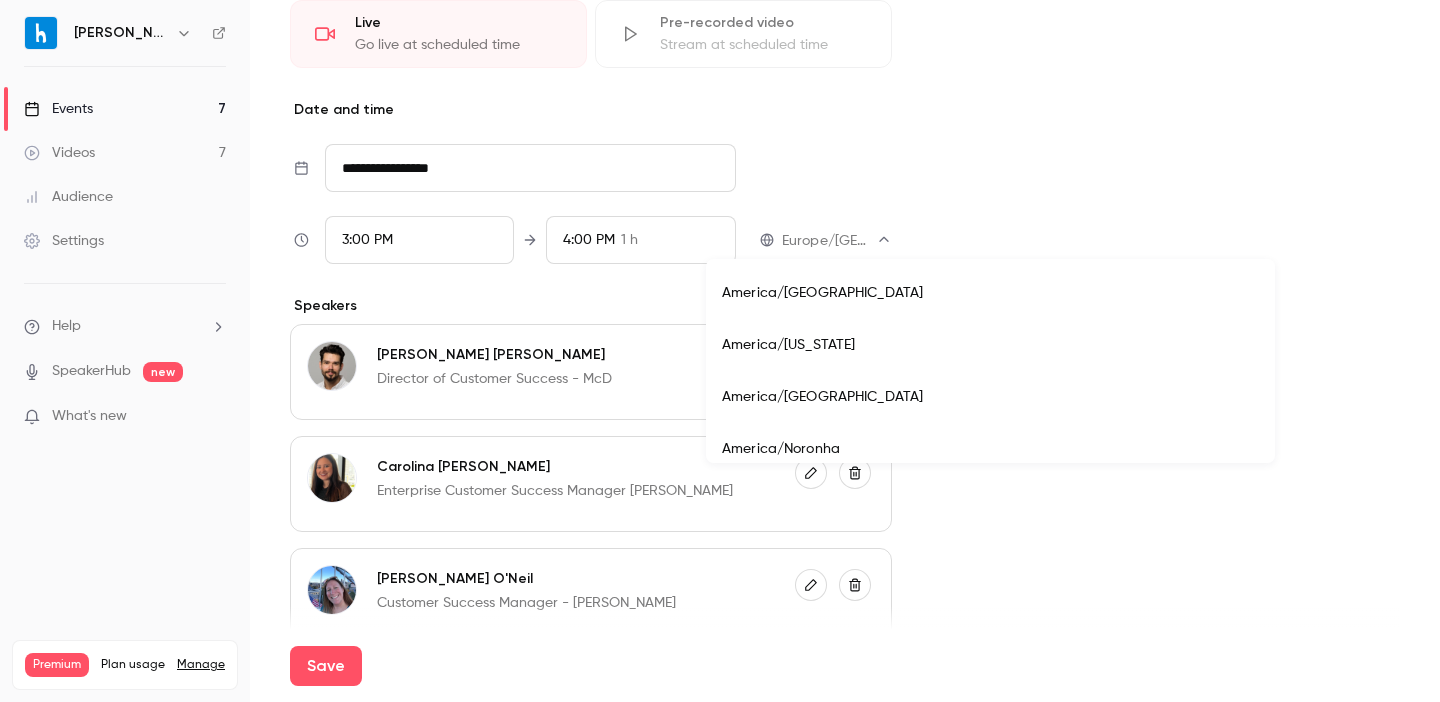 scroll, scrollTop: 7950, scrollLeft: 0, axis: vertical 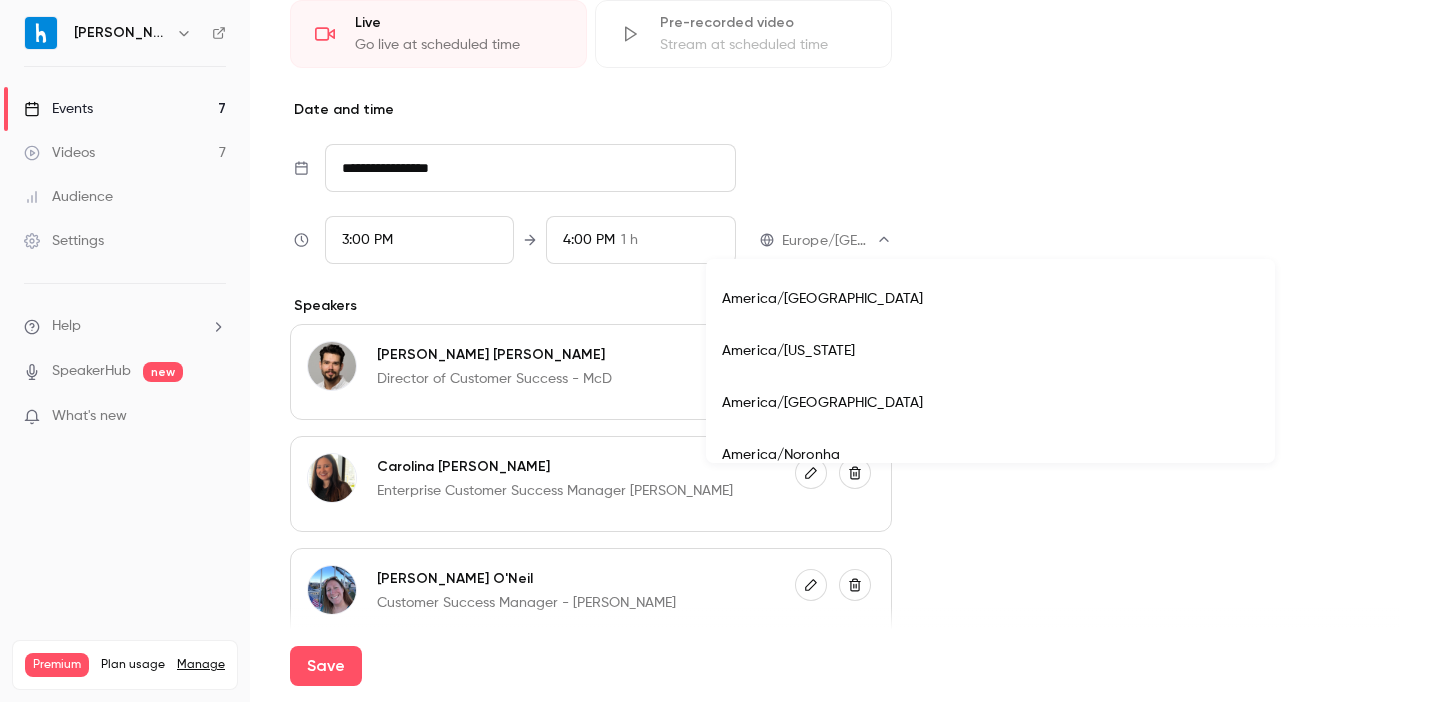 click on "America/[US_STATE]" at bounding box center (990, 351) 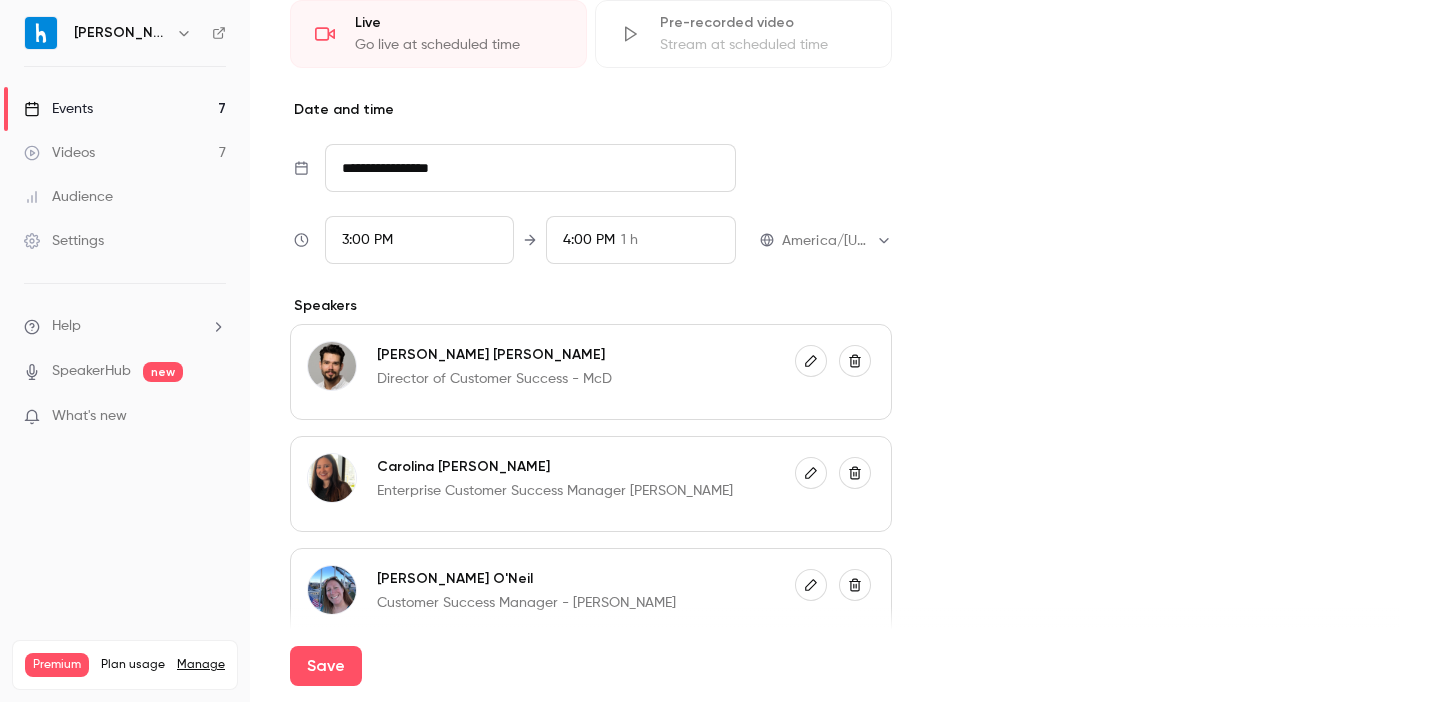 click on "3:00 PM" at bounding box center [420, 240] 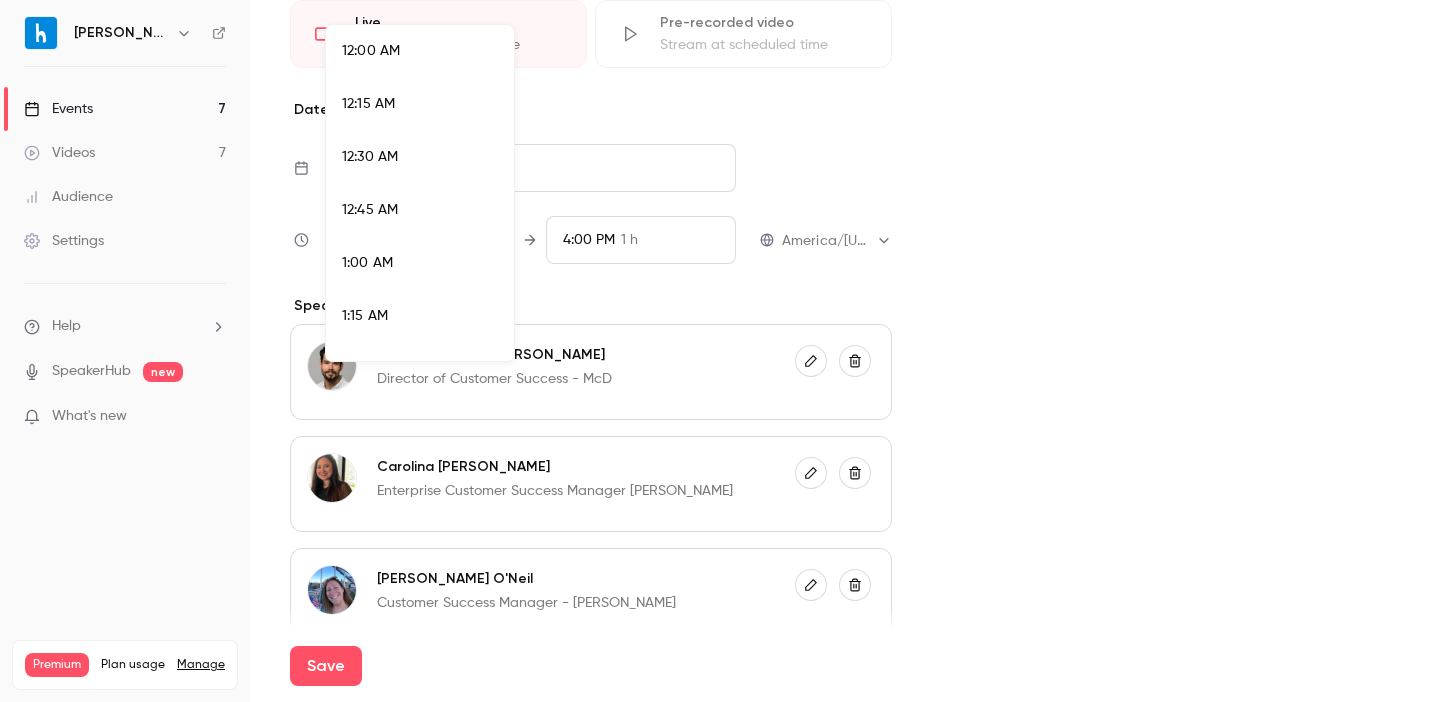 scroll, scrollTop: 3038, scrollLeft: 0, axis: vertical 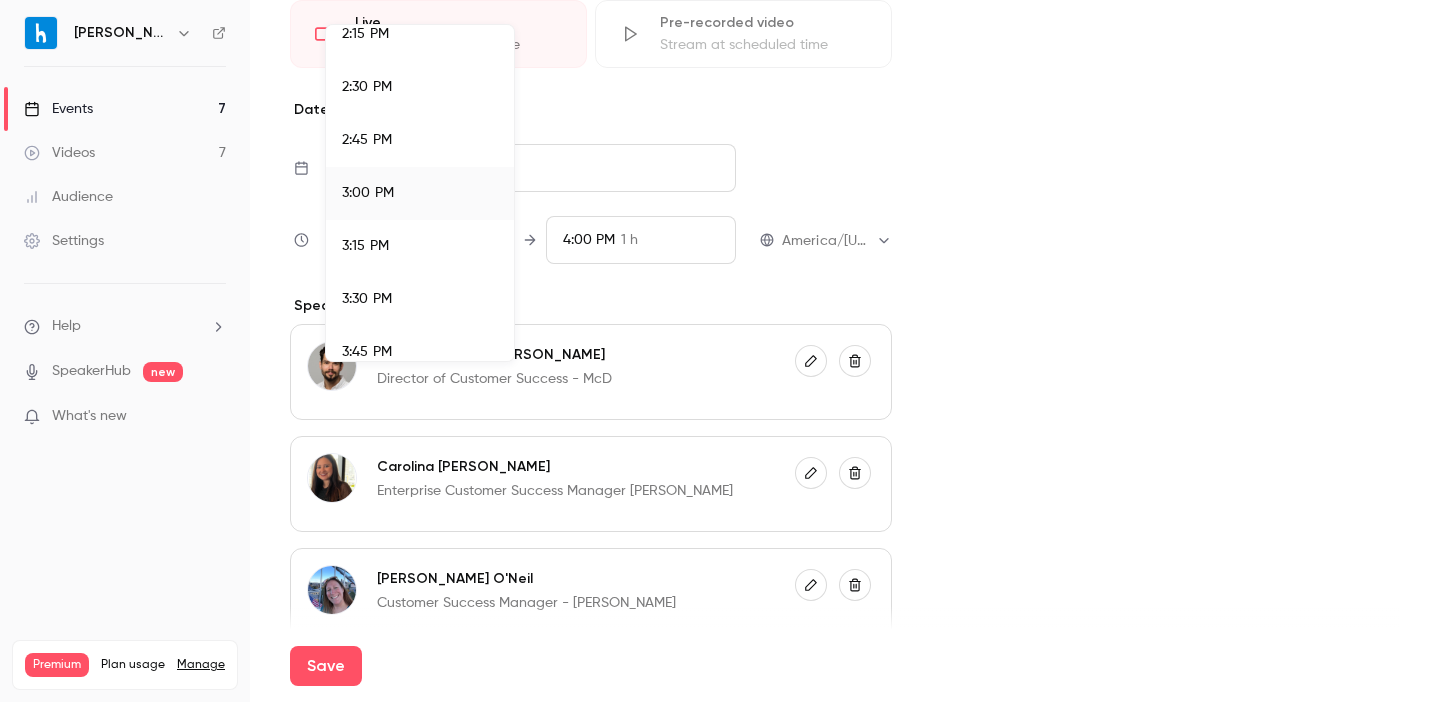 click on "3:00 PM" at bounding box center (420, 193) 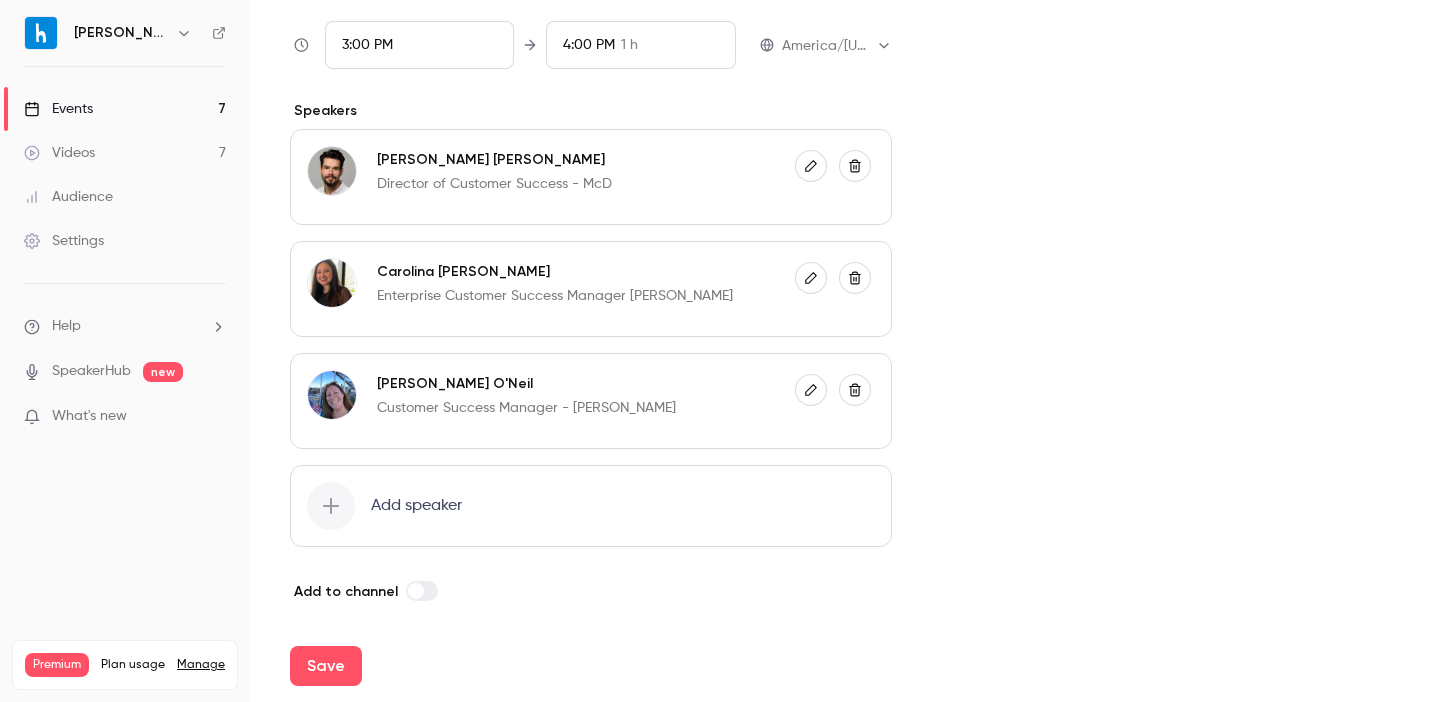 scroll, scrollTop: 712, scrollLeft: 0, axis: vertical 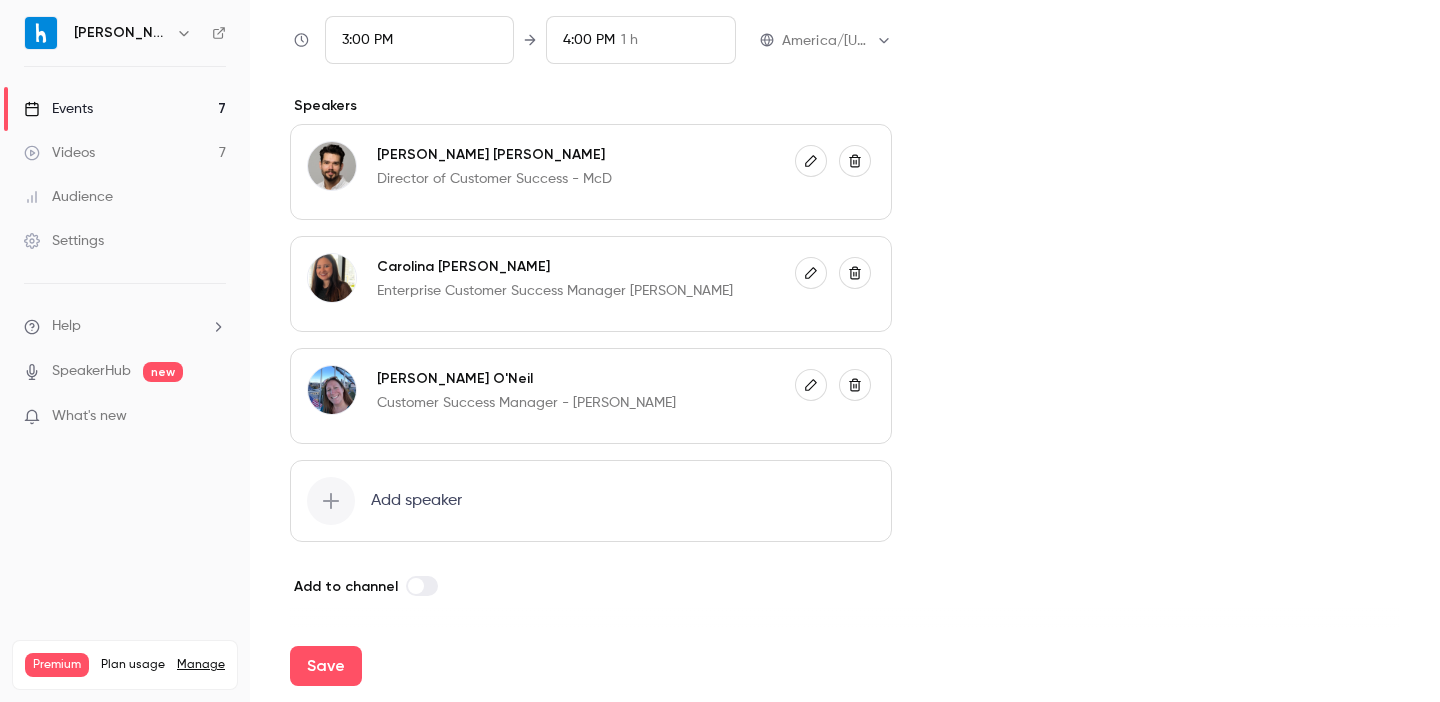 click at bounding box center [811, 161] 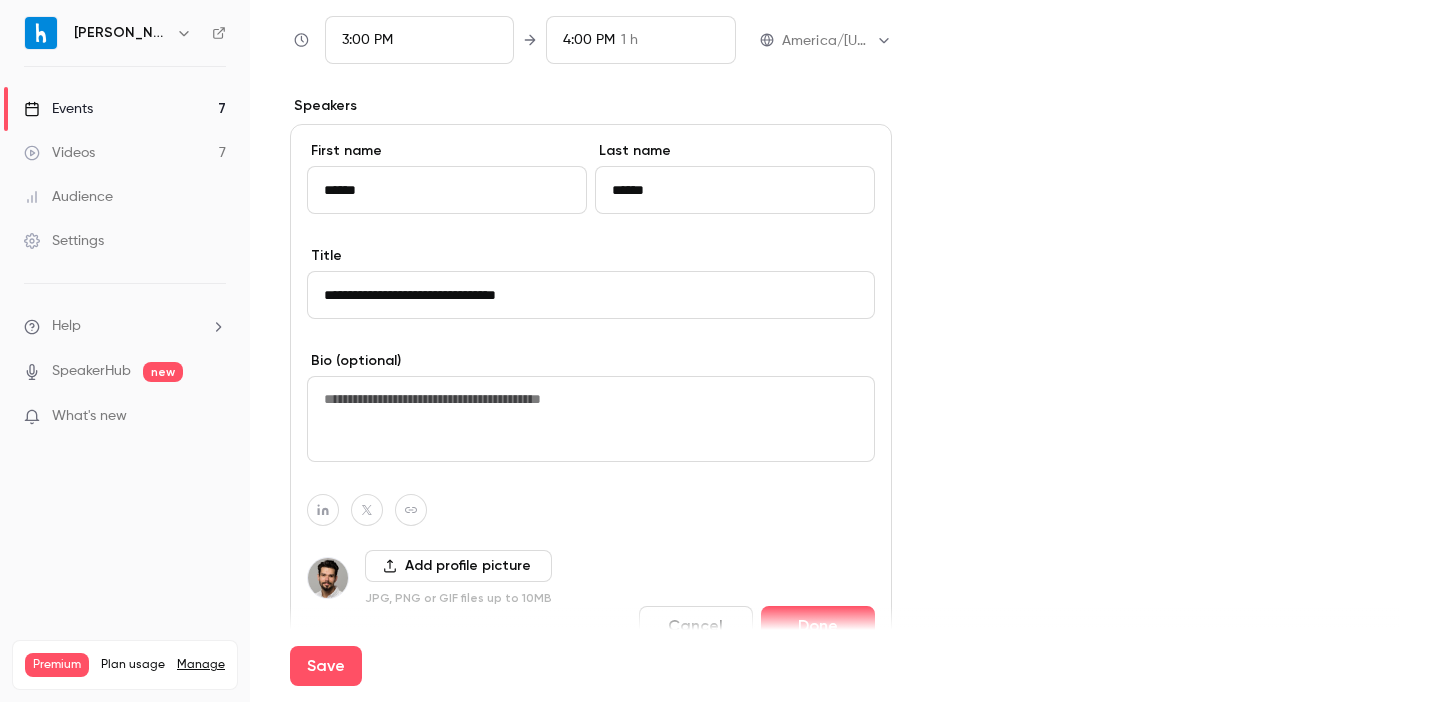 drag, startPoint x: 617, startPoint y: 295, endPoint x: 325, endPoint y: 262, distance: 293.8588 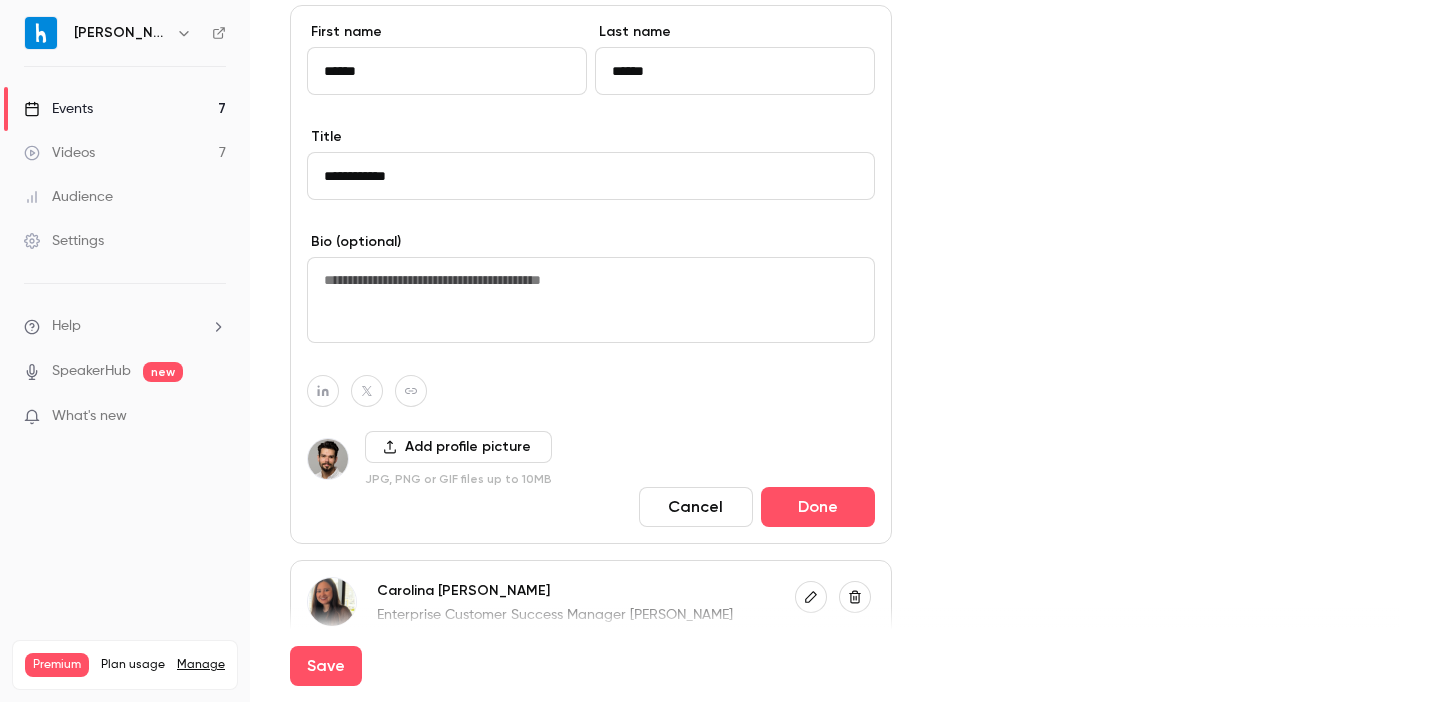 scroll, scrollTop: 851, scrollLeft: 0, axis: vertical 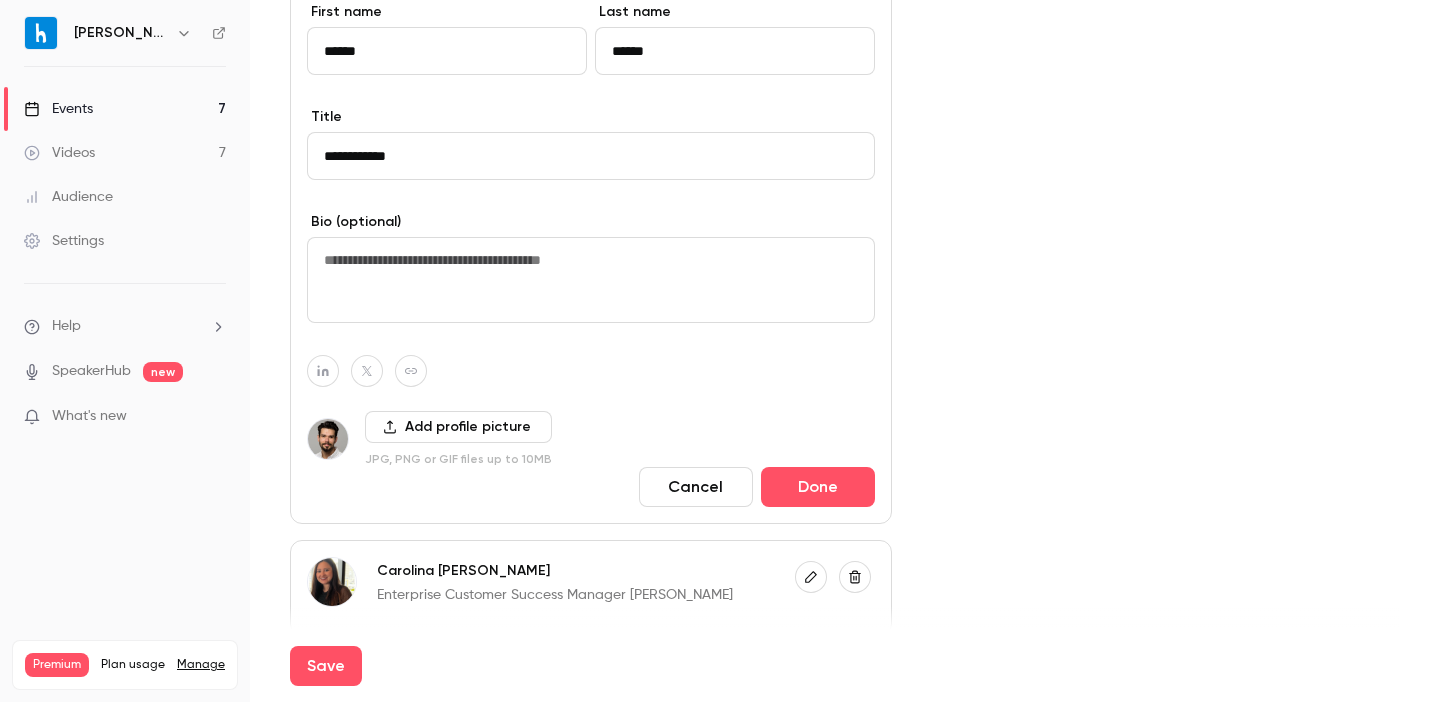 type on "**********" 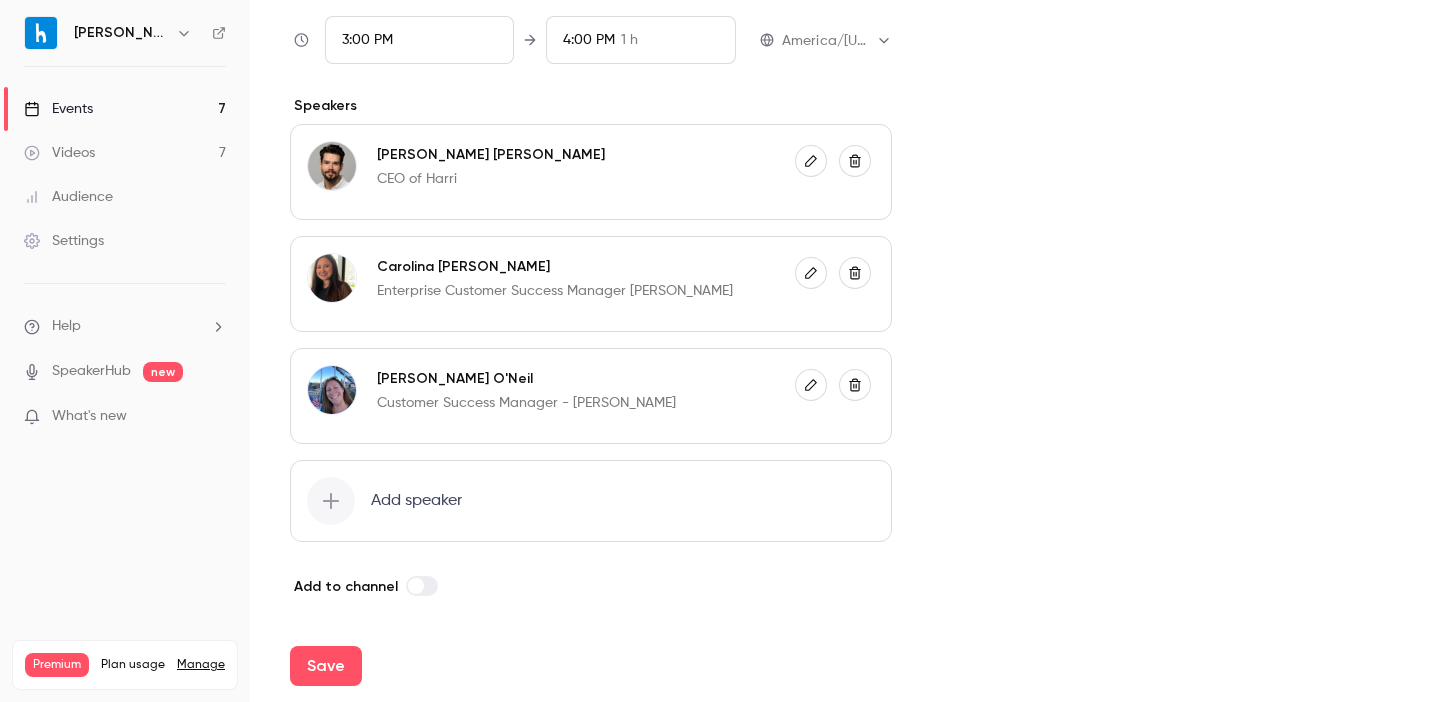 click 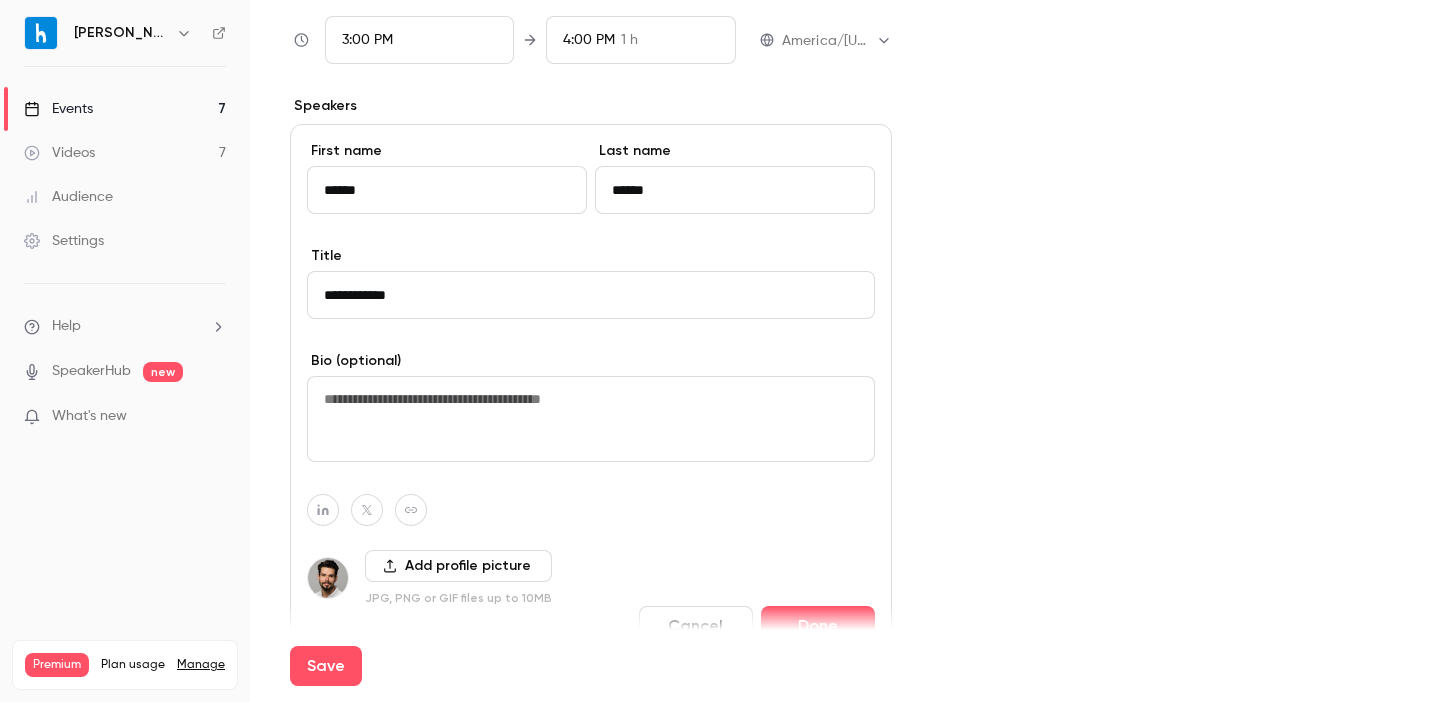 click on "**********" at bounding box center [591, 295] 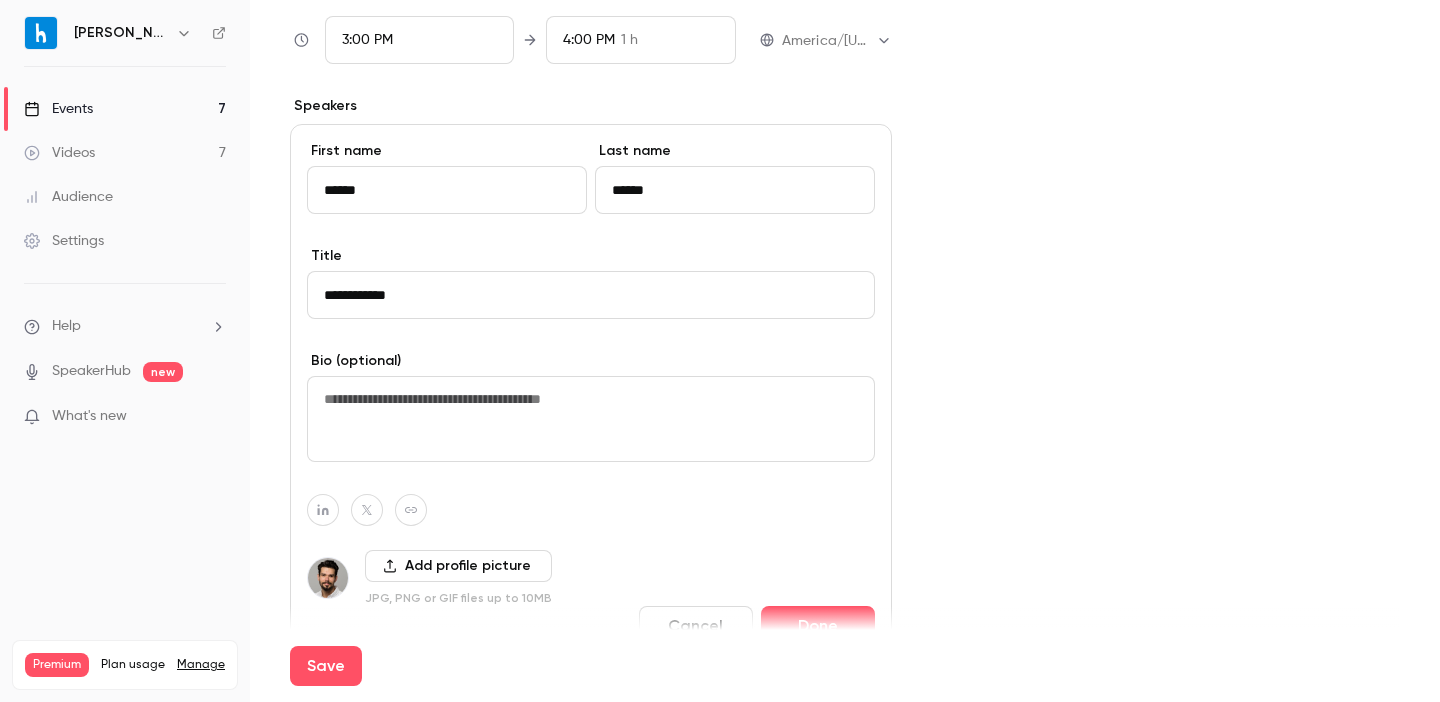 scroll, scrollTop: 765, scrollLeft: 0, axis: vertical 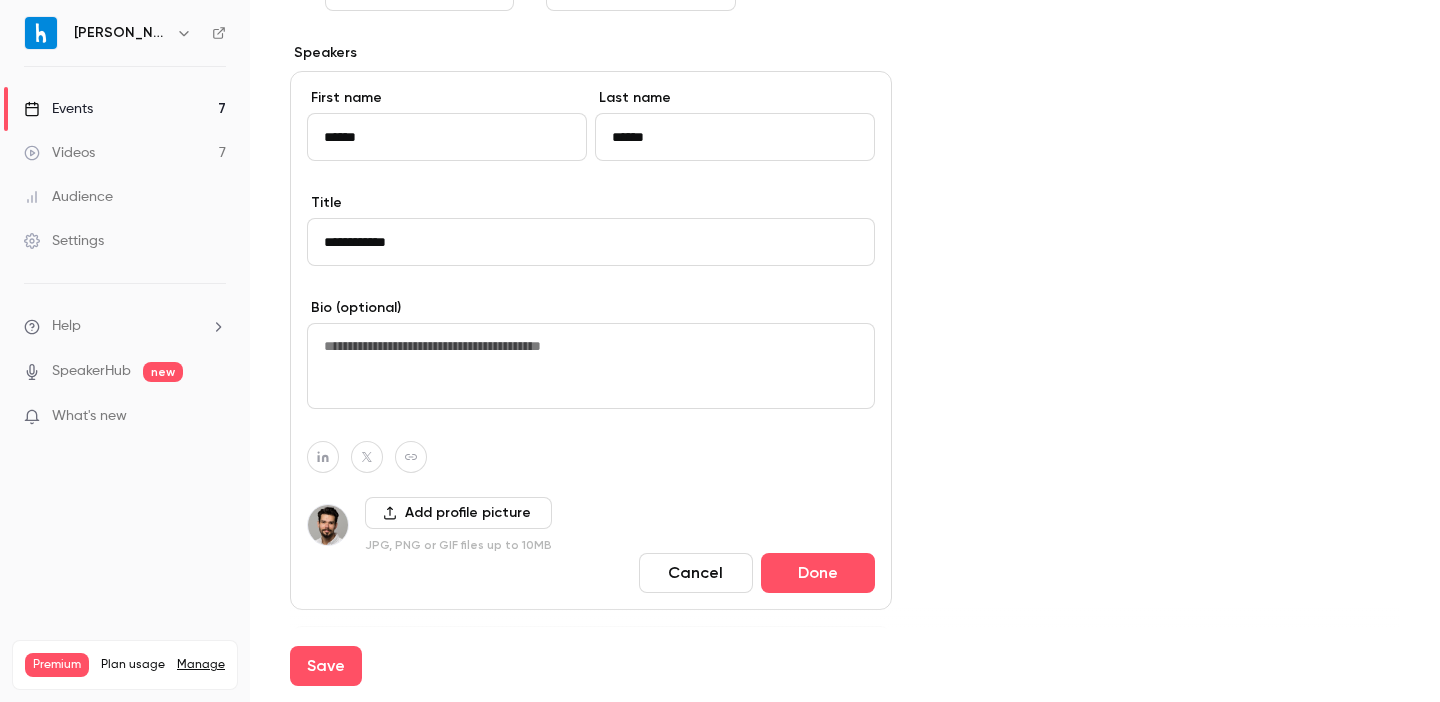drag, startPoint x: 484, startPoint y: 249, endPoint x: 289, endPoint y: 219, distance: 197.29419 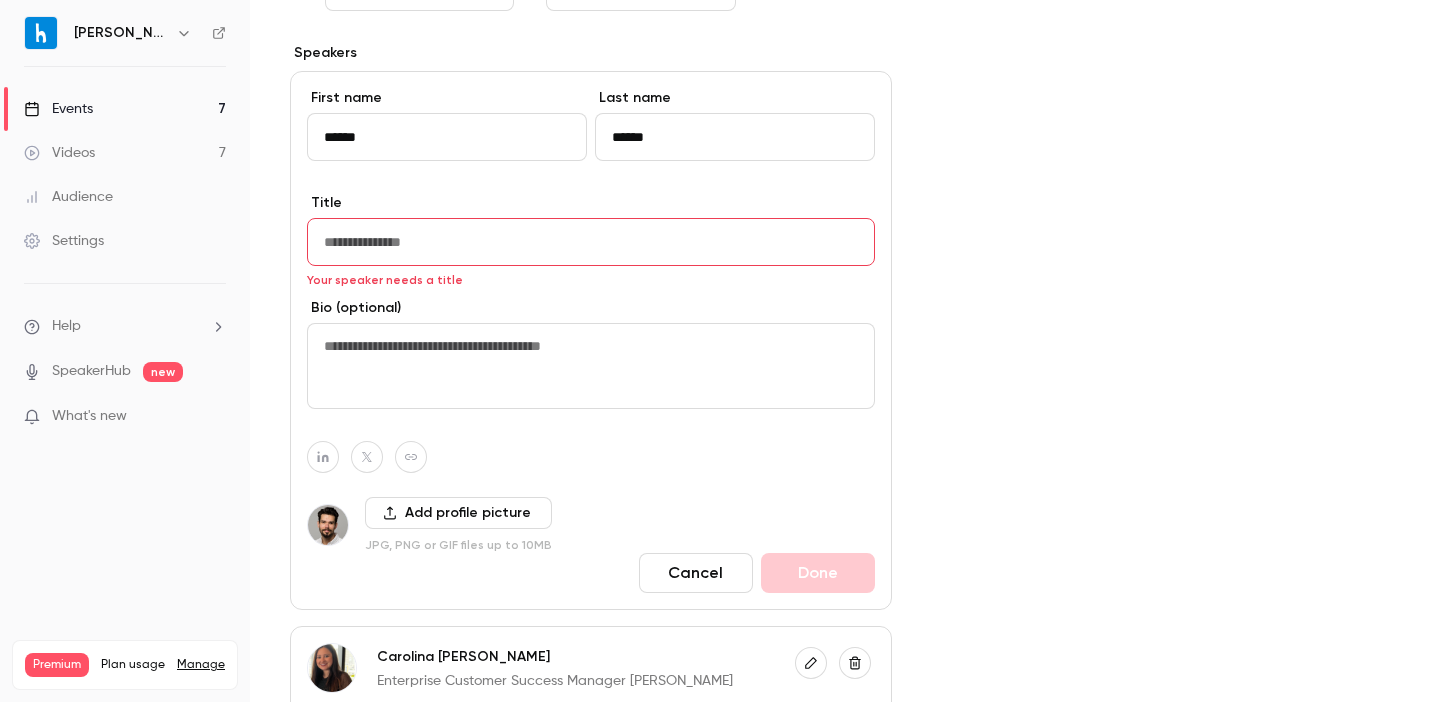 type on "**********" 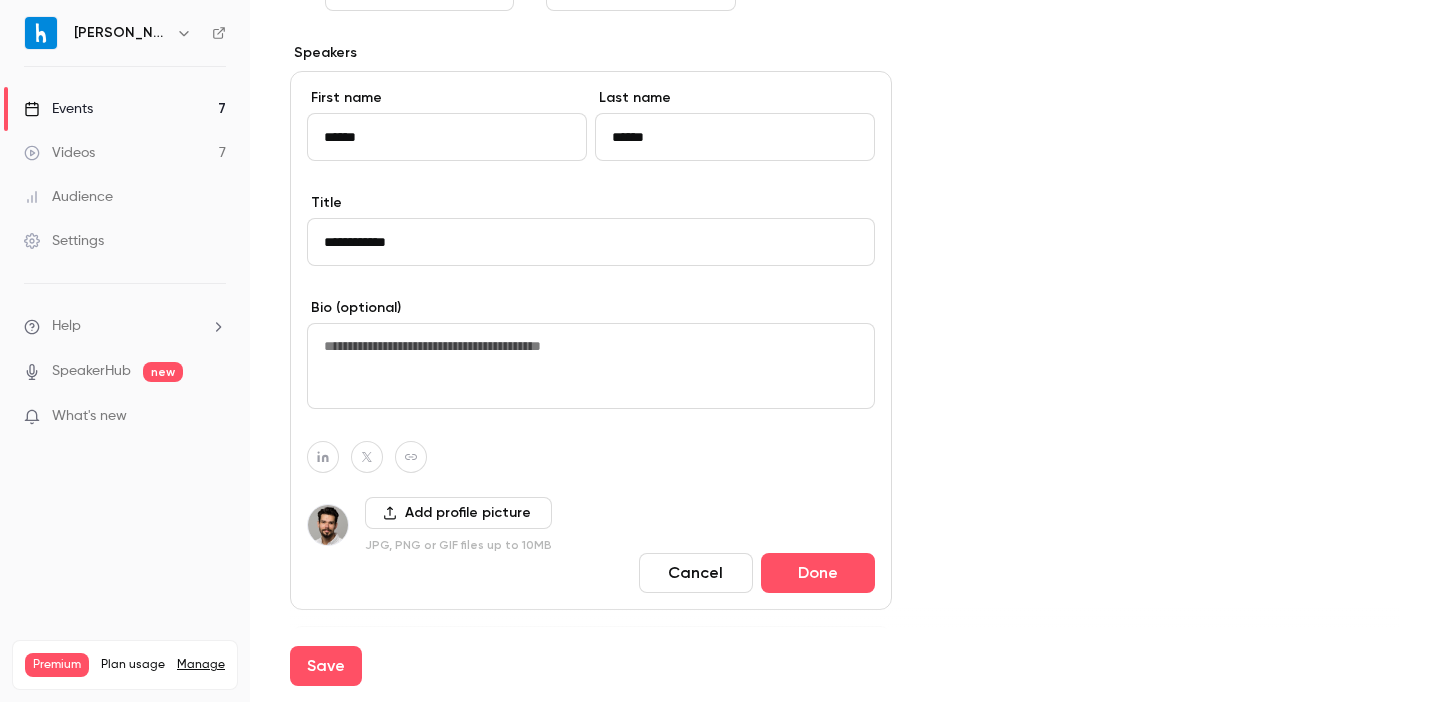 click on "Cancel" at bounding box center [696, 573] 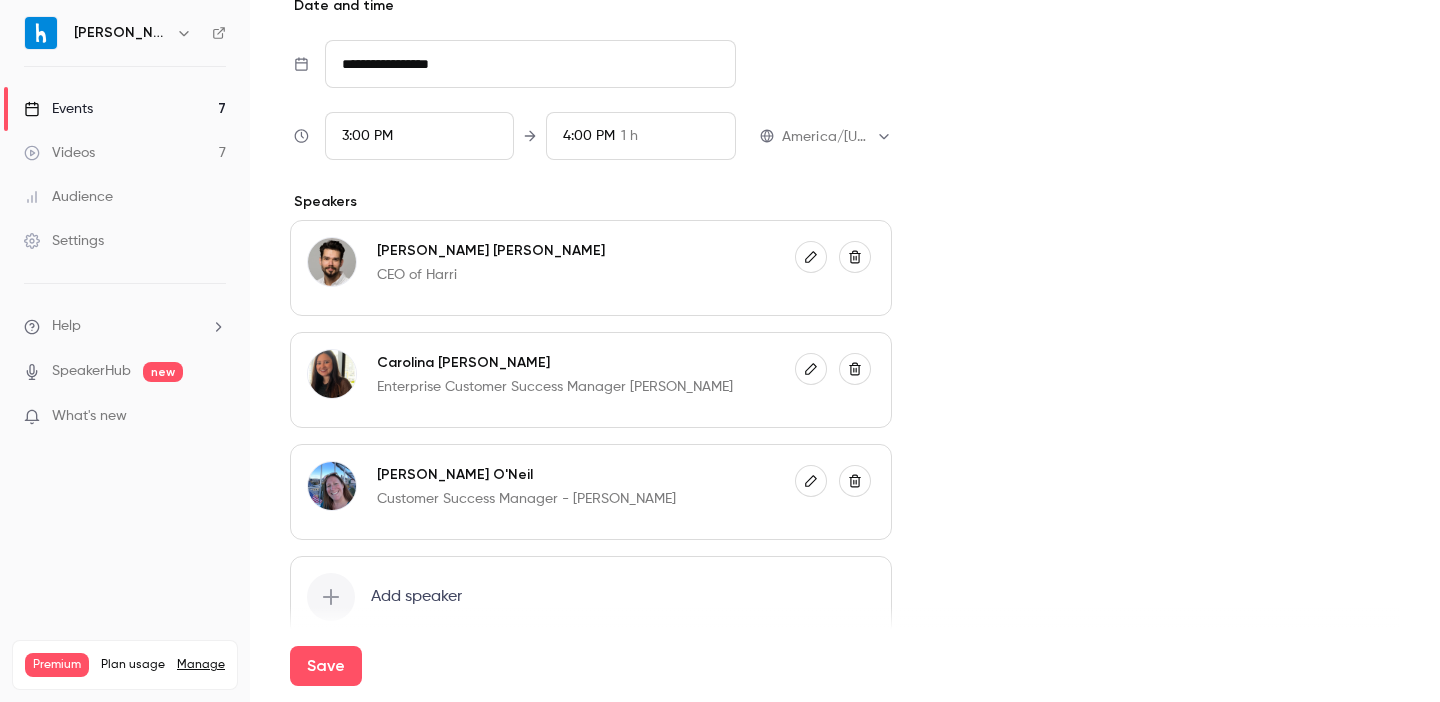 scroll, scrollTop: 712, scrollLeft: 0, axis: vertical 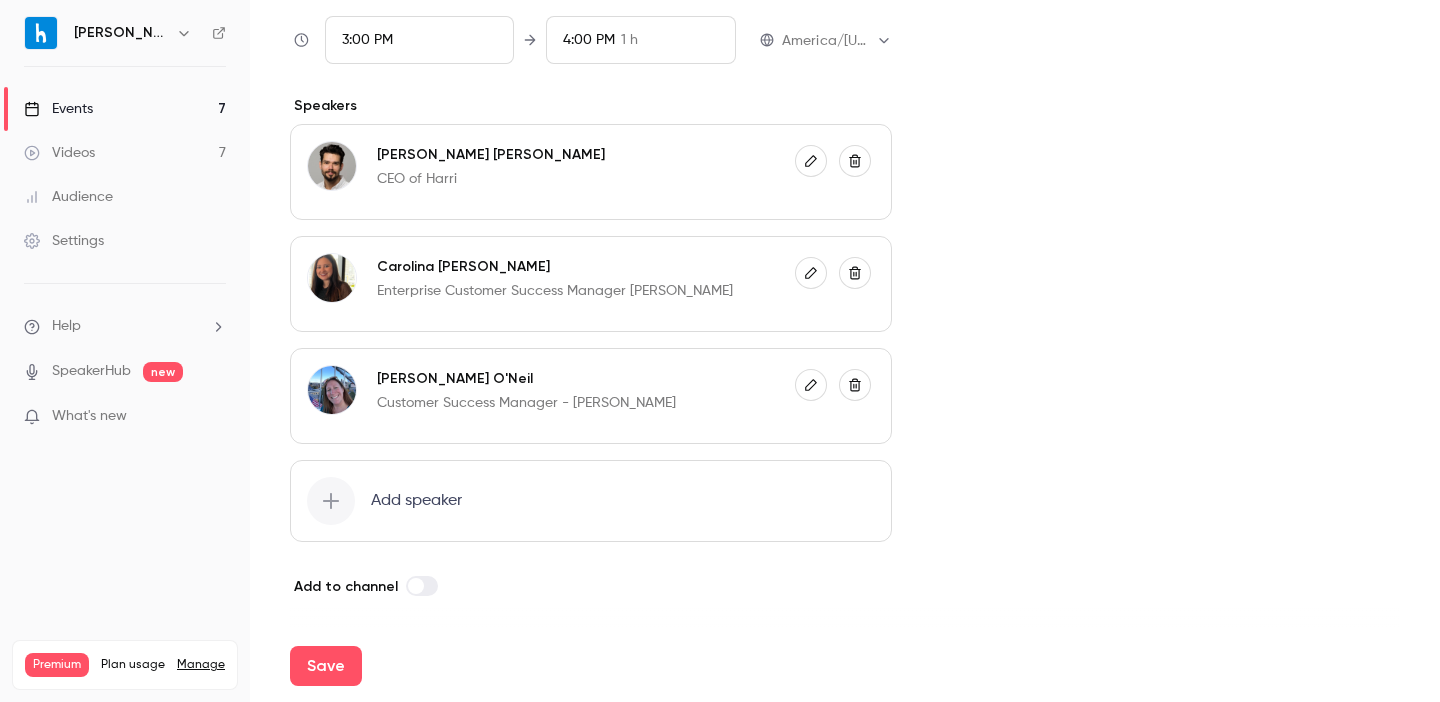 click on "Add speaker" at bounding box center (416, 501) 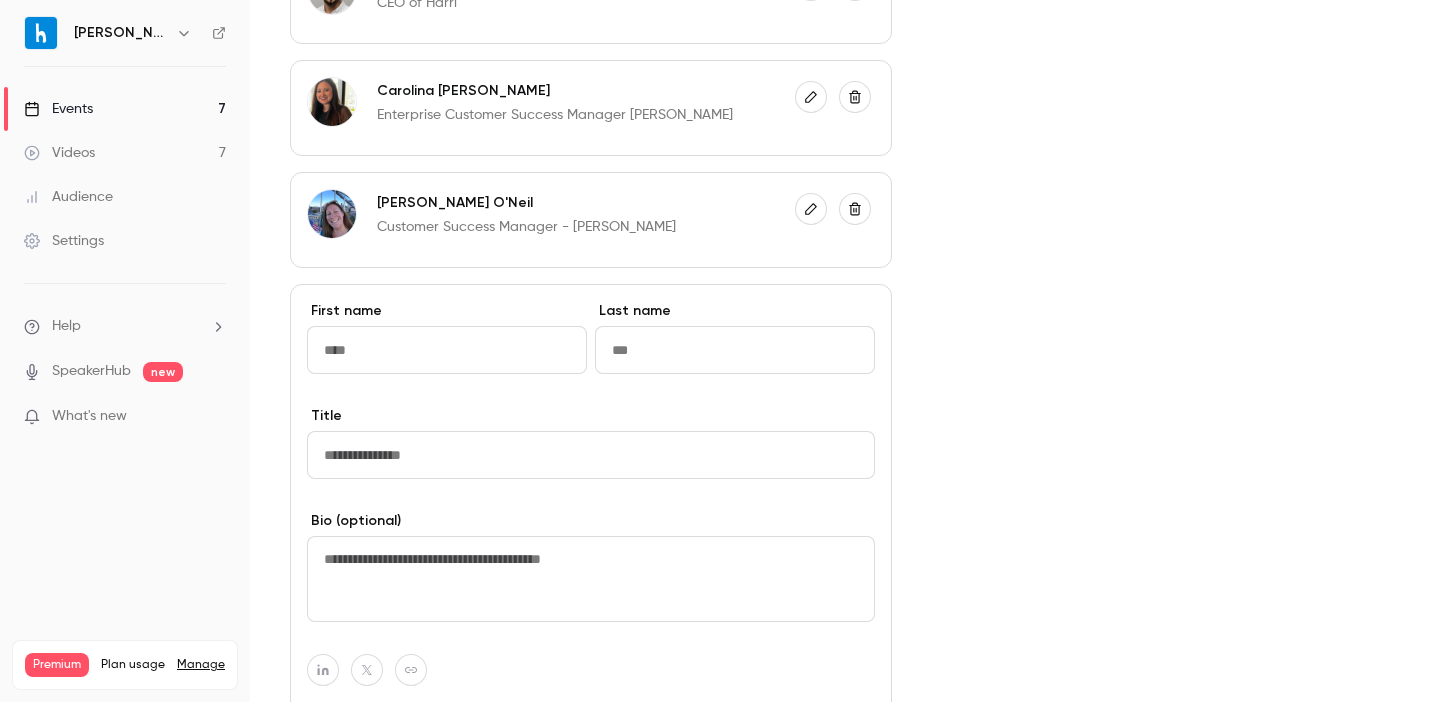 scroll, scrollTop: 890, scrollLeft: 0, axis: vertical 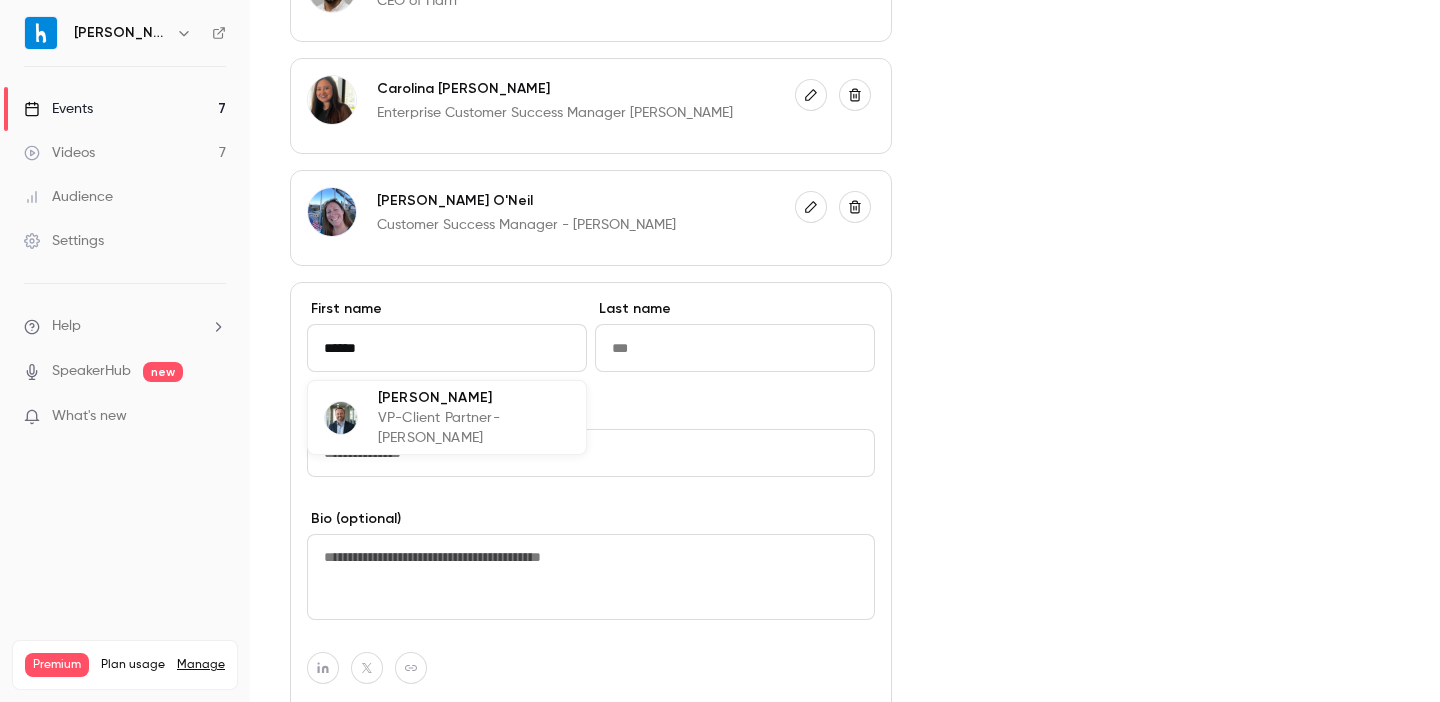 click on "VP-Client Partner-[PERSON_NAME]" at bounding box center (474, 428) 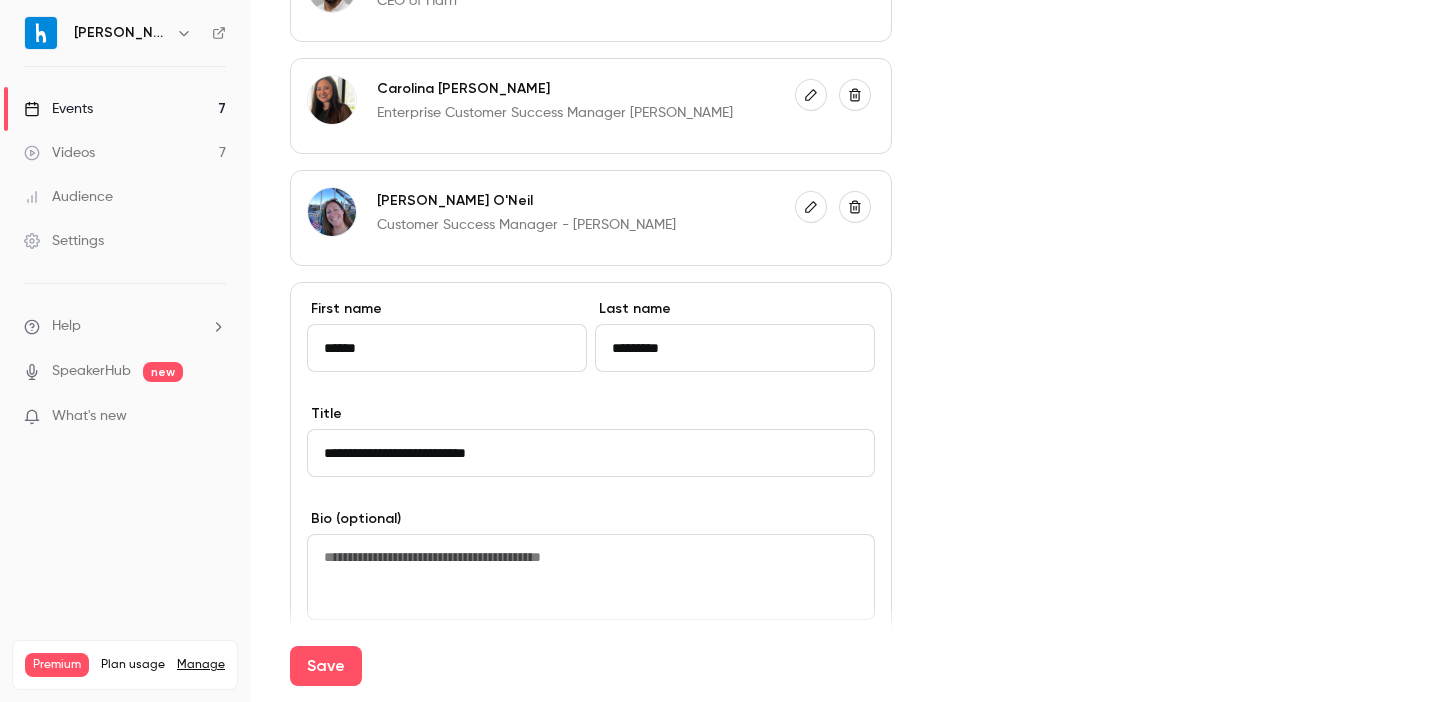 scroll, scrollTop: 1073, scrollLeft: 0, axis: vertical 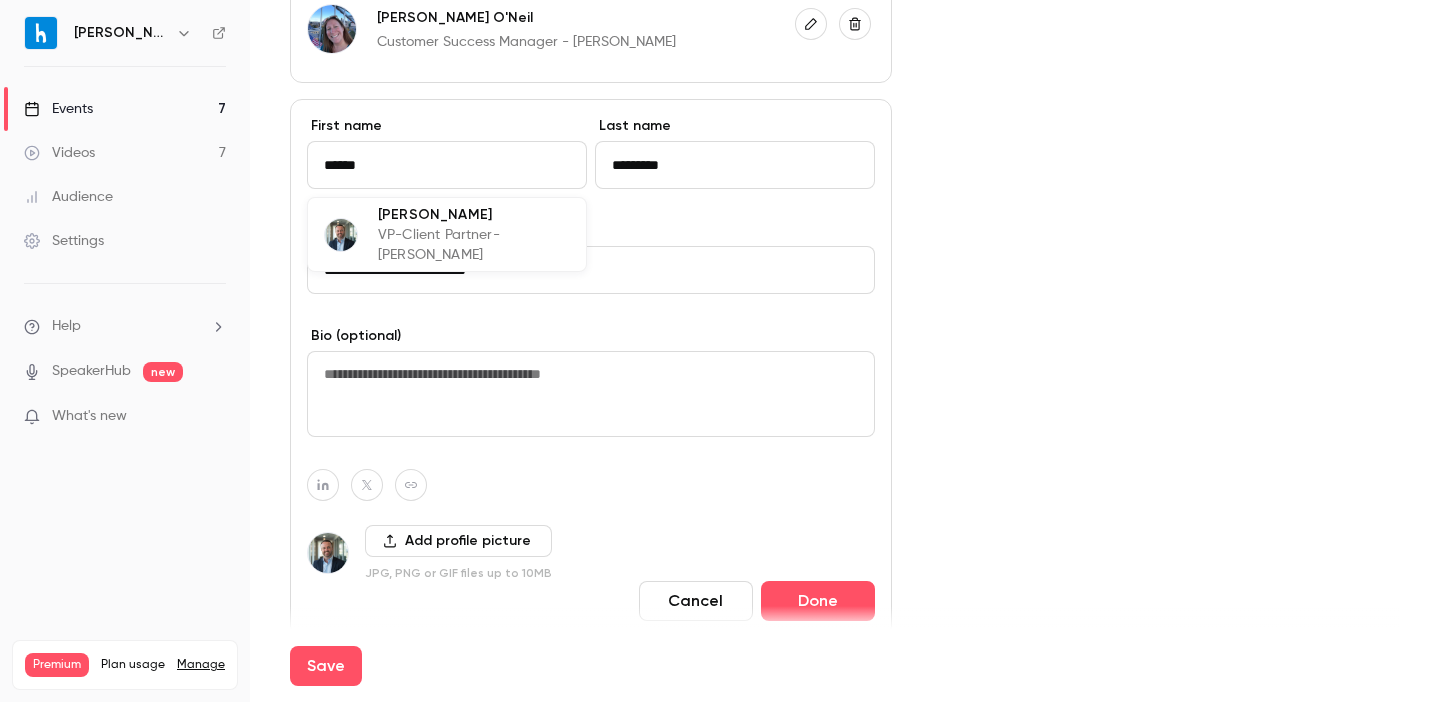 drag, startPoint x: 473, startPoint y: 165, endPoint x: 293, endPoint y: 165, distance: 180 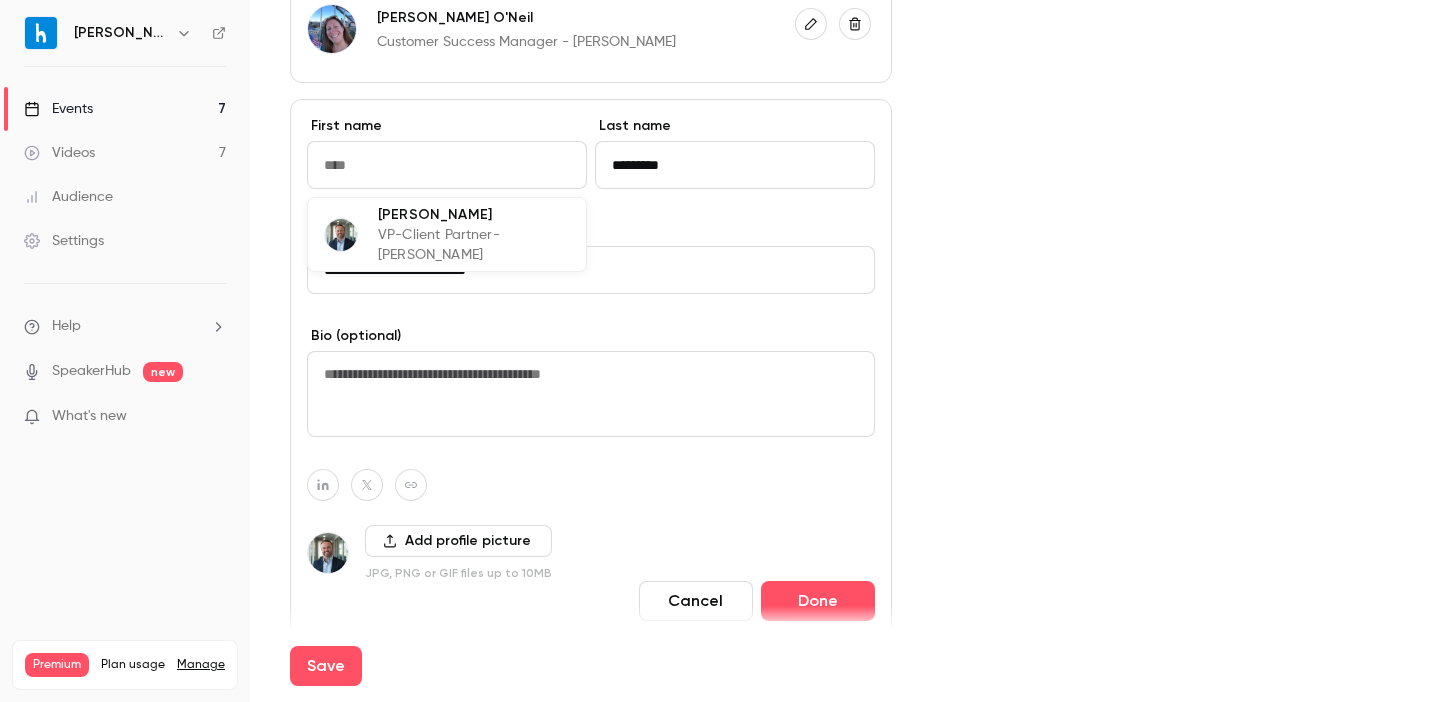 type 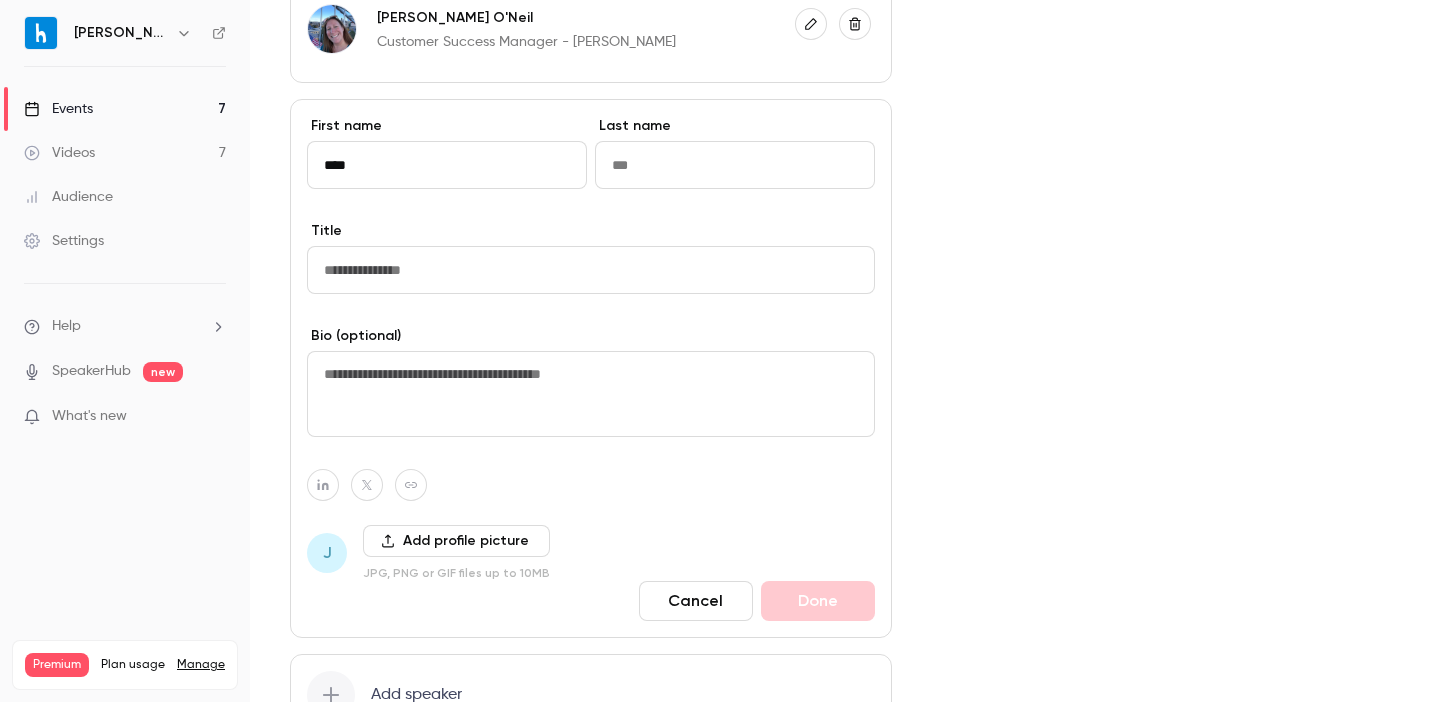 type on "****" 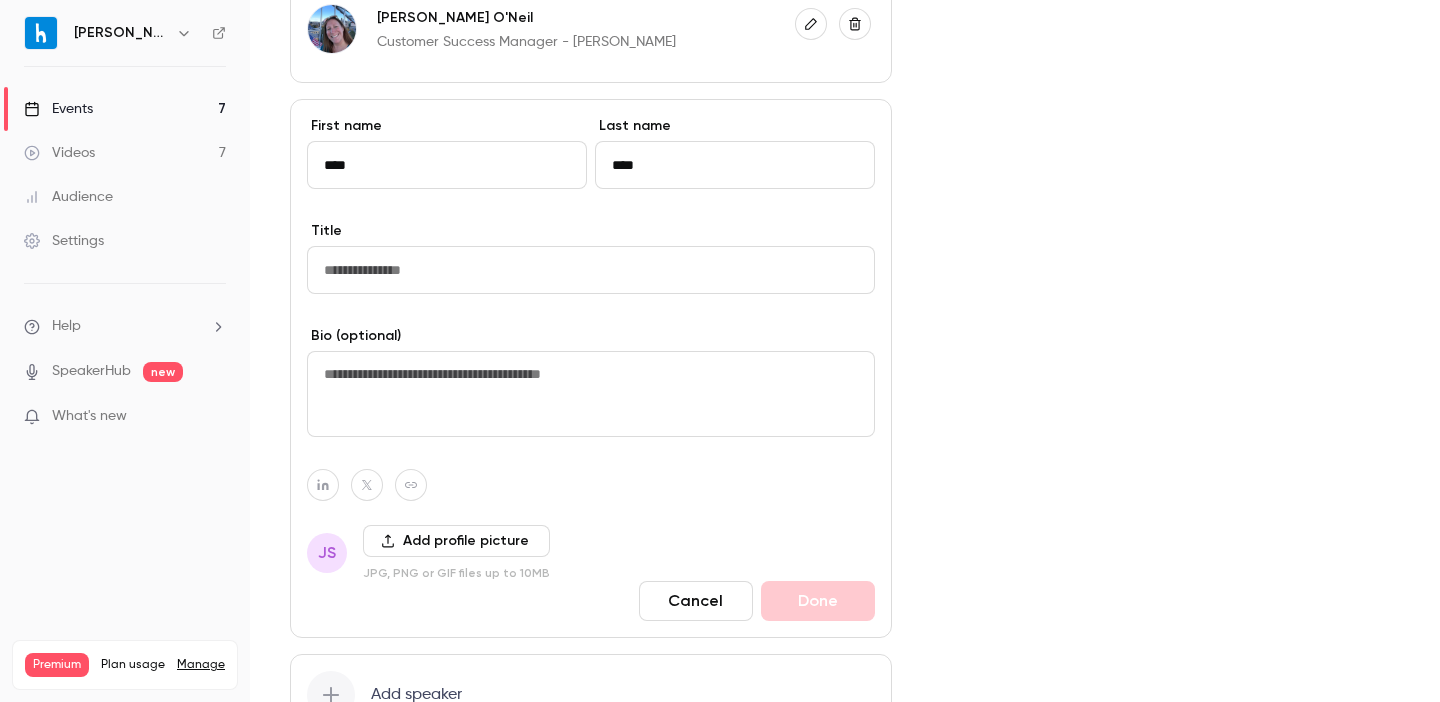 type on "*****" 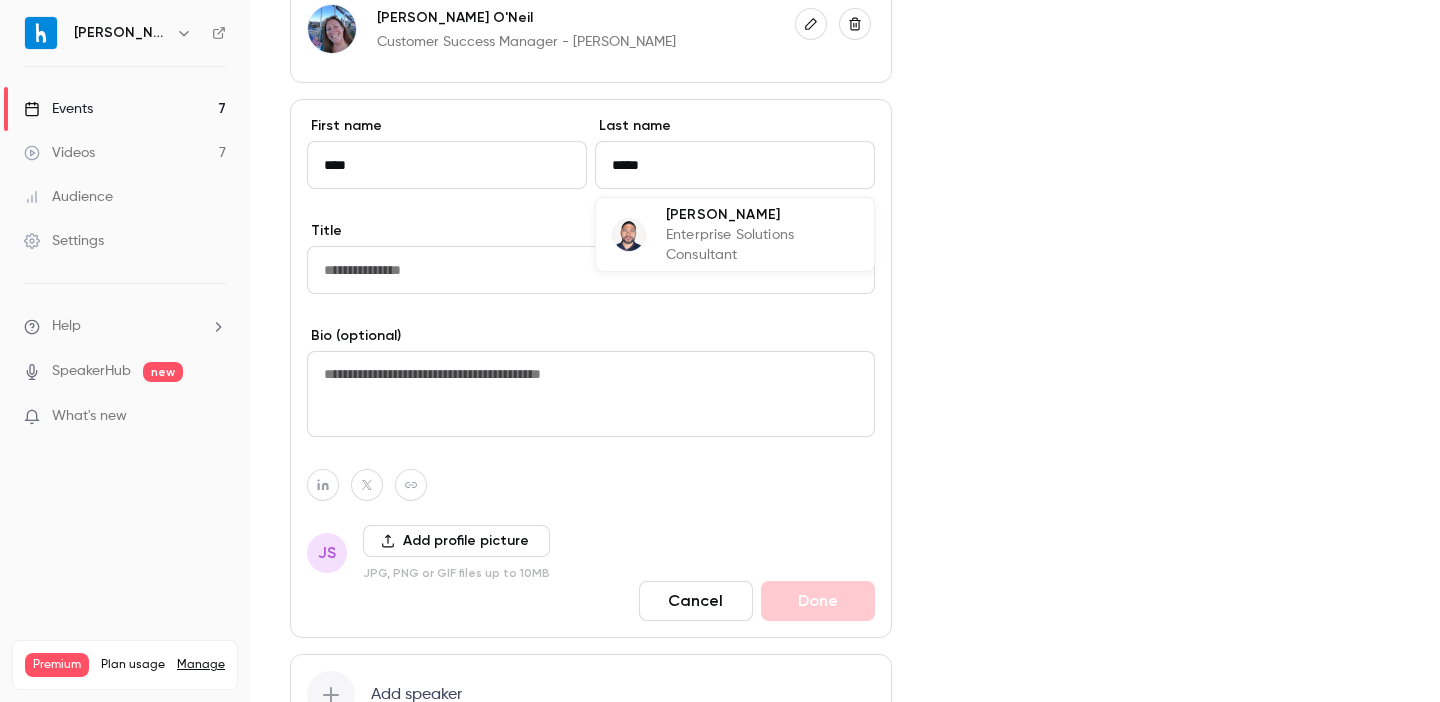 click on "[PERSON_NAME] Enterprise Solutions Consultant" at bounding box center [735, 234] 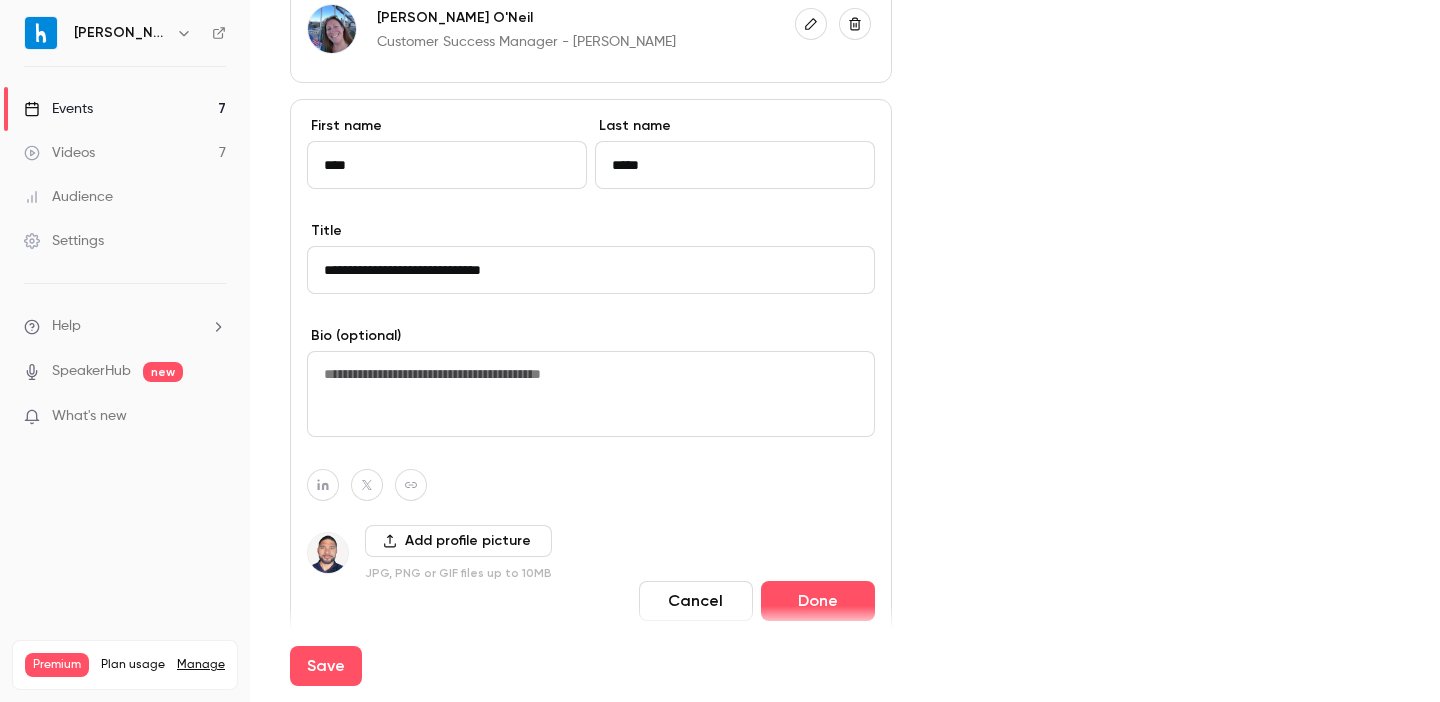 type on "*****" 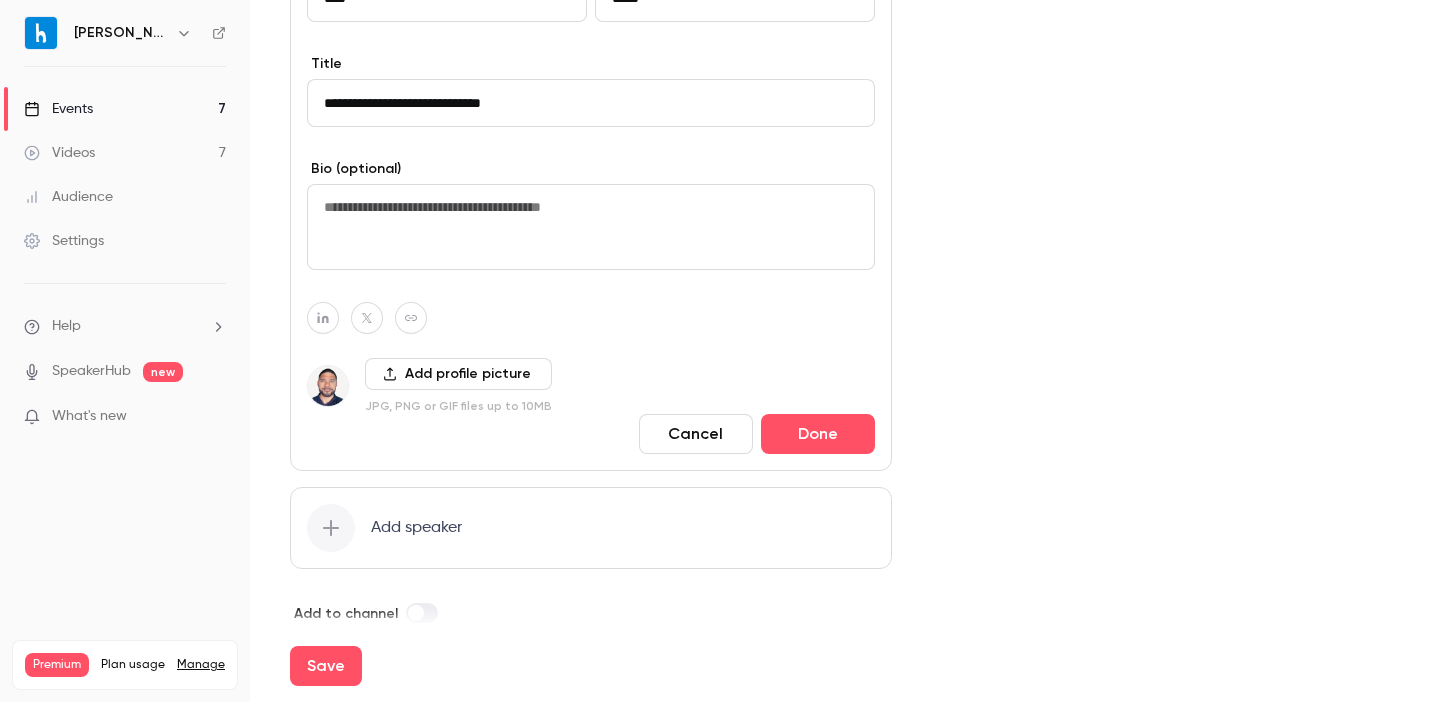 click on "Cancel" at bounding box center [696, 434] 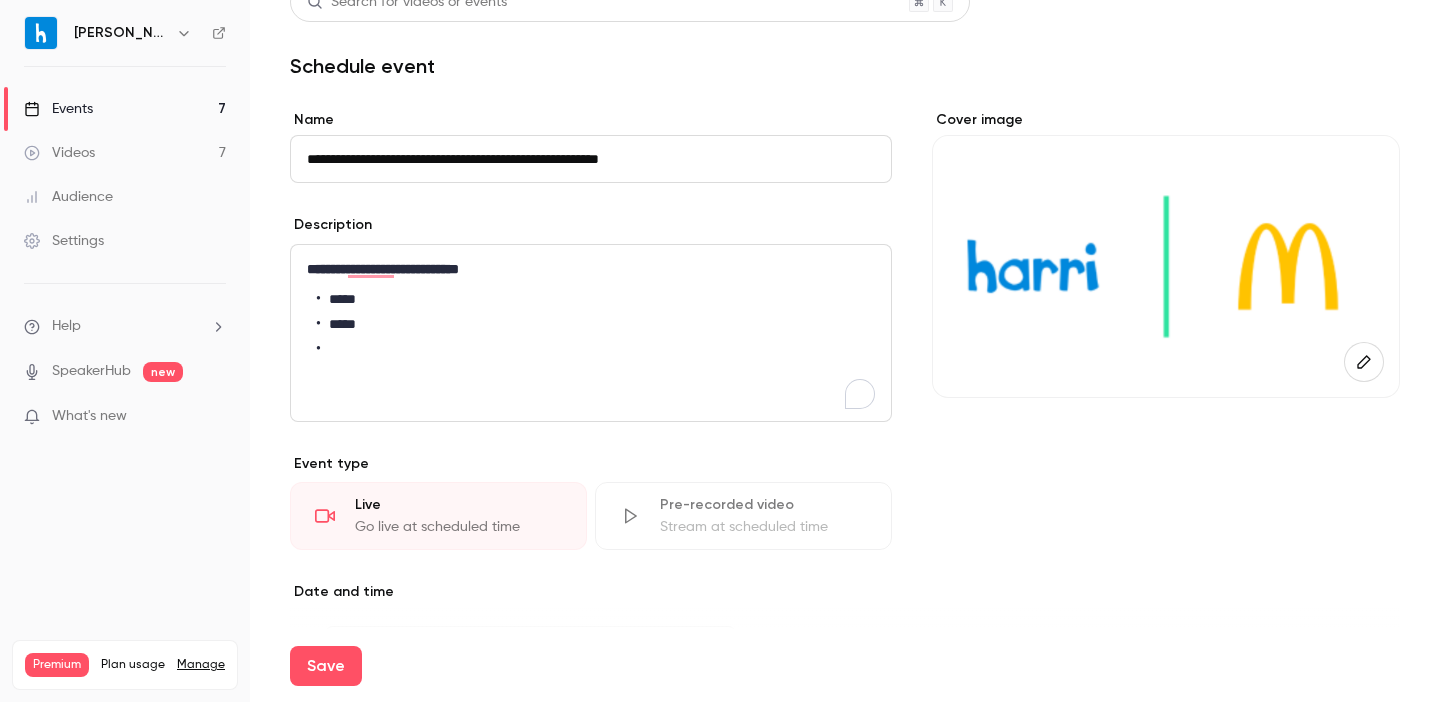 scroll, scrollTop: 0, scrollLeft: 0, axis: both 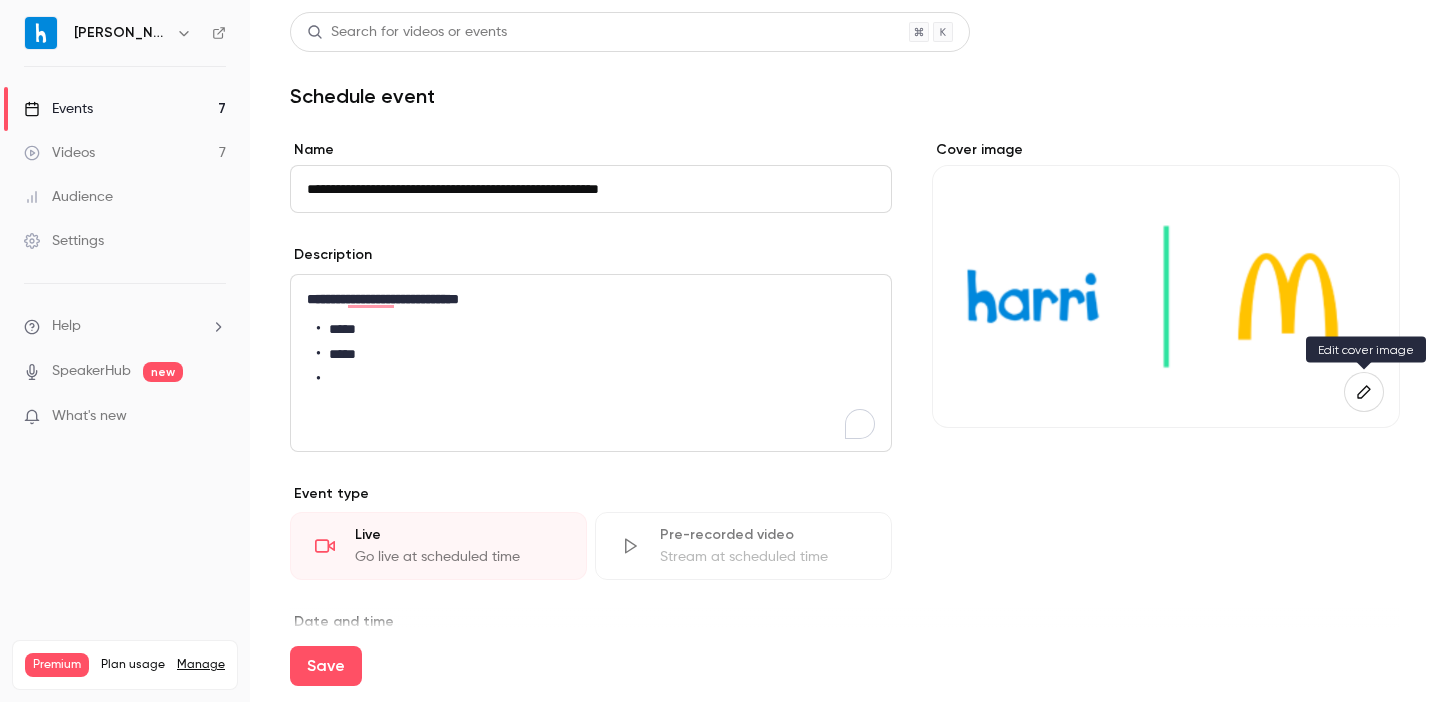 click 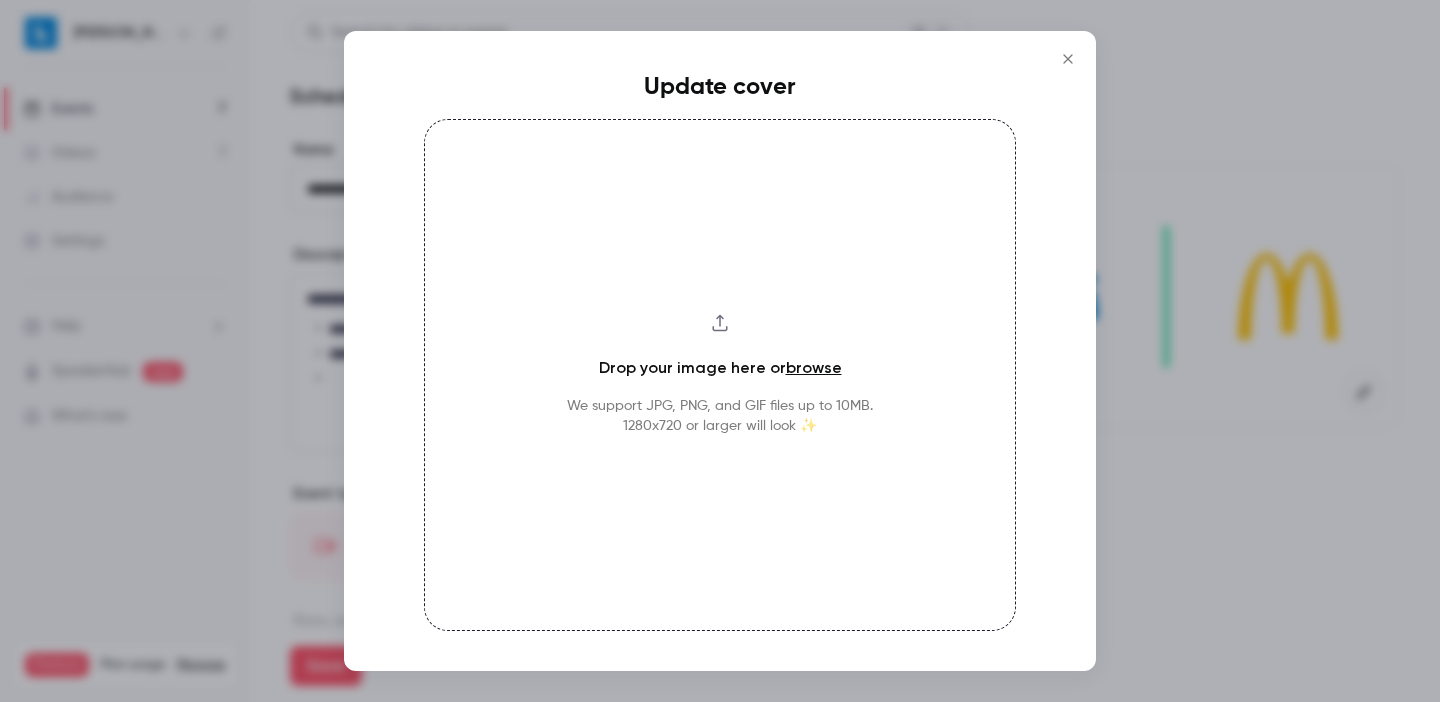 click 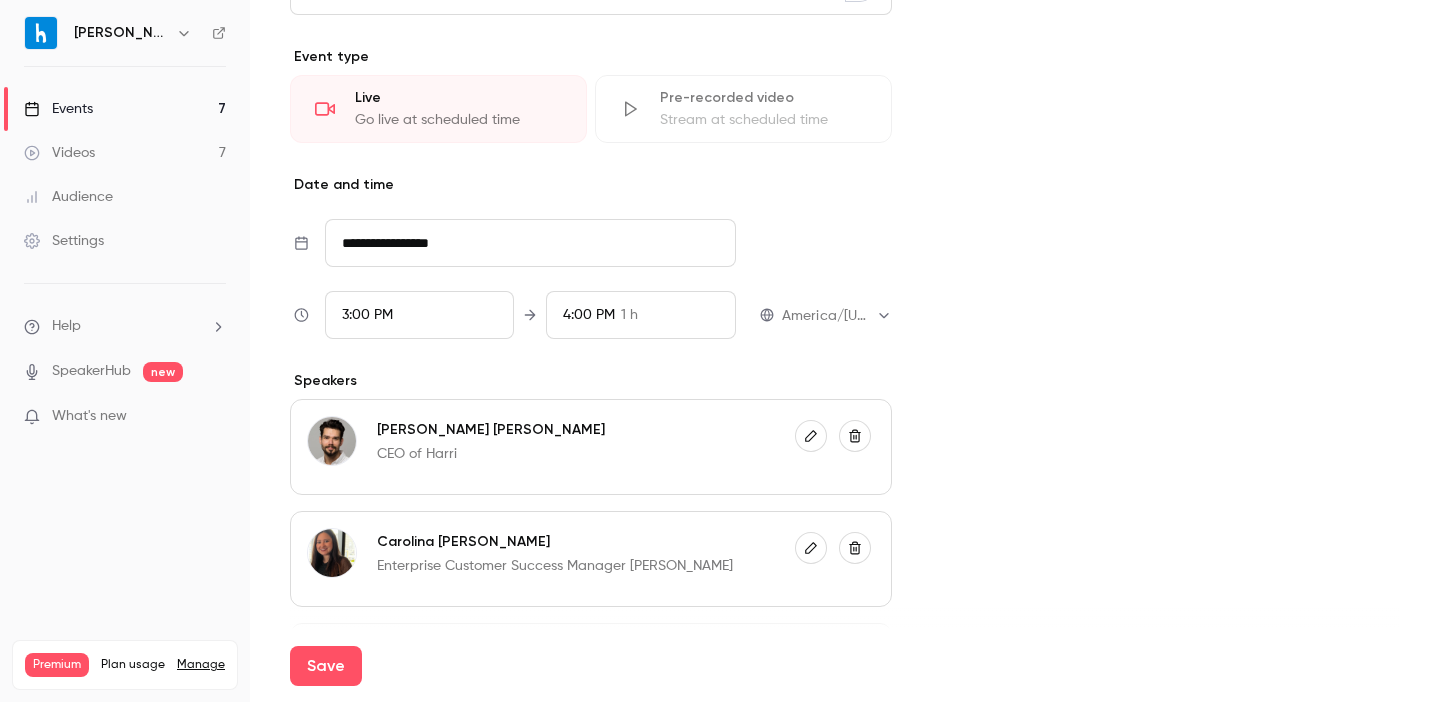 scroll, scrollTop: 436, scrollLeft: 0, axis: vertical 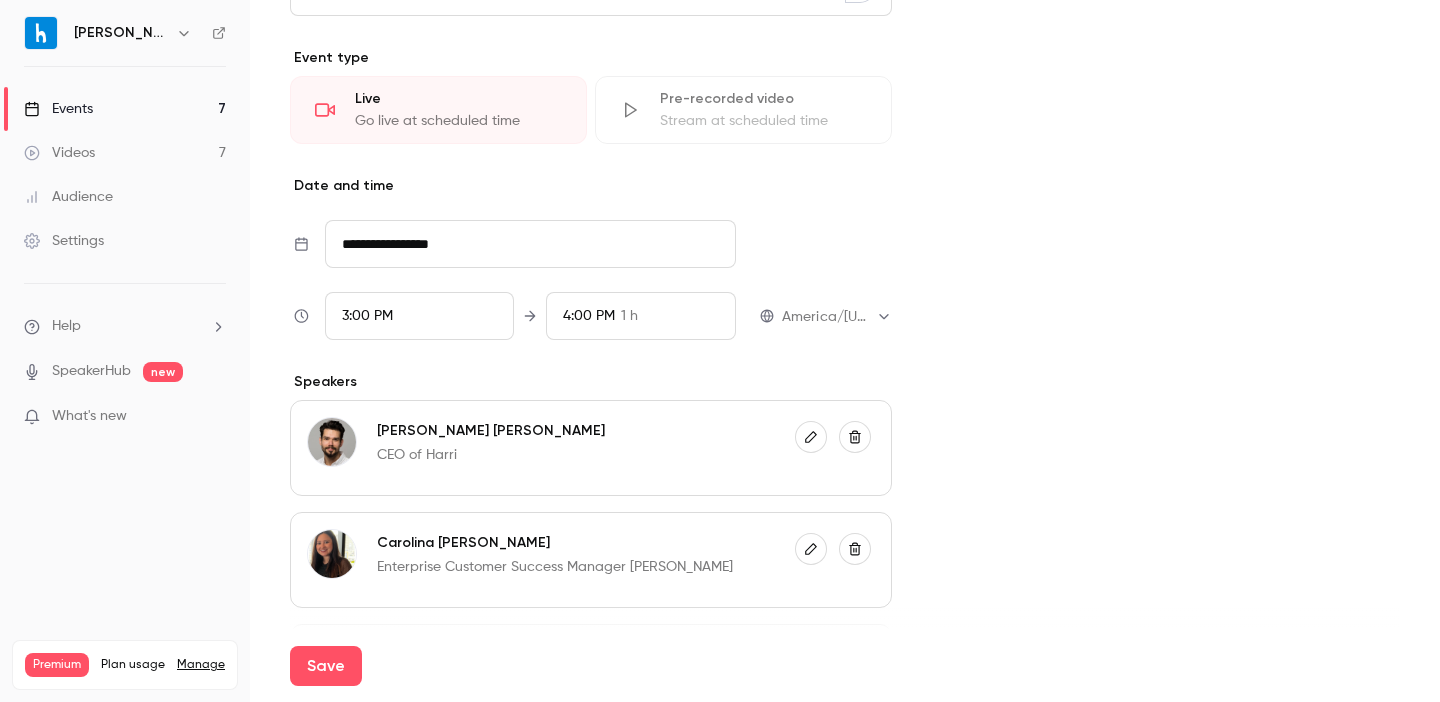 click 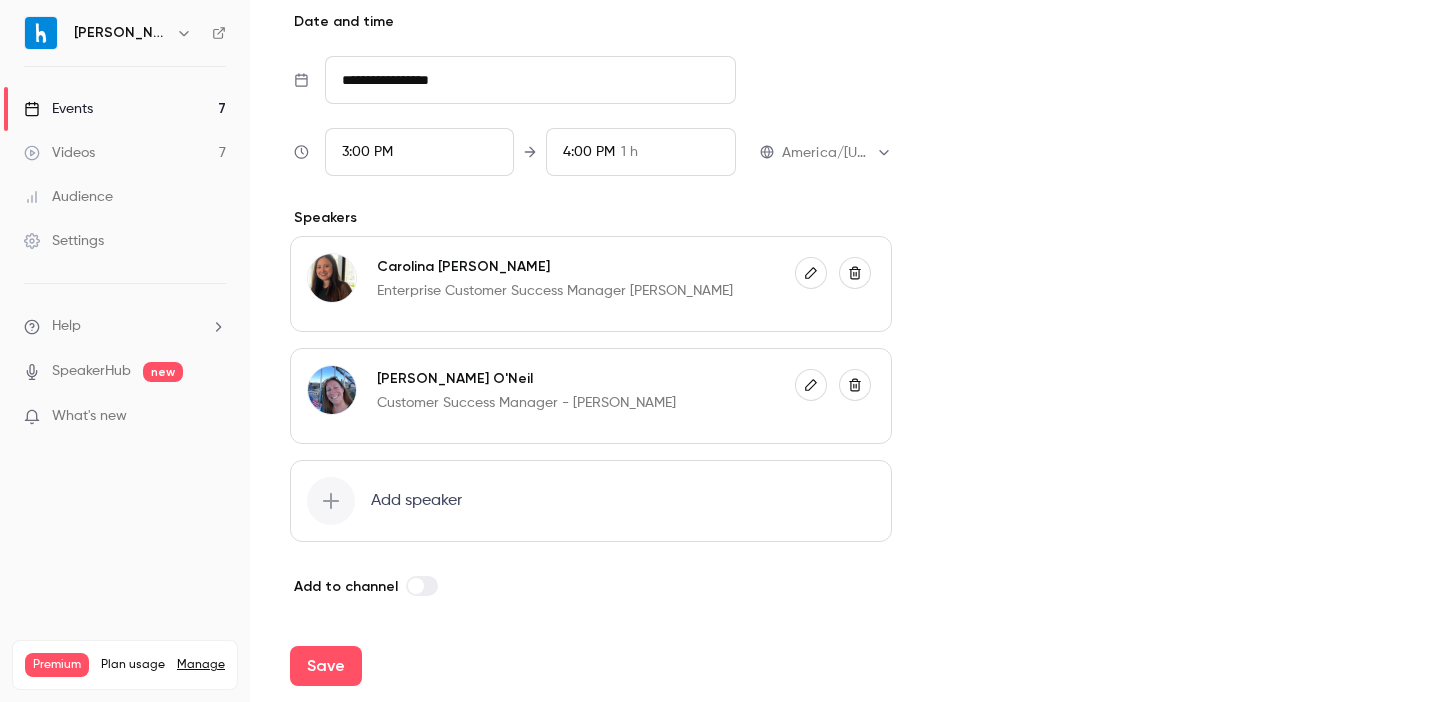 scroll, scrollTop: 0, scrollLeft: 0, axis: both 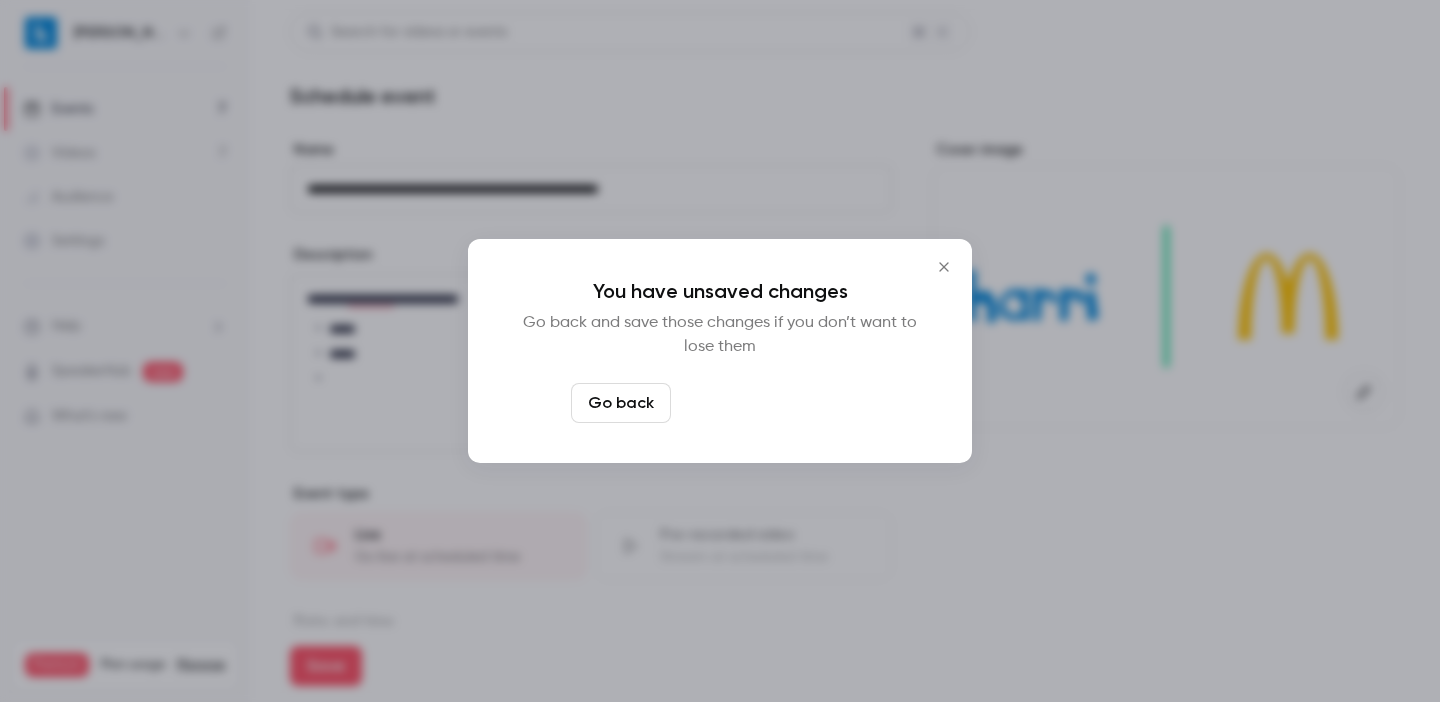 click on "Leave page anyway" at bounding box center [774, 403] 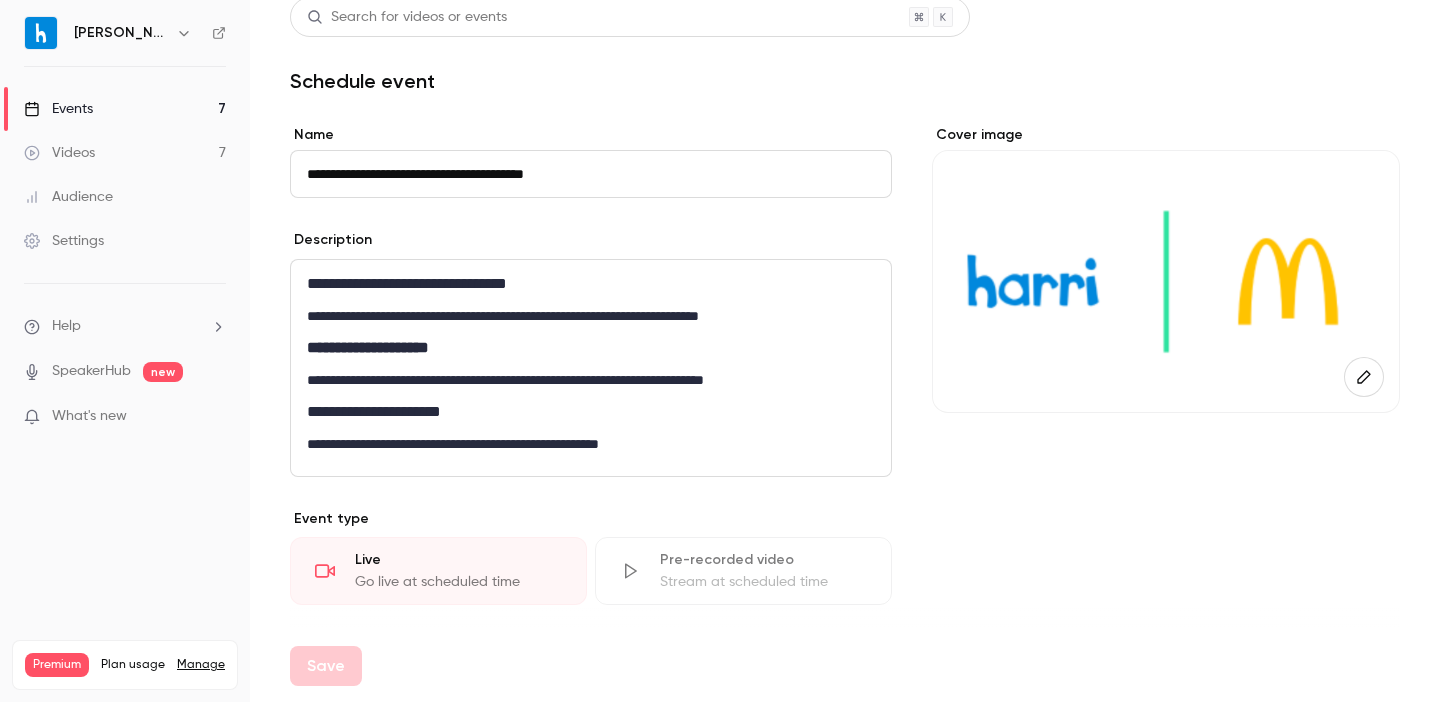 scroll, scrollTop: 0, scrollLeft: 0, axis: both 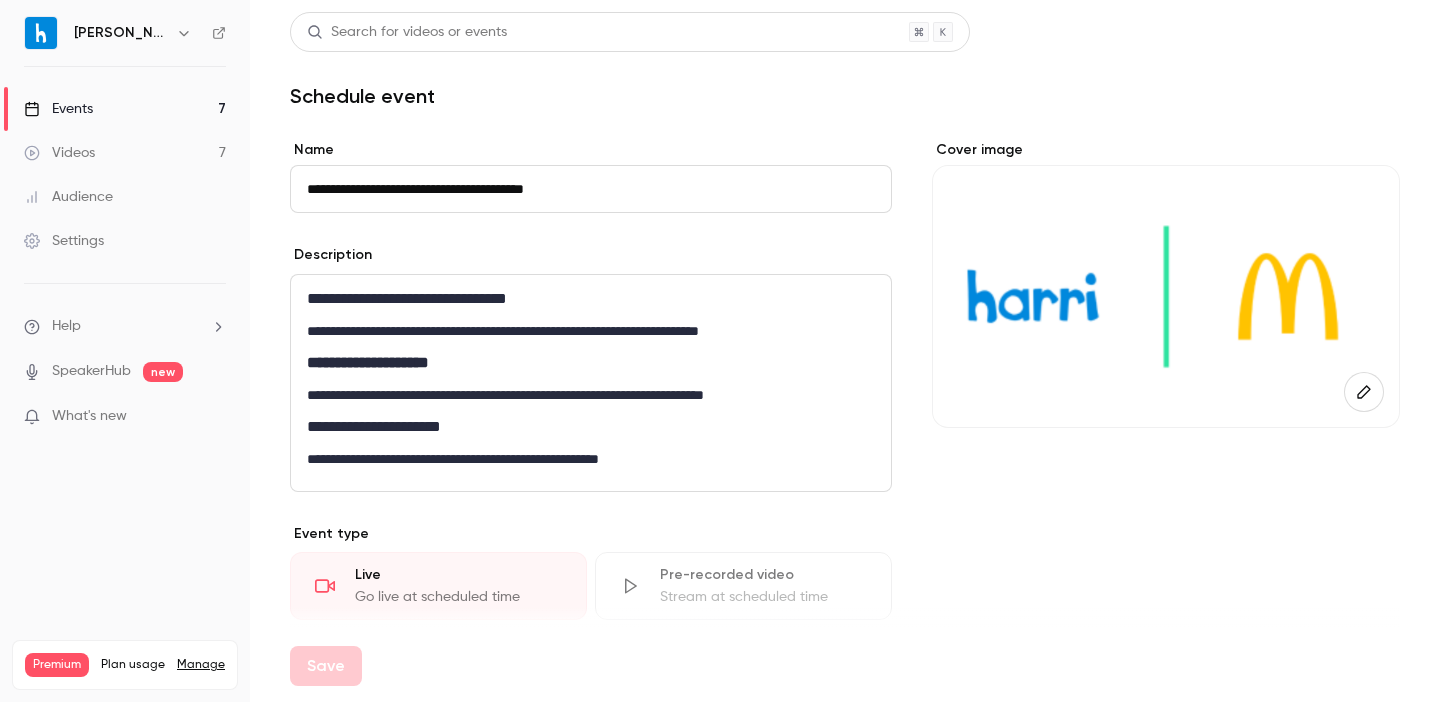 click on "Events 7" at bounding box center (125, 109) 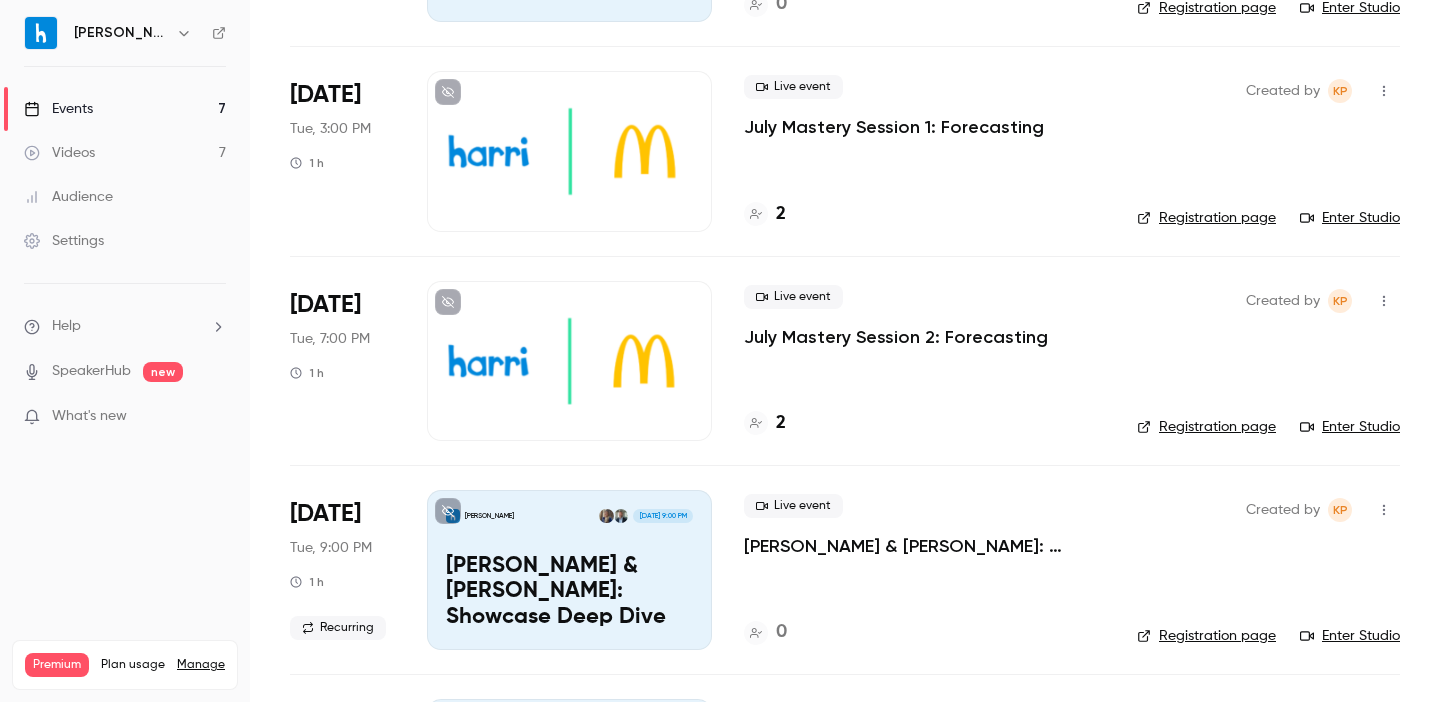 scroll, scrollTop: 291, scrollLeft: 0, axis: vertical 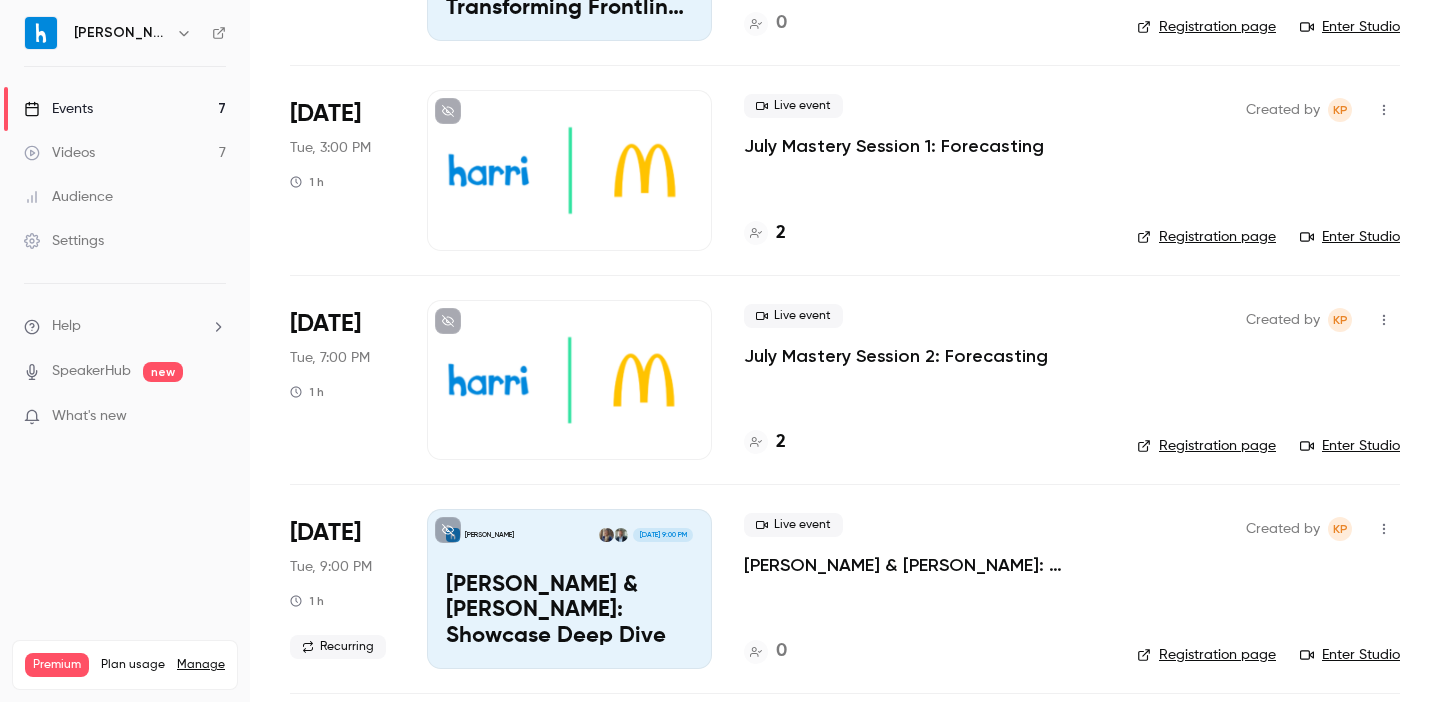 click on "Registration page" at bounding box center (1206, 237) 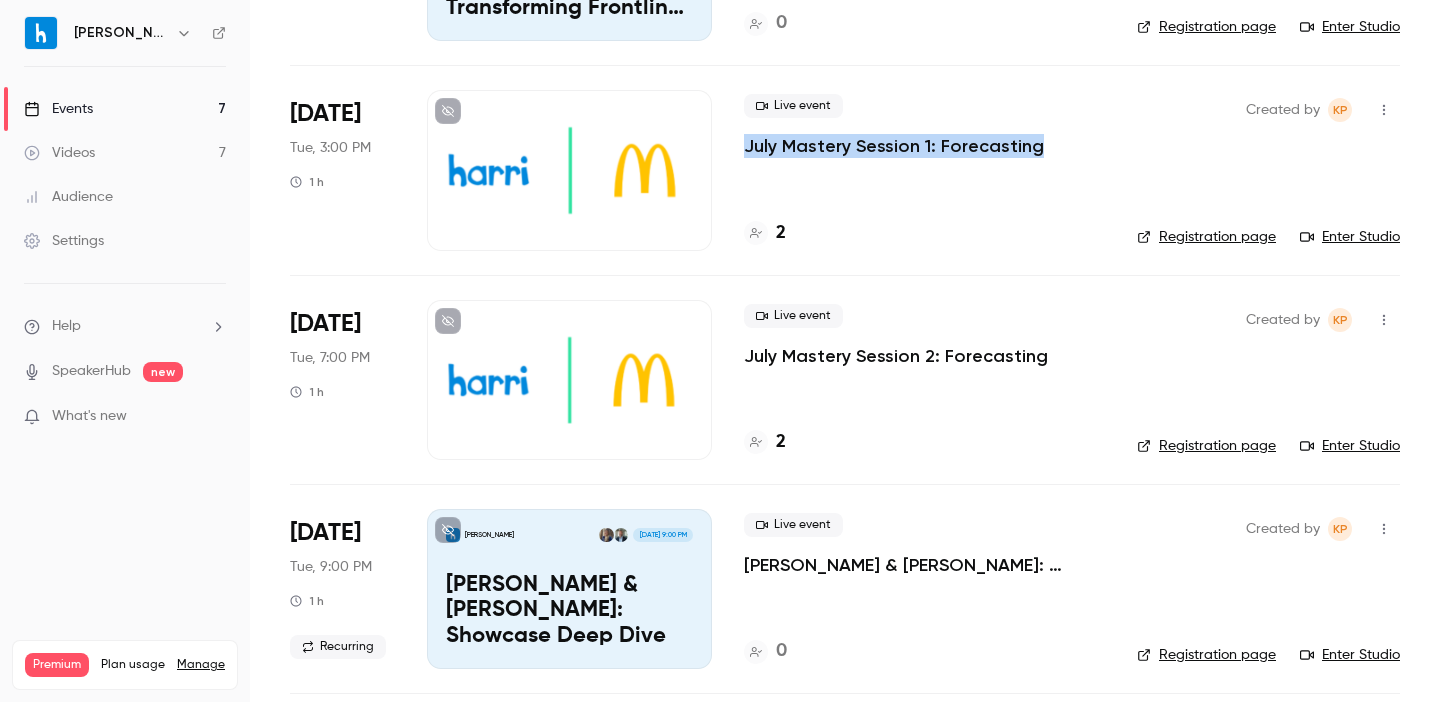 drag, startPoint x: 1075, startPoint y: 155, endPoint x: 740, endPoint y: 149, distance: 335.05374 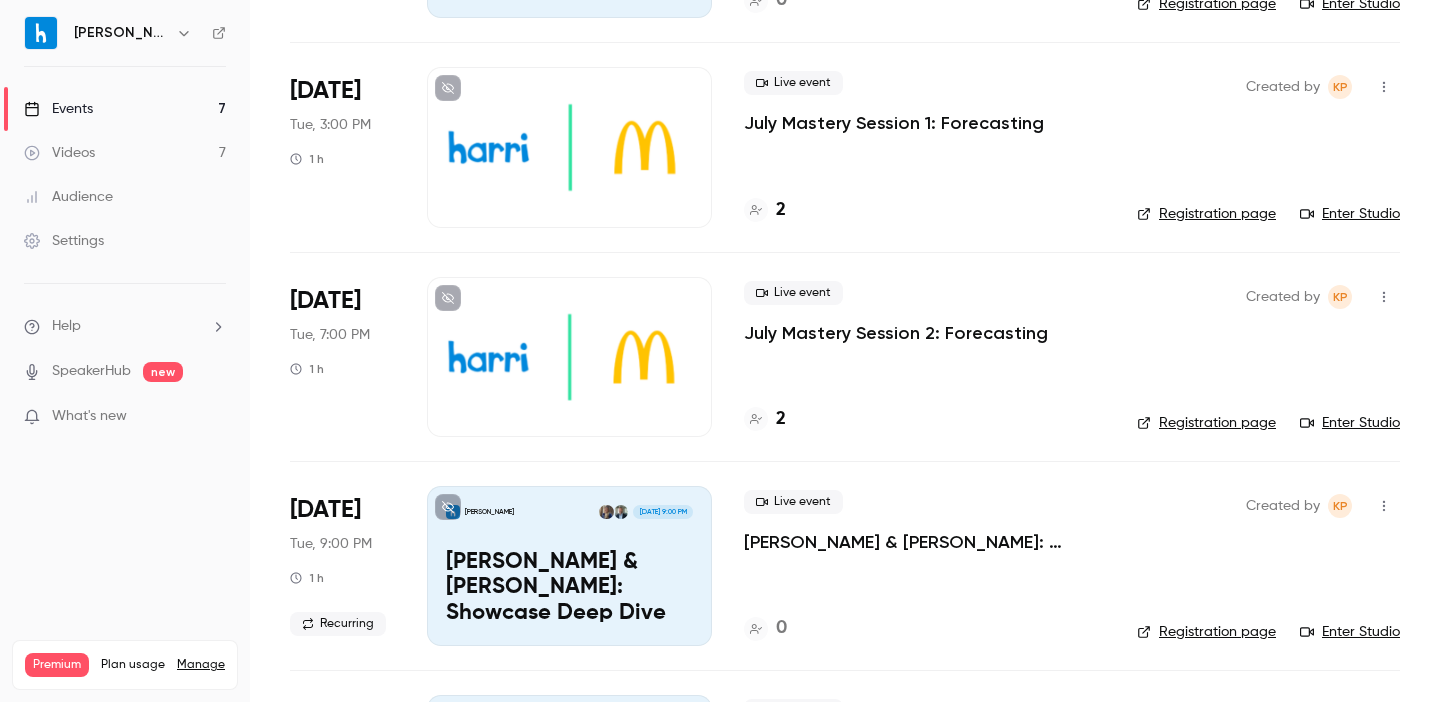 scroll, scrollTop: 316, scrollLeft: 0, axis: vertical 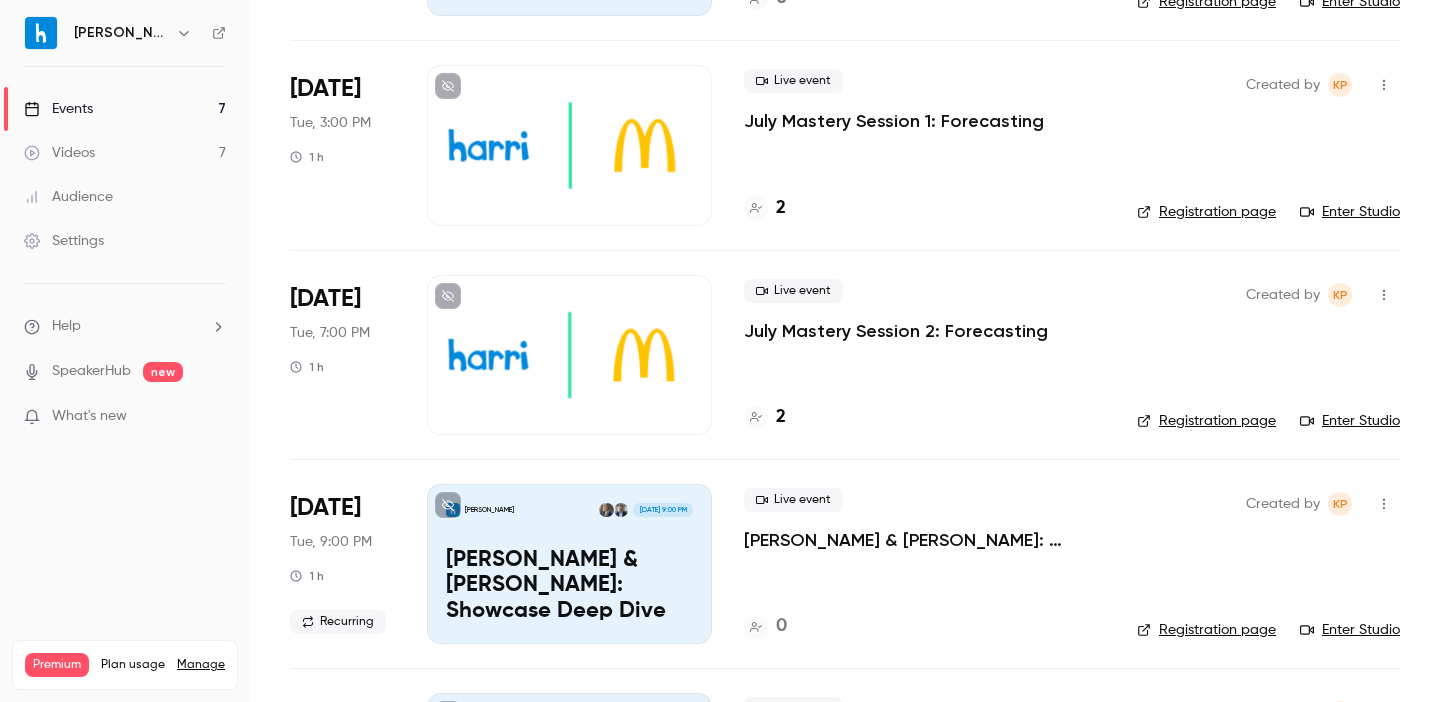 click on "Enter Studio" at bounding box center (1350, 212) 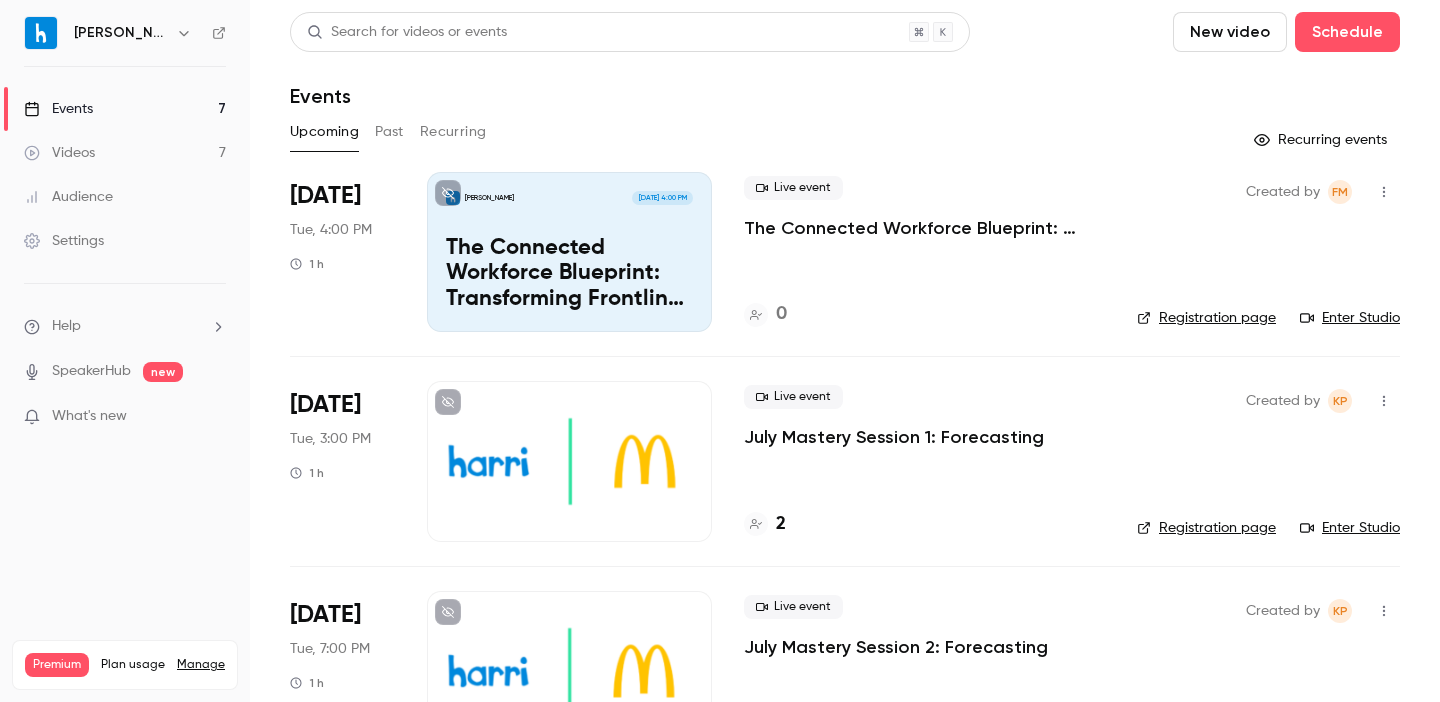 click on "Past" at bounding box center [389, 132] 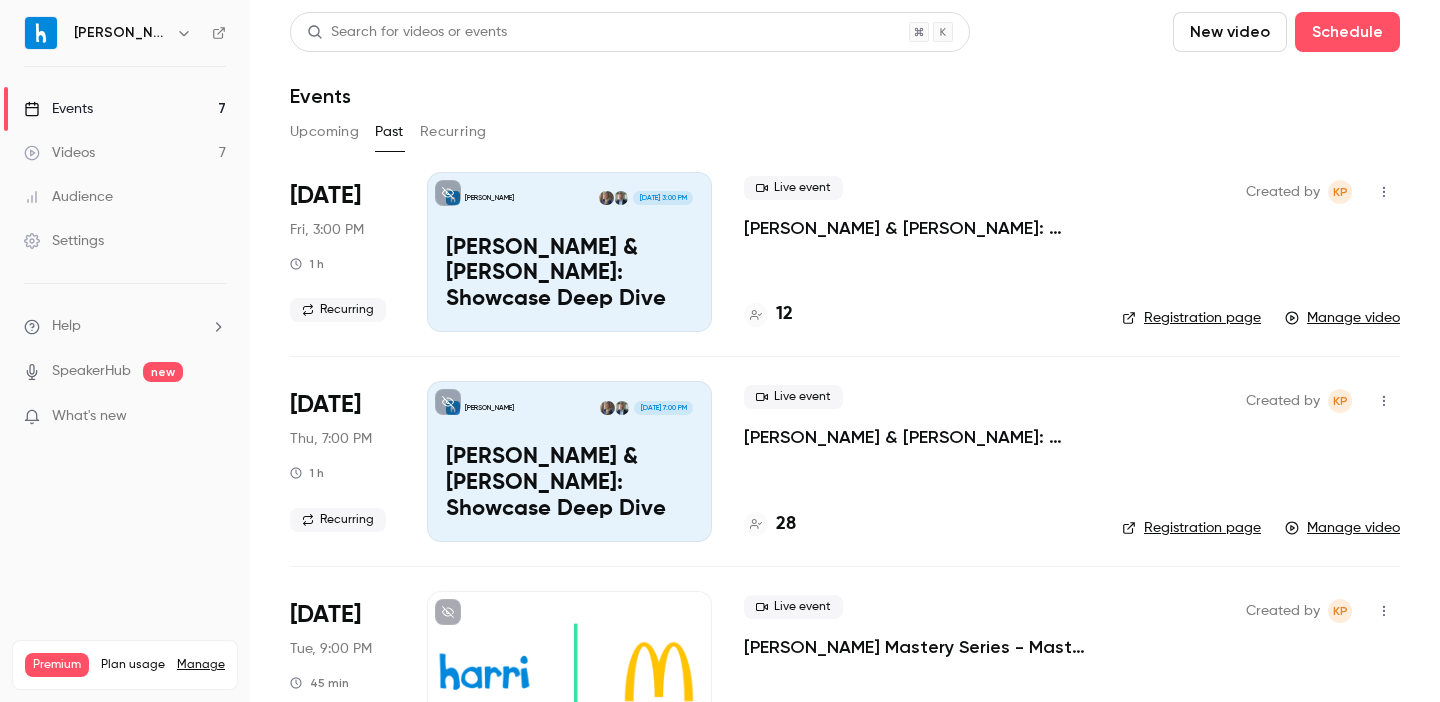 click on "Videos" at bounding box center [59, 153] 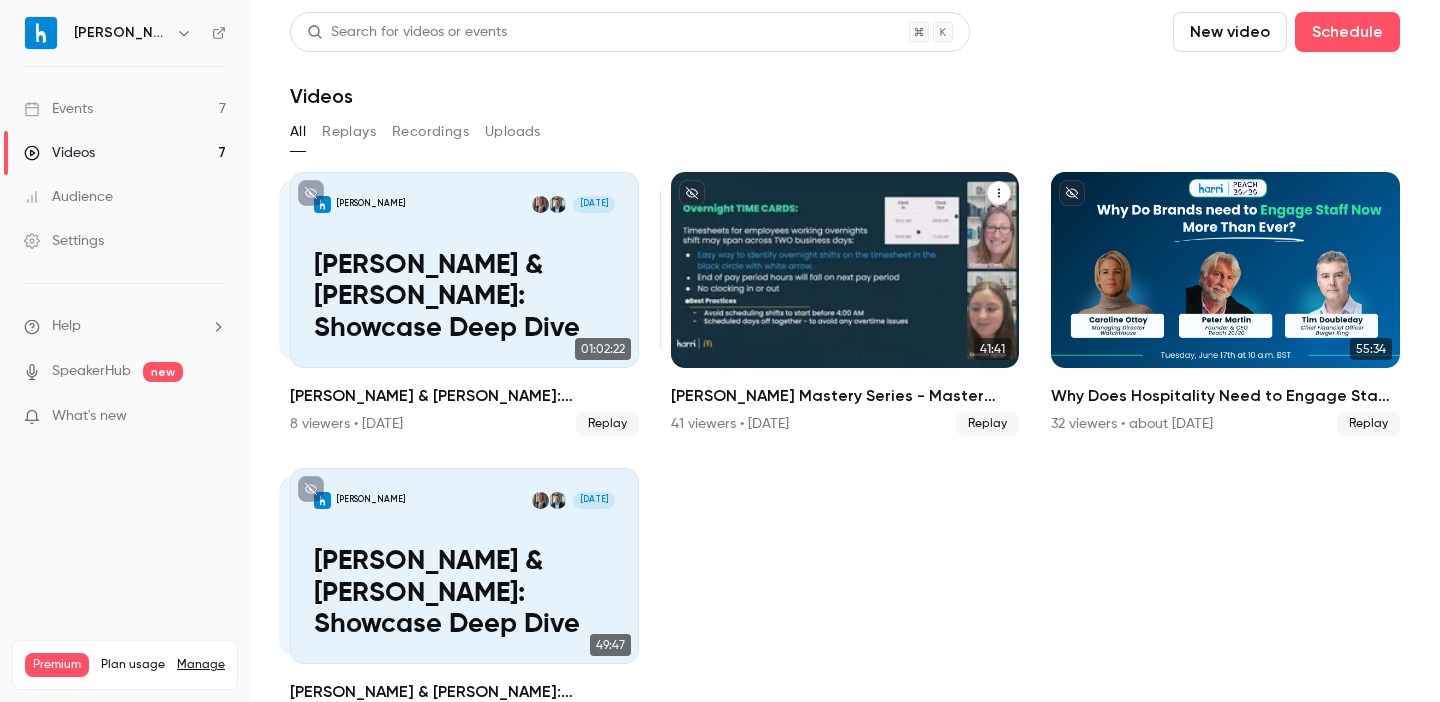 click at bounding box center [845, 270] 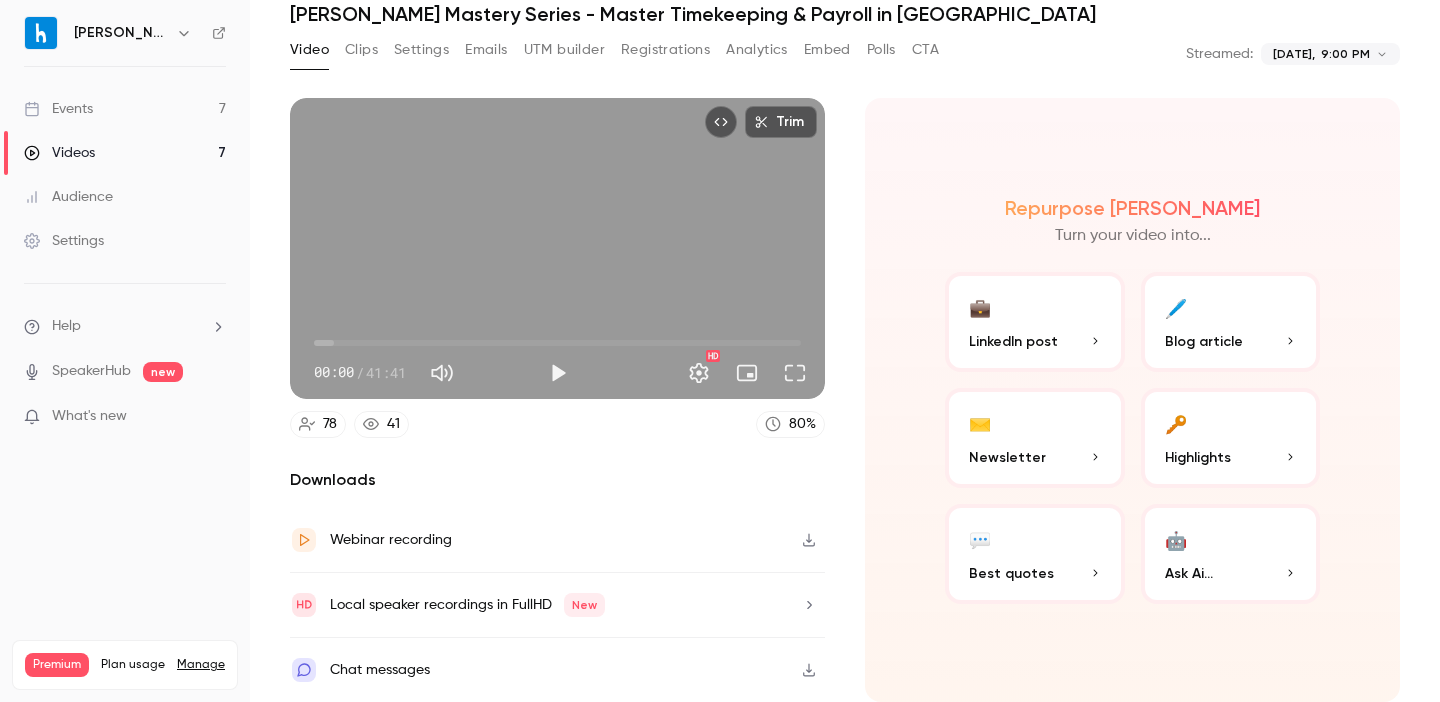 scroll, scrollTop: 0, scrollLeft: 0, axis: both 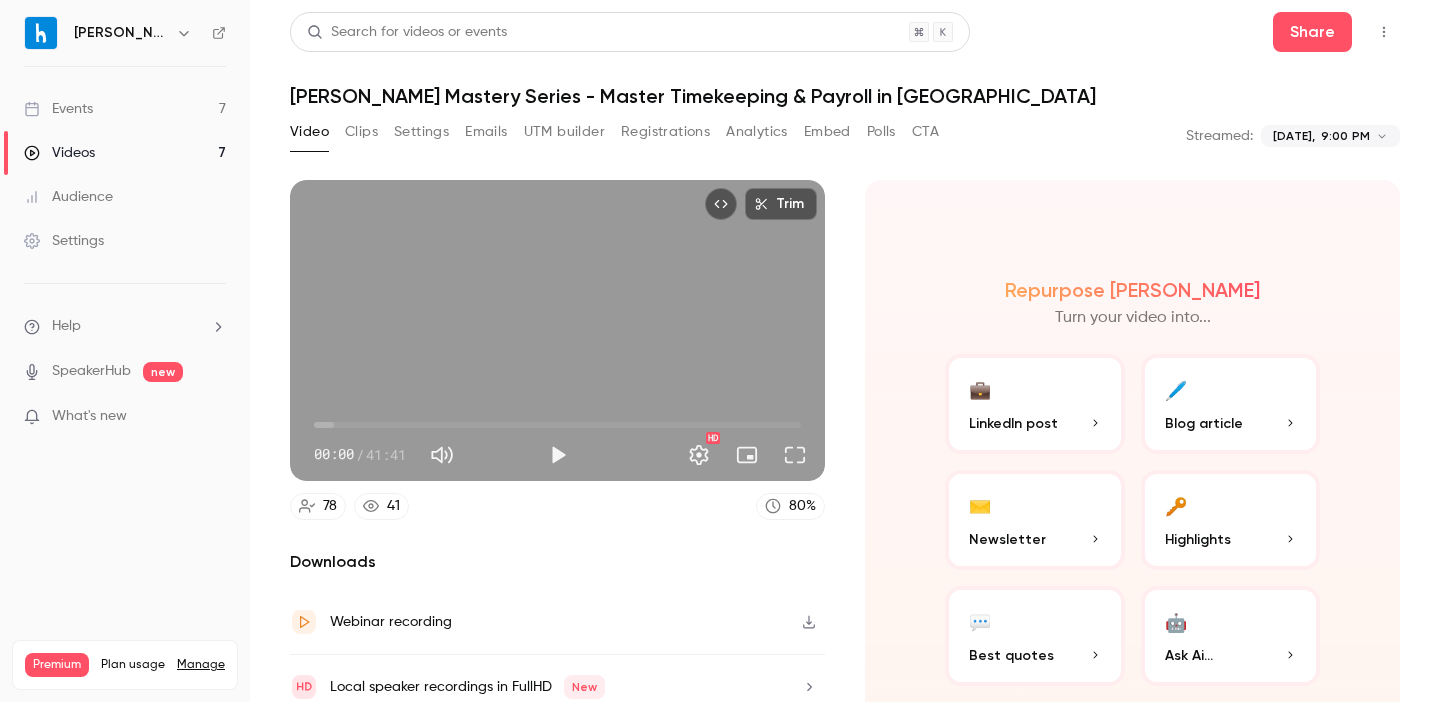 click on "Settings" at bounding box center [64, 241] 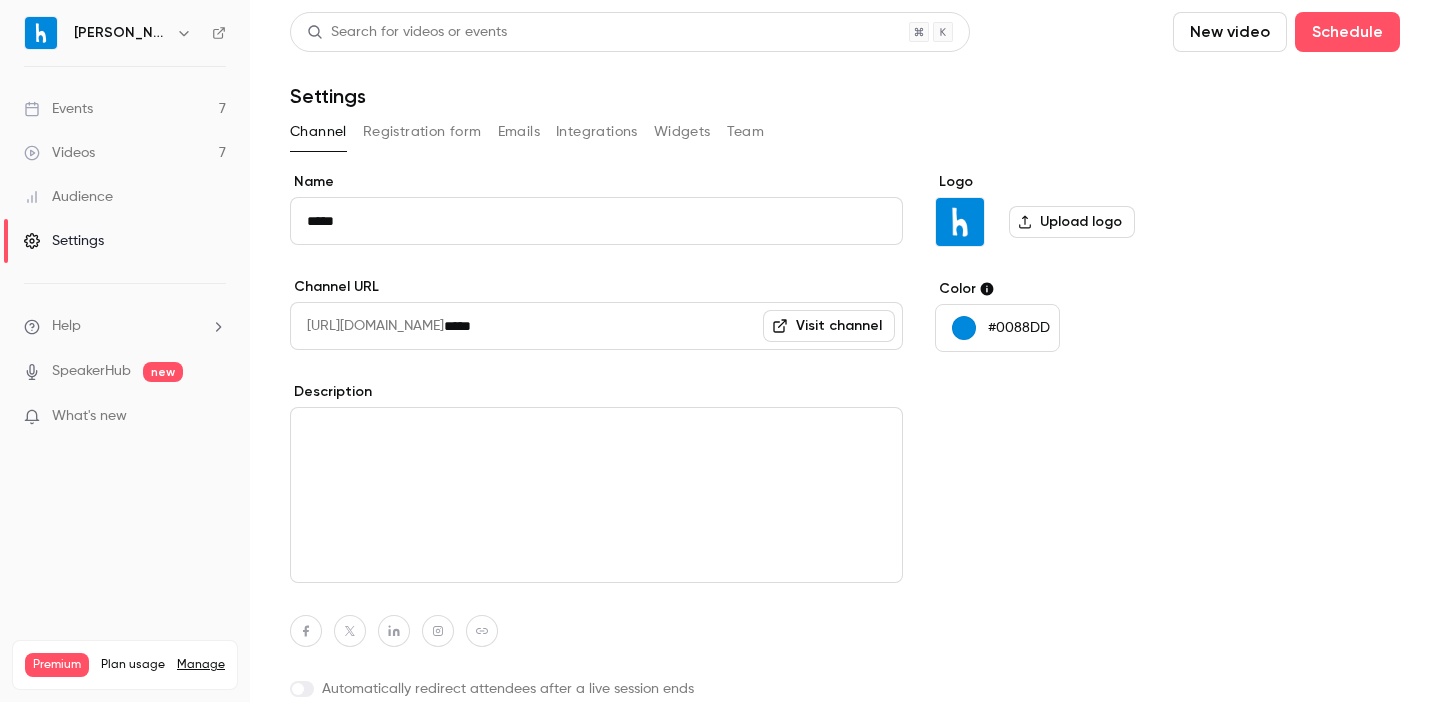 click on "Emails" at bounding box center (519, 132) 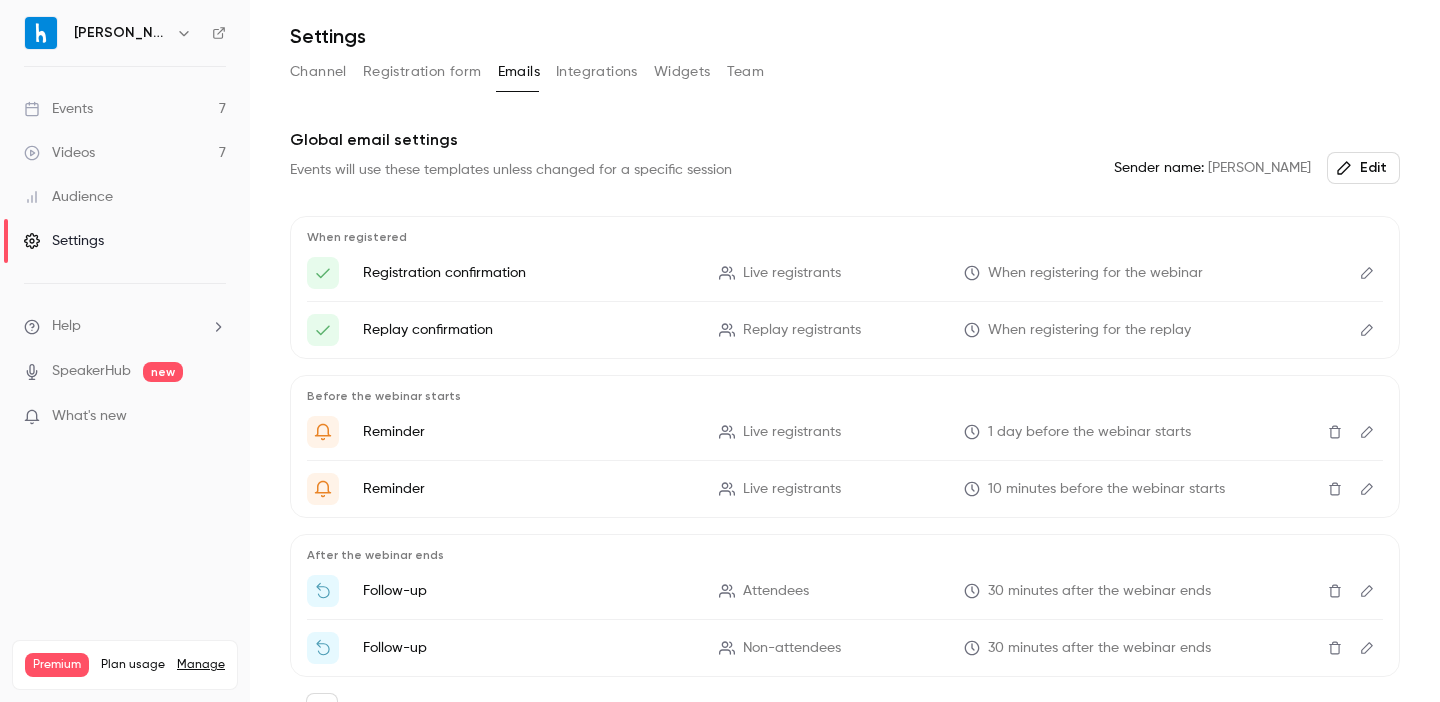 scroll, scrollTop: 34, scrollLeft: 0, axis: vertical 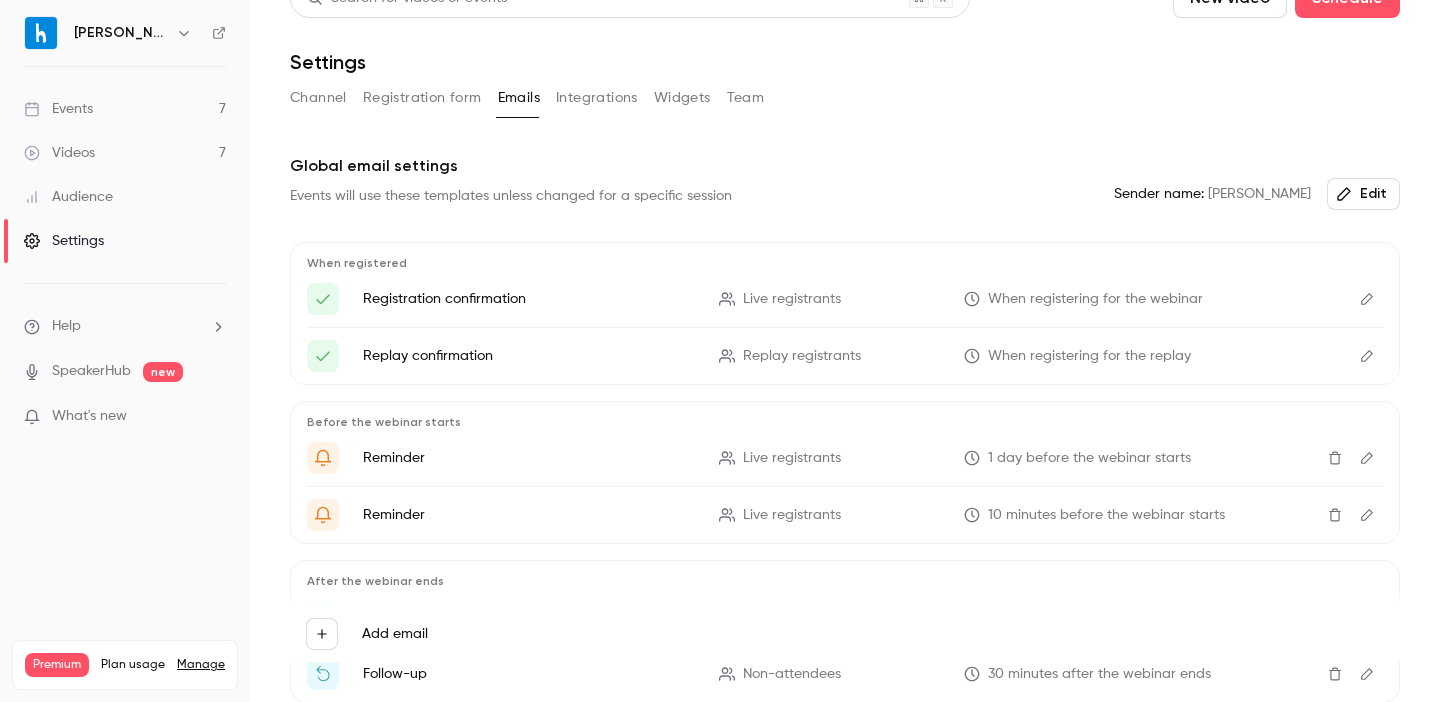 click on "Videos 7" at bounding box center (125, 153) 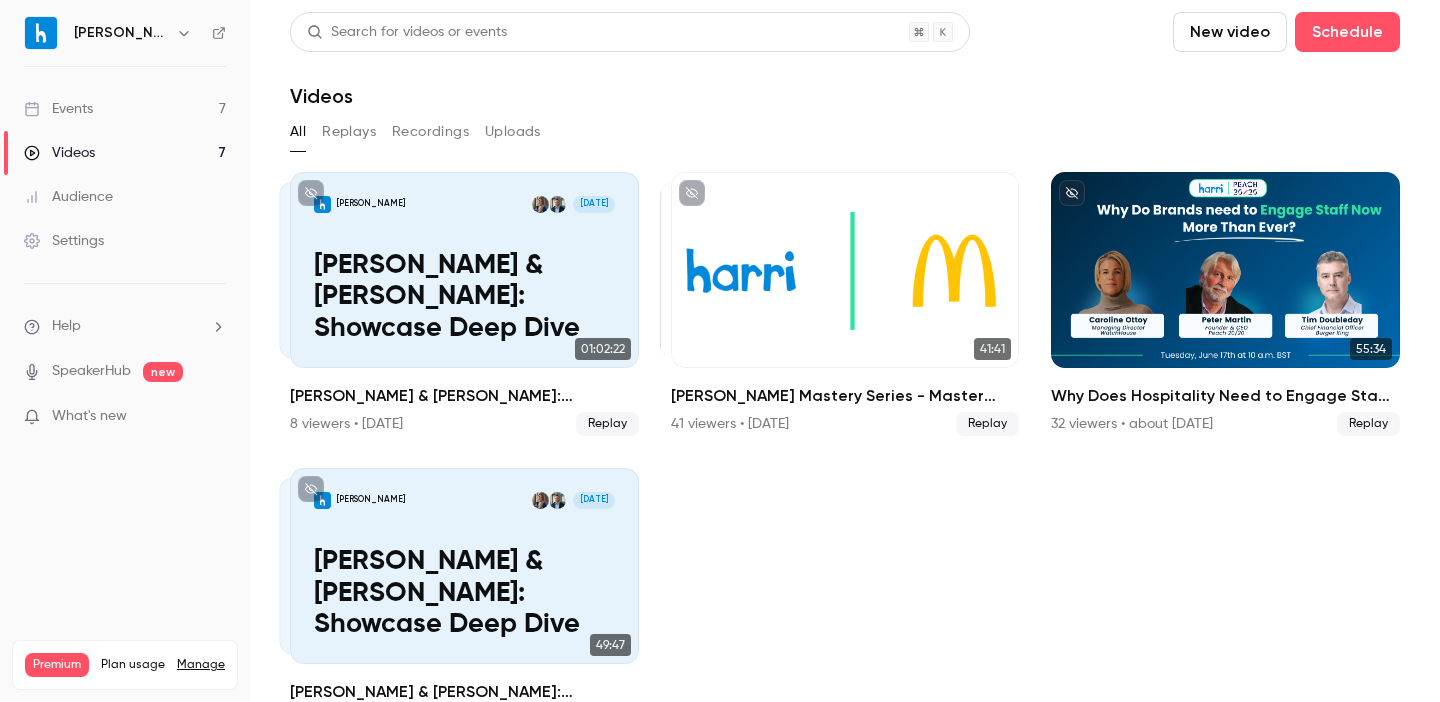 click on "Events 7" at bounding box center [125, 109] 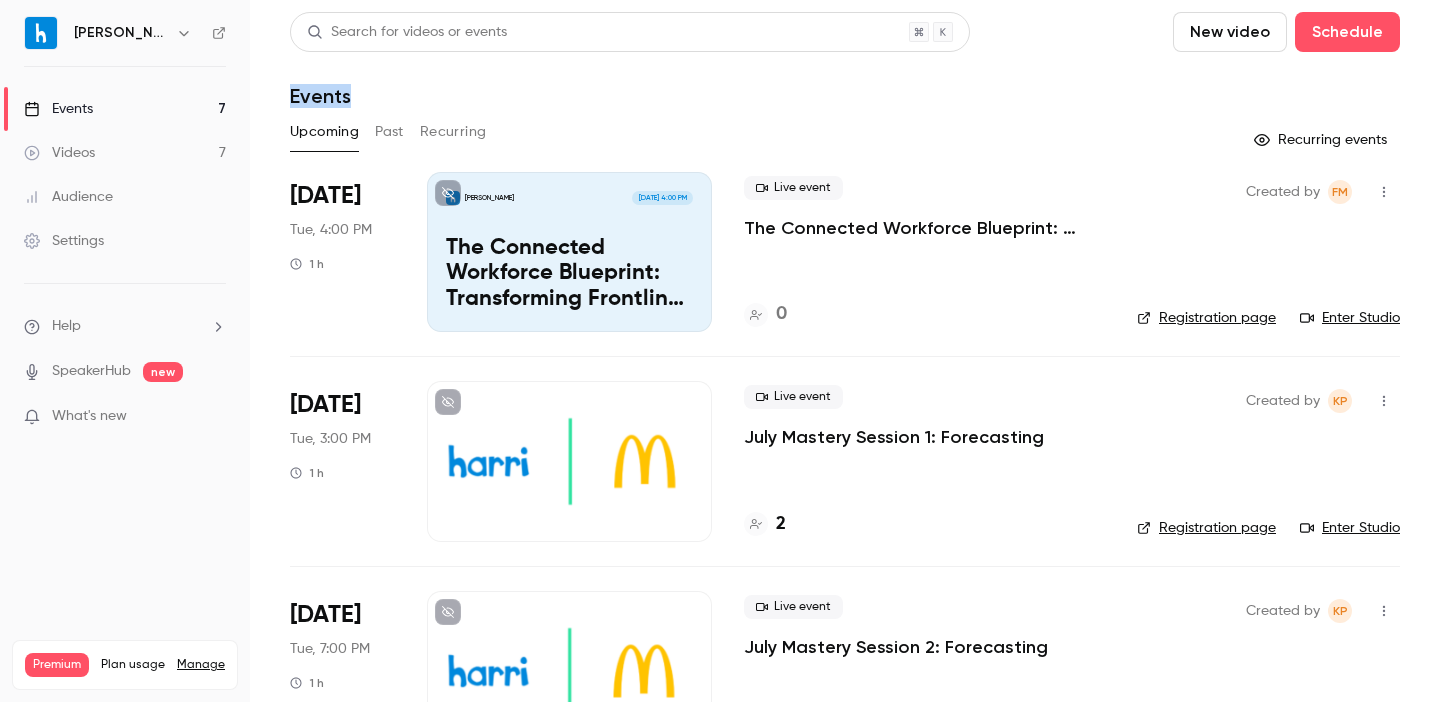 drag, startPoint x: 278, startPoint y: 90, endPoint x: 381, endPoint y: 91, distance: 103.00485 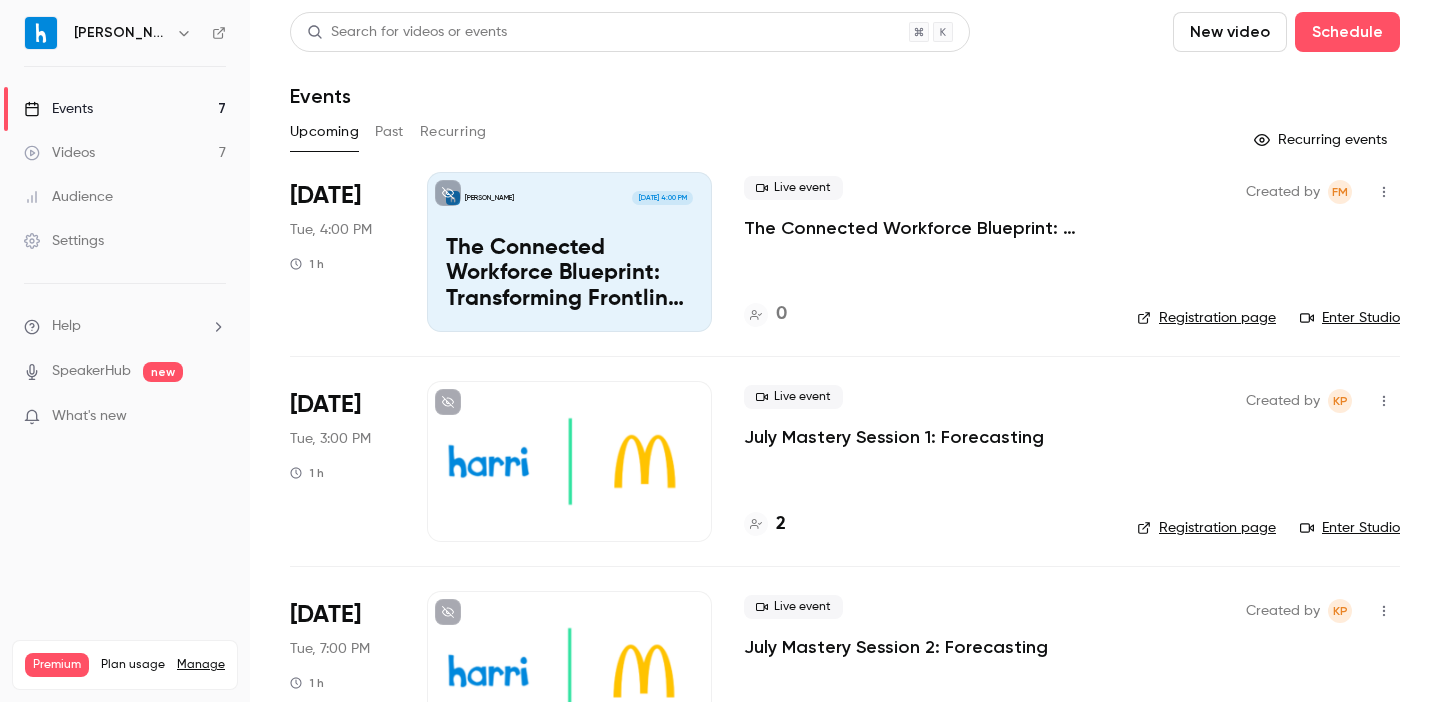 click on "Videos 7" at bounding box center (125, 153) 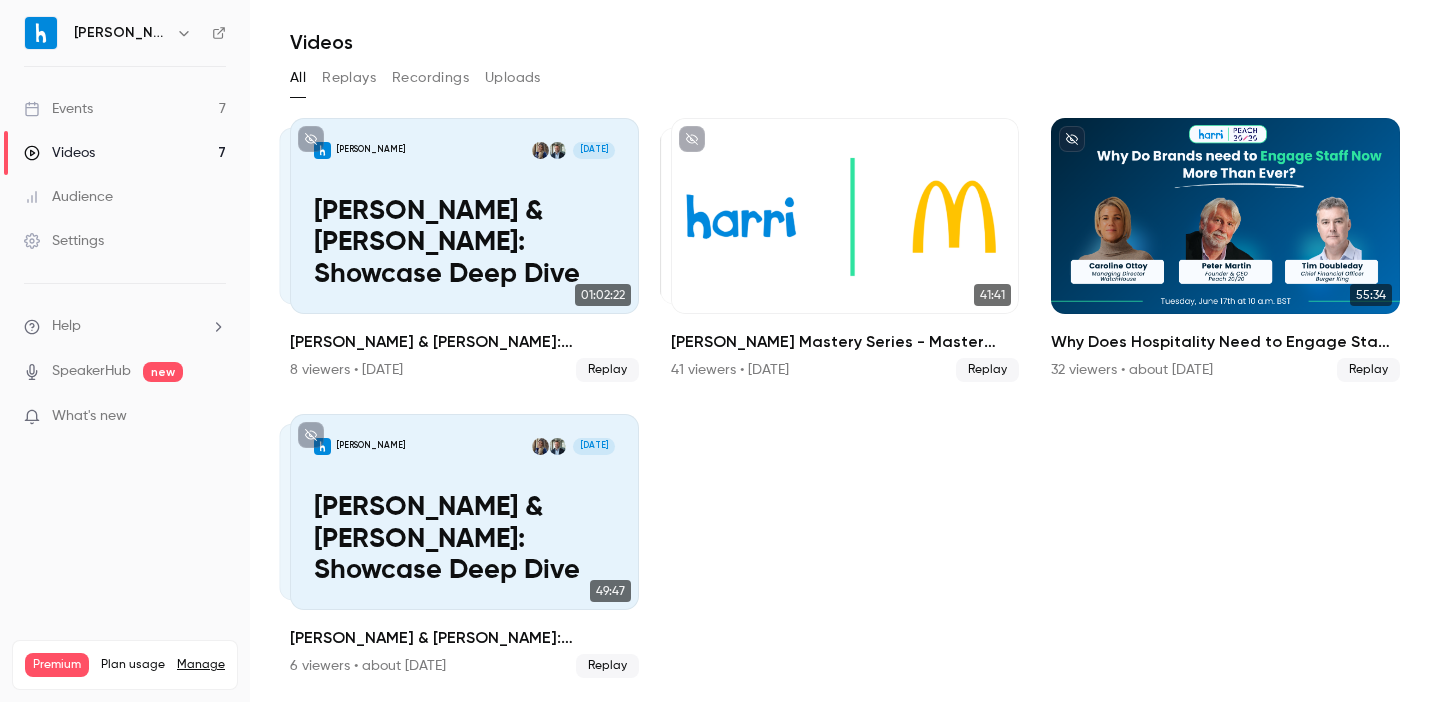 scroll, scrollTop: 0, scrollLeft: 0, axis: both 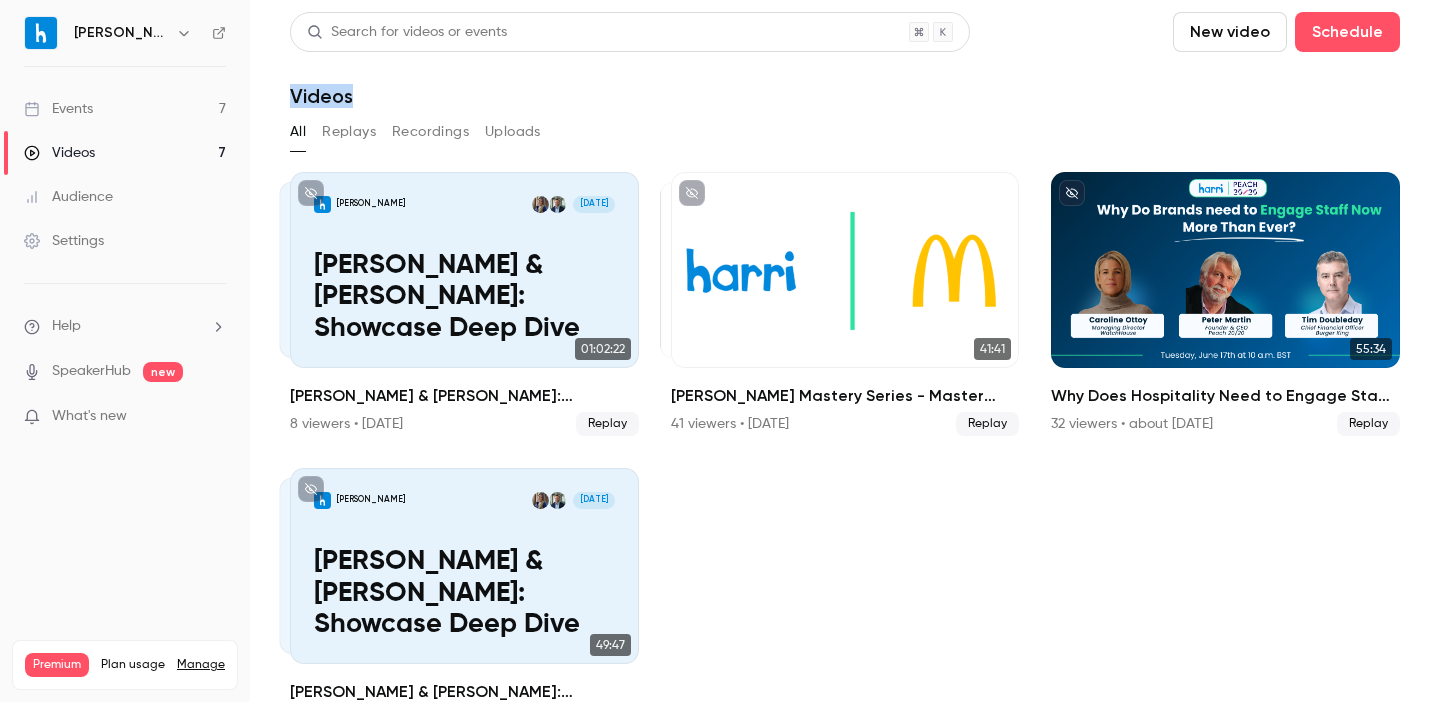 drag, startPoint x: 273, startPoint y: 103, endPoint x: 501, endPoint y: 98, distance: 228.05482 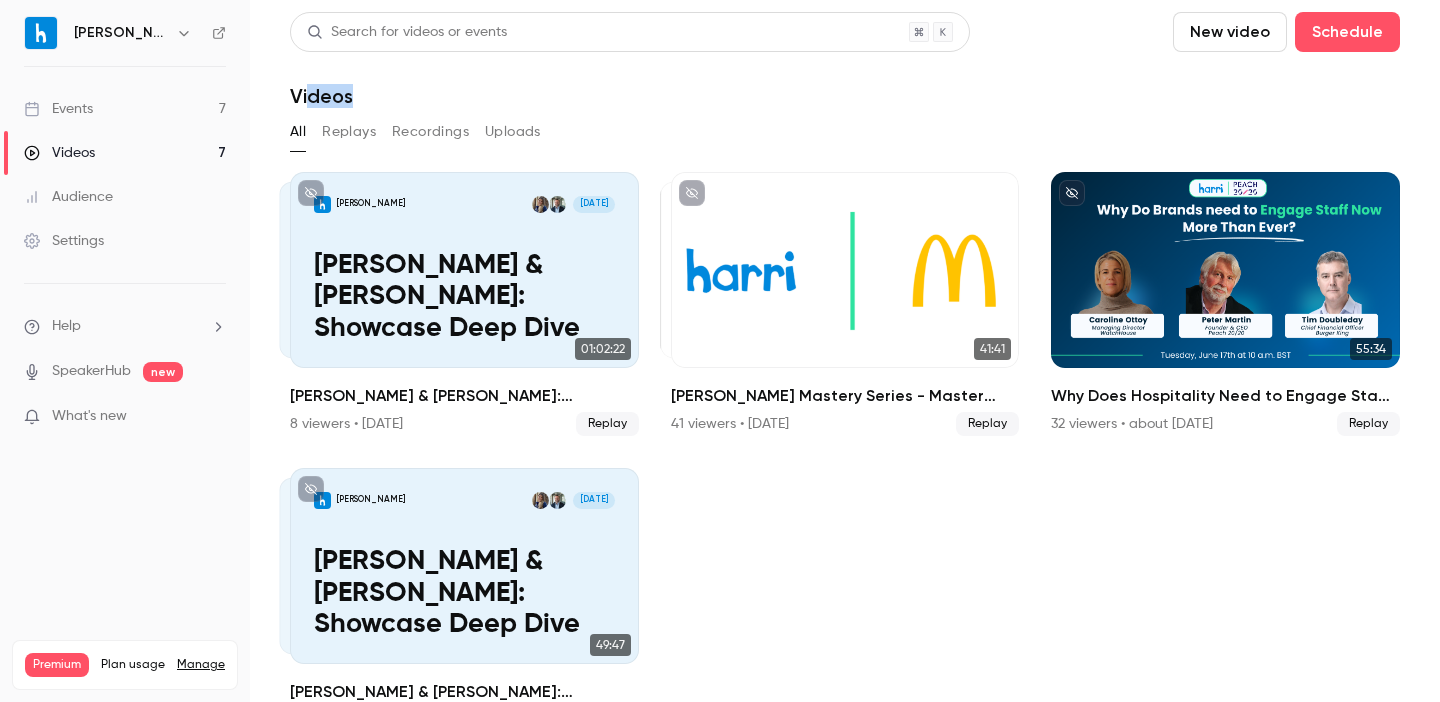 drag, startPoint x: 354, startPoint y: 100, endPoint x: 297, endPoint y: 93, distance: 57.428215 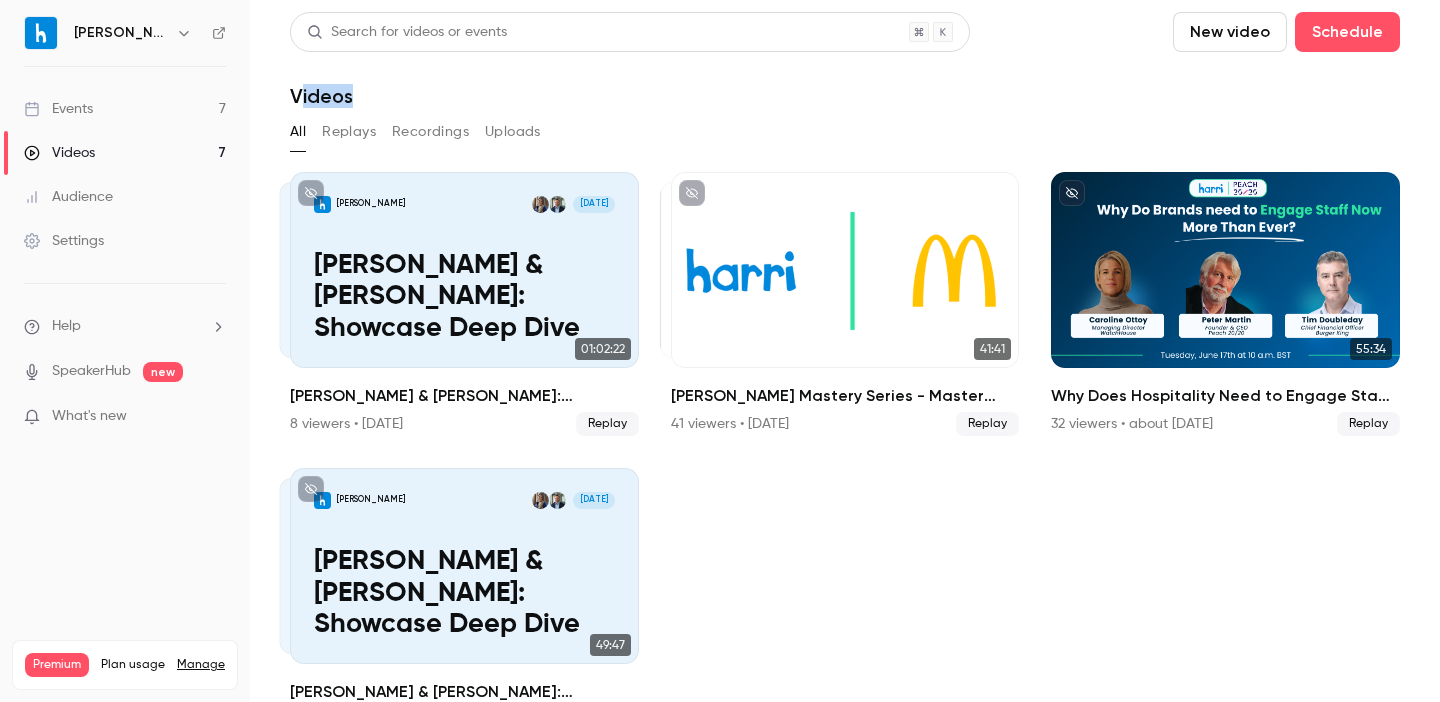 click on "Videos" at bounding box center [321, 96] 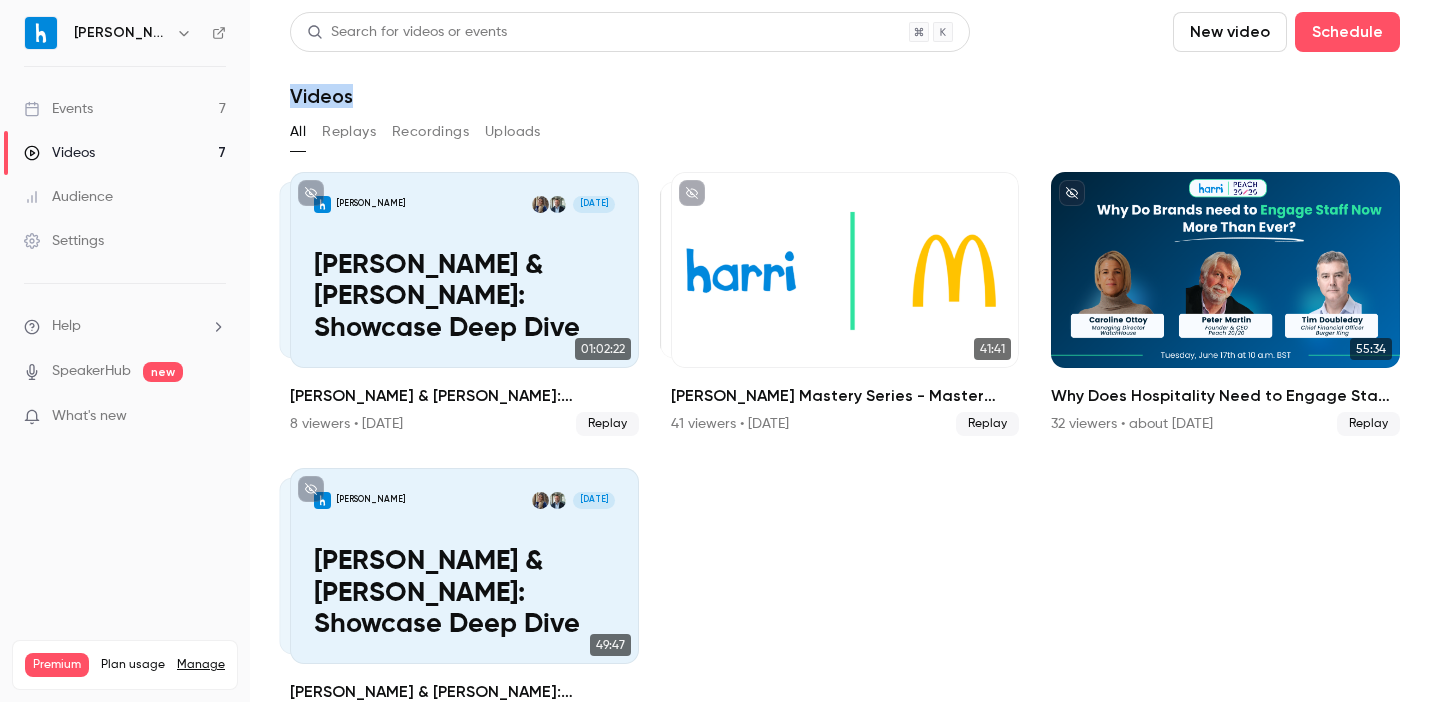 drag, startPoint x: 365, startPoint y: 99, endPoint x: 284, endPoint y: 99, distance: 81 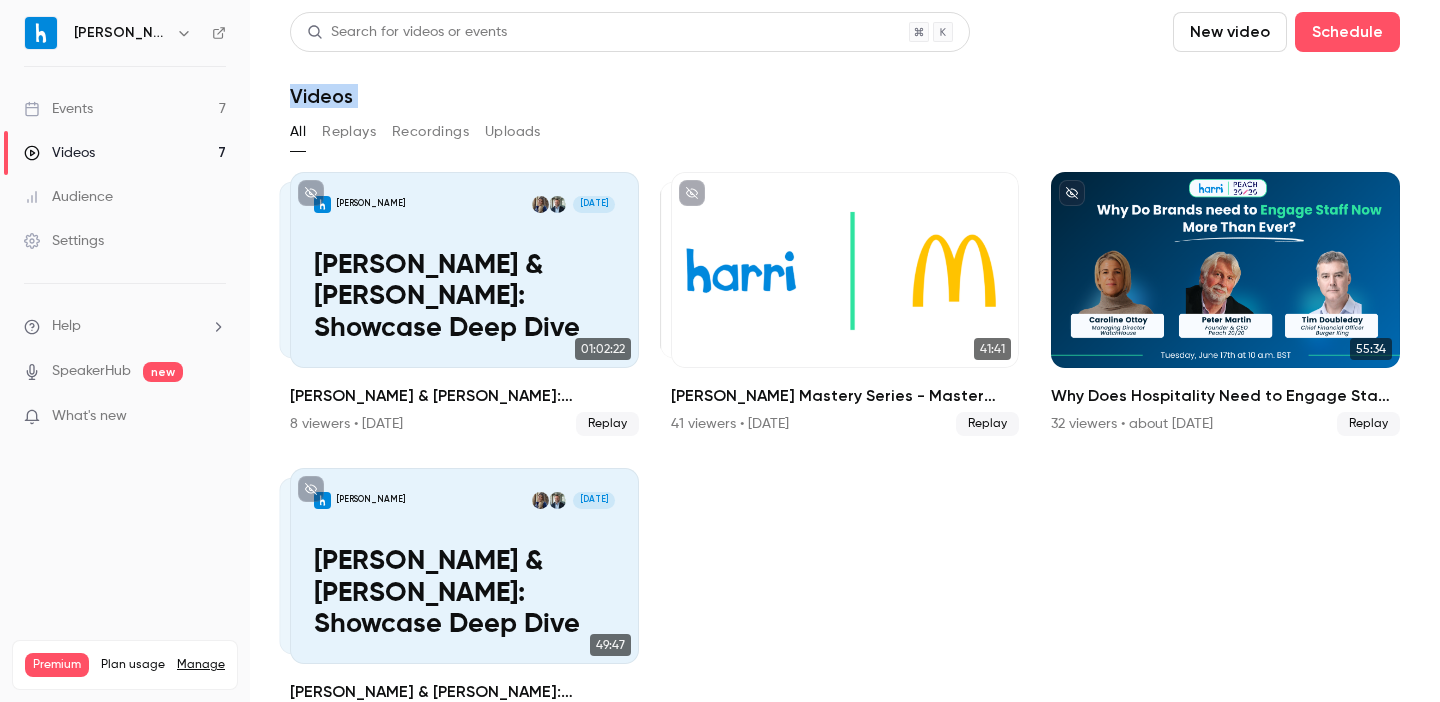 drag, startPoint x: 284, startPoint y: 99, endPoint x: 411, endPoint y: 99, distance: 127 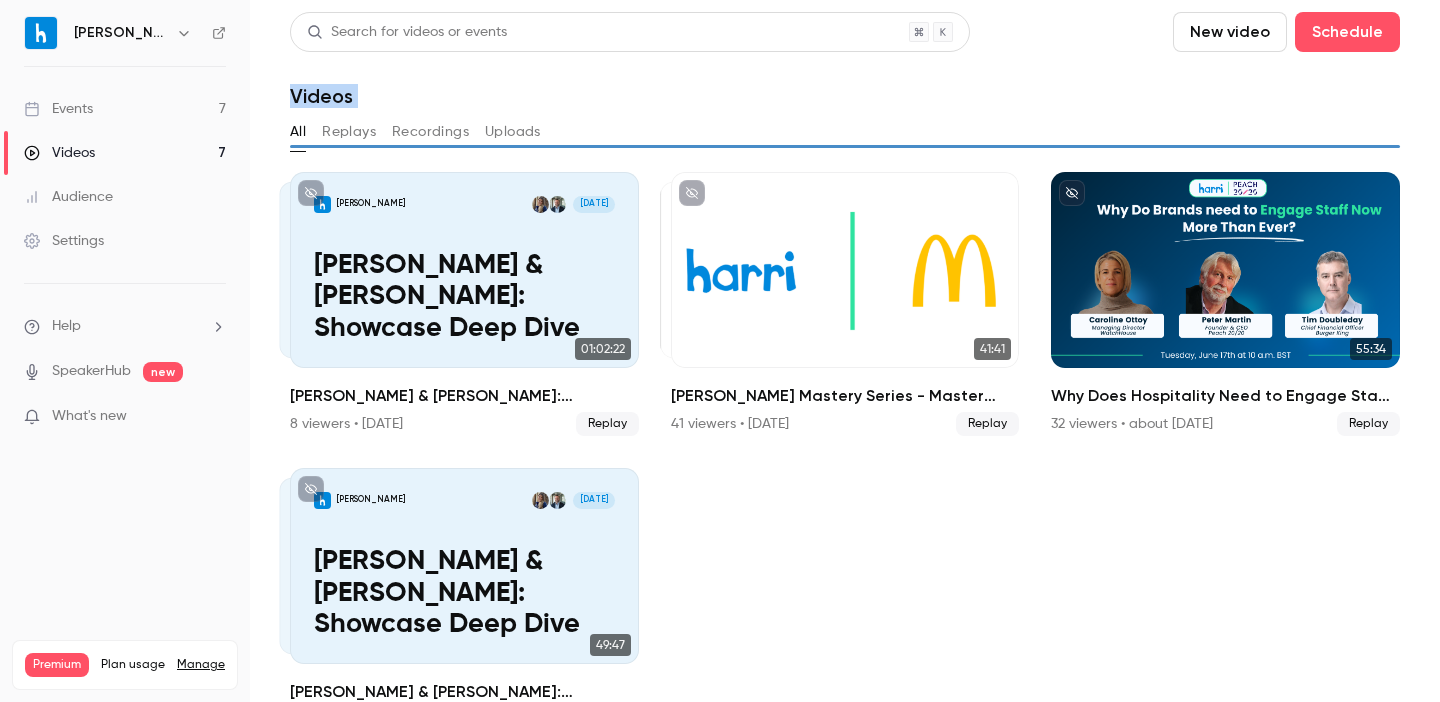 click on "Videos" at bounding box center (845, 96) 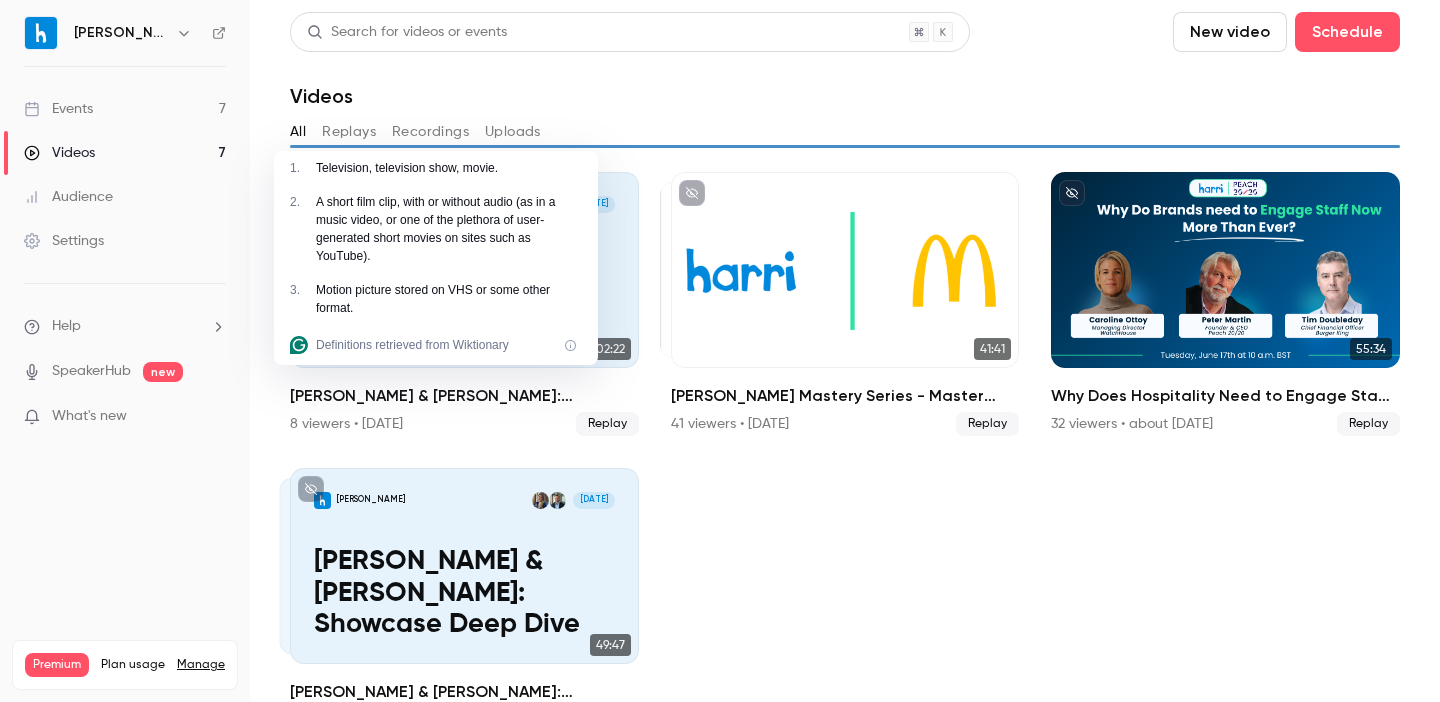 click on "Videos" at bounding box center (845, 96) 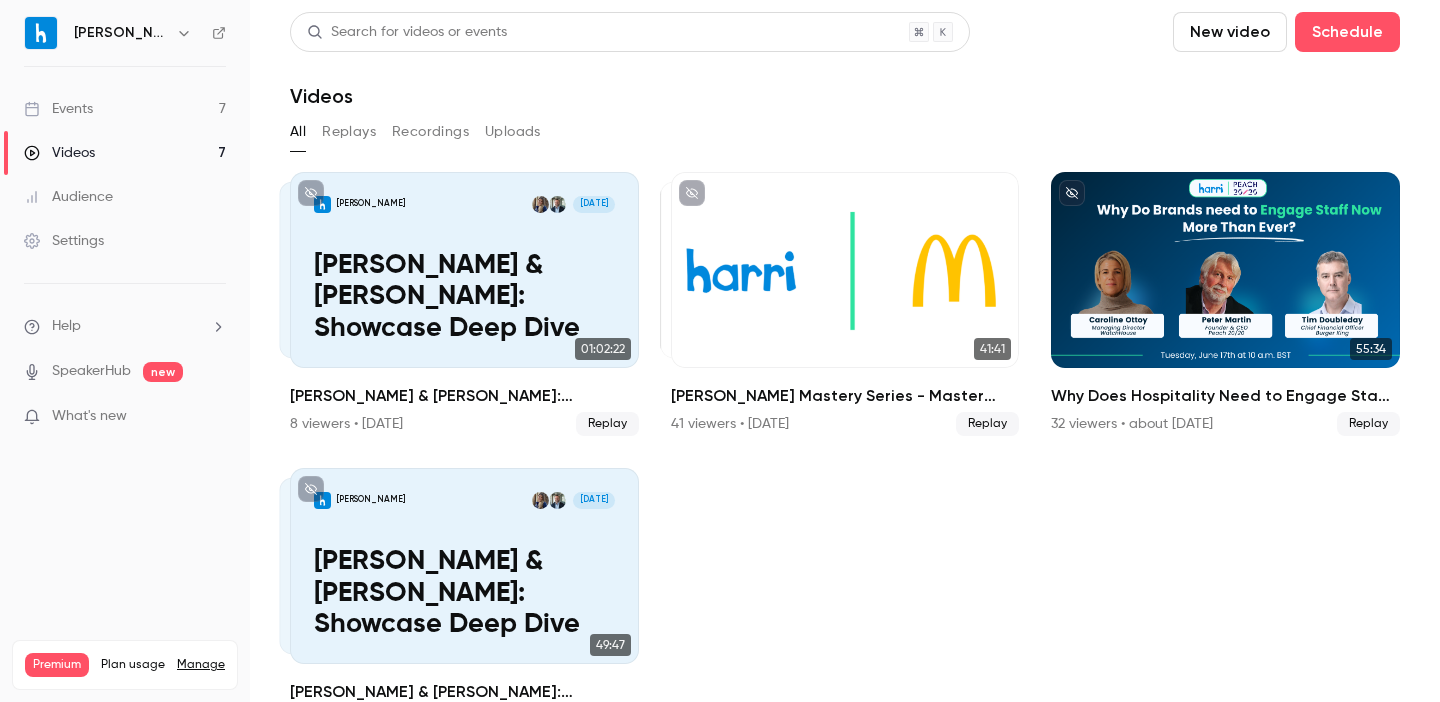 click on "Events 7" at bounding box center (125, 109) 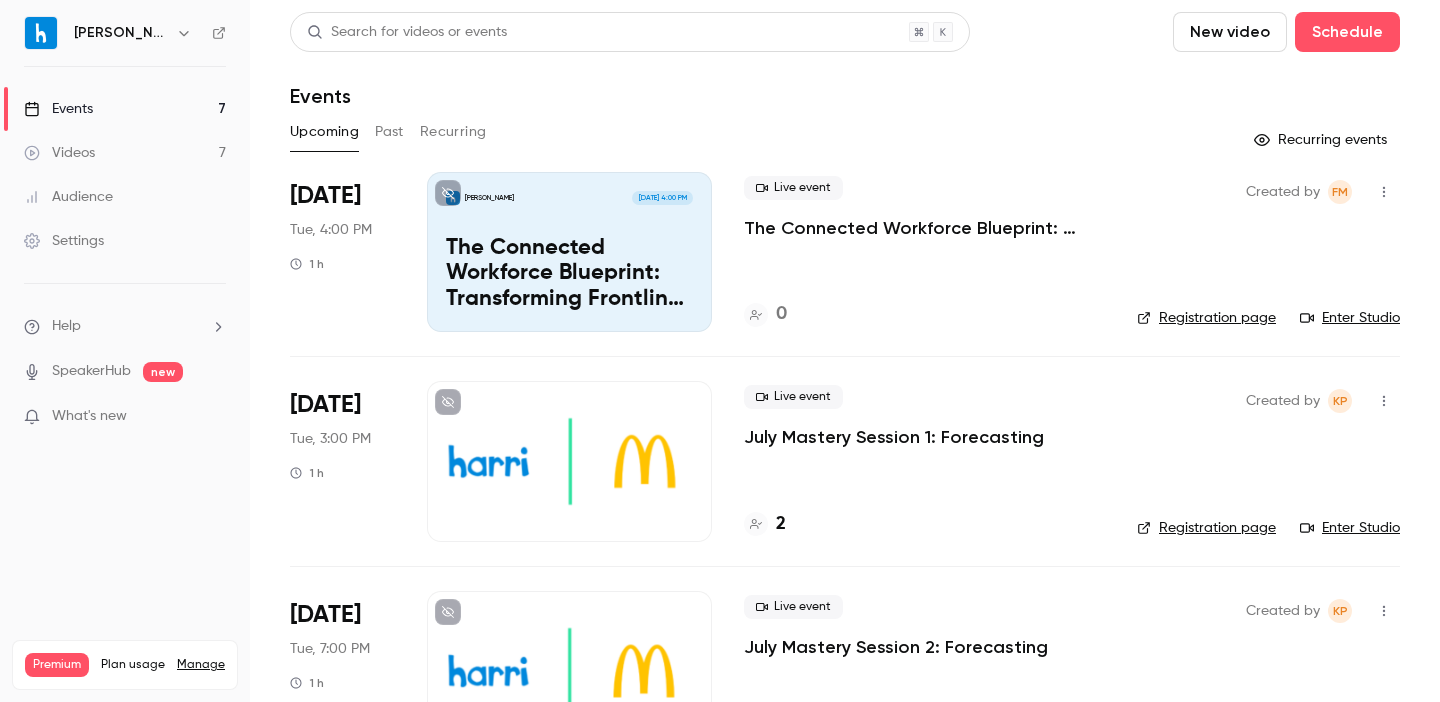 click on "Past" at bounding box center [389, 132] 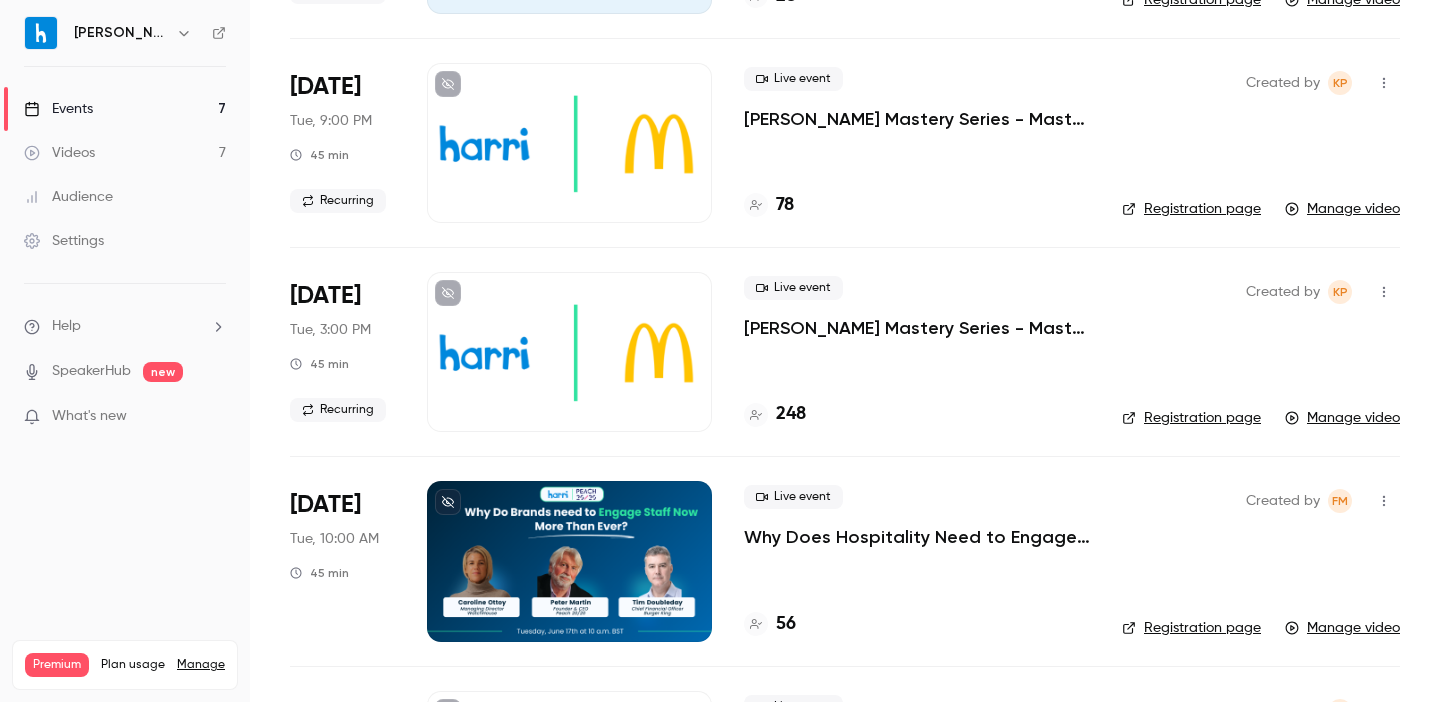 scroll, scrollTop: 548, scrollLeft: 0, axis: vertical 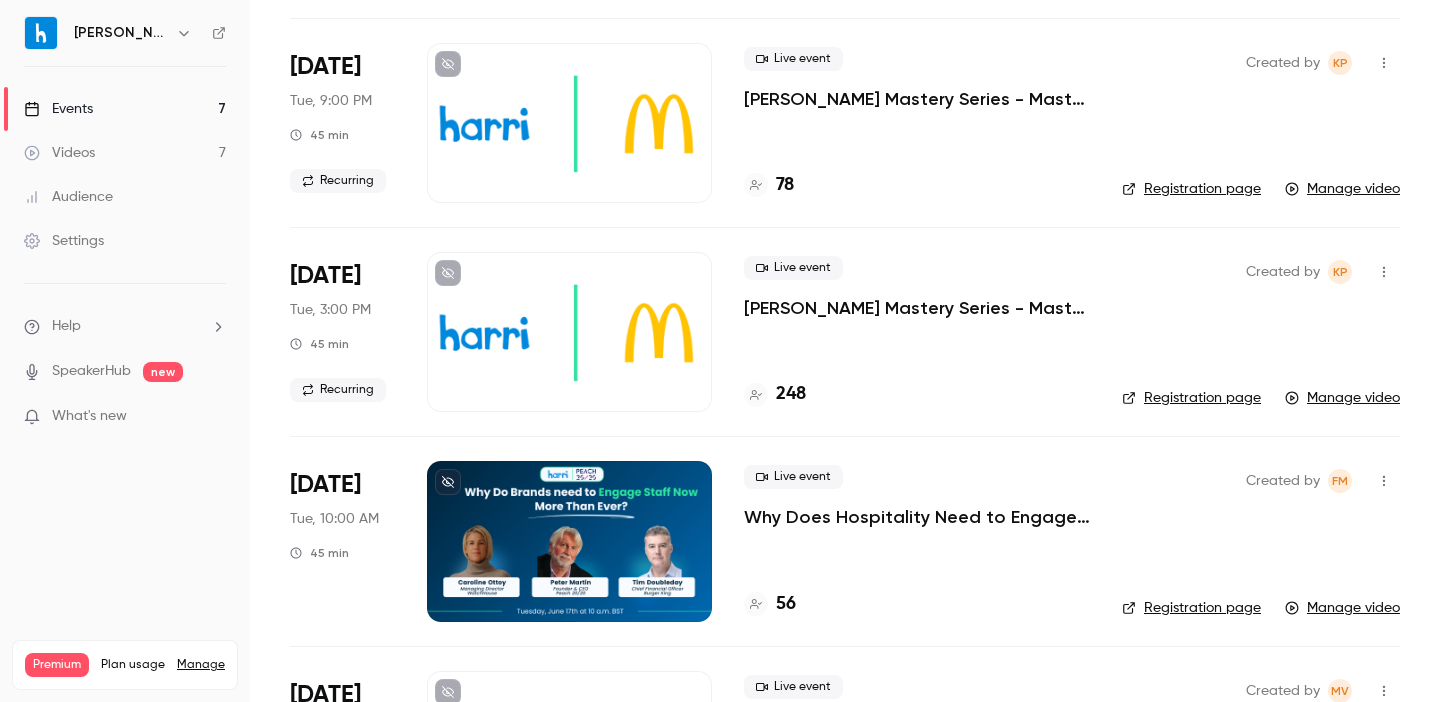 click on "[PERSON_NAME] Mastery Series - Master Timekeeping & Payroll in [GEOGRAPHIC_DATA]" at bounding box center (917, 99) 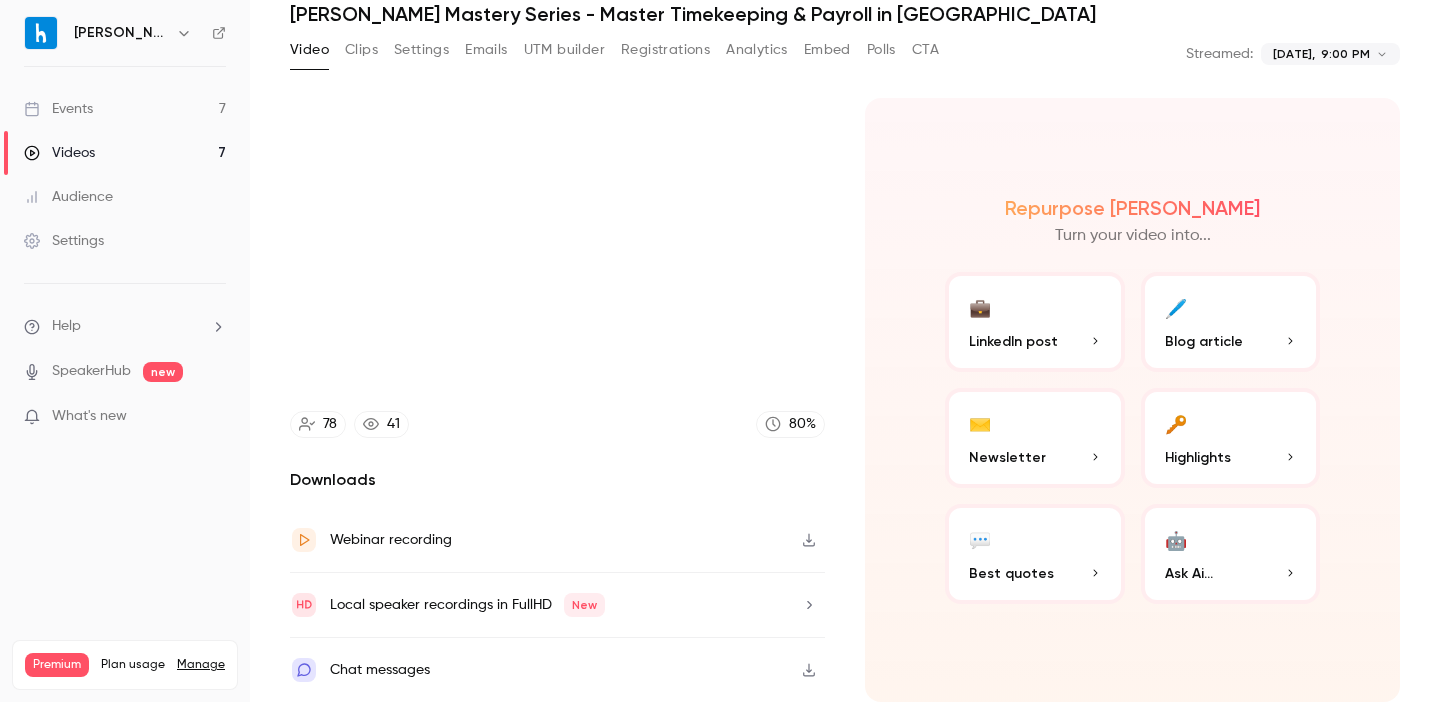 scroll, scrollTop: 0, scrollLeft: 0, axis: both 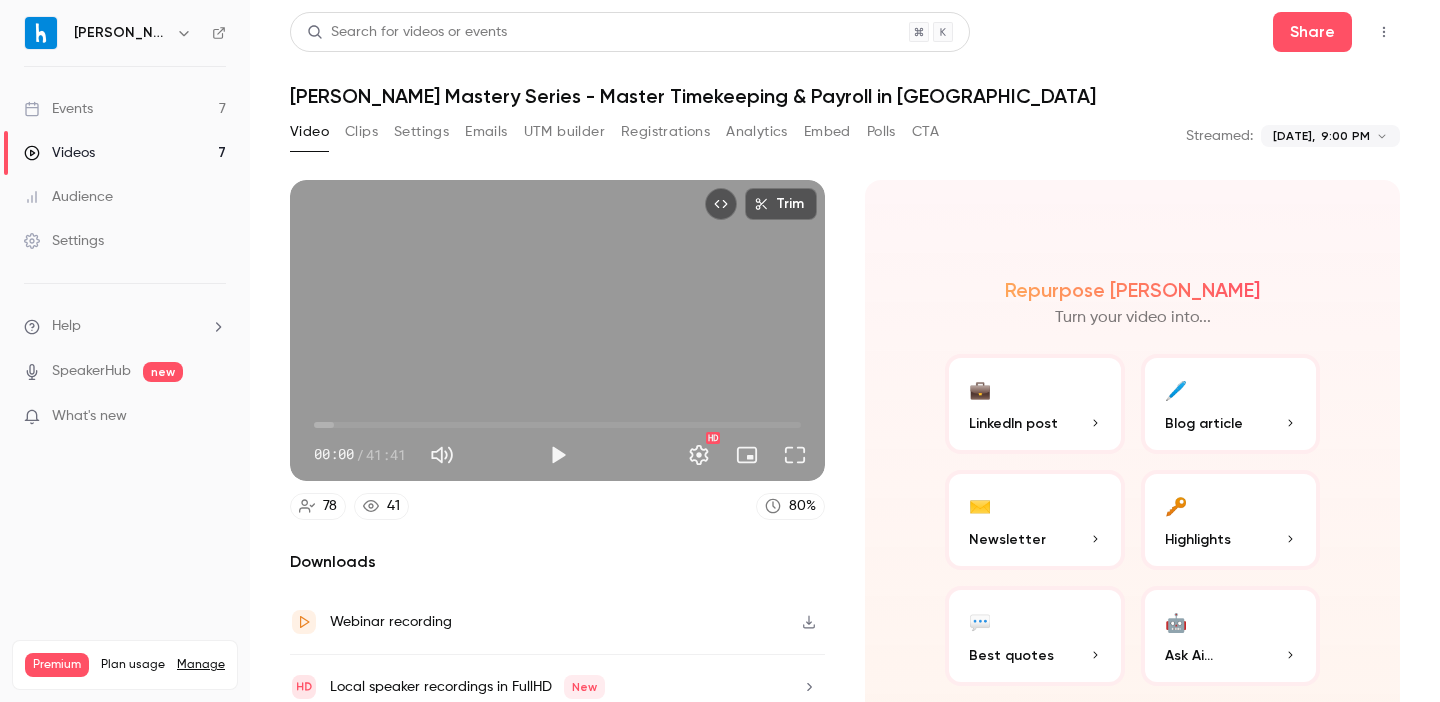 click on "Clips" at bounding box center (361, 132) 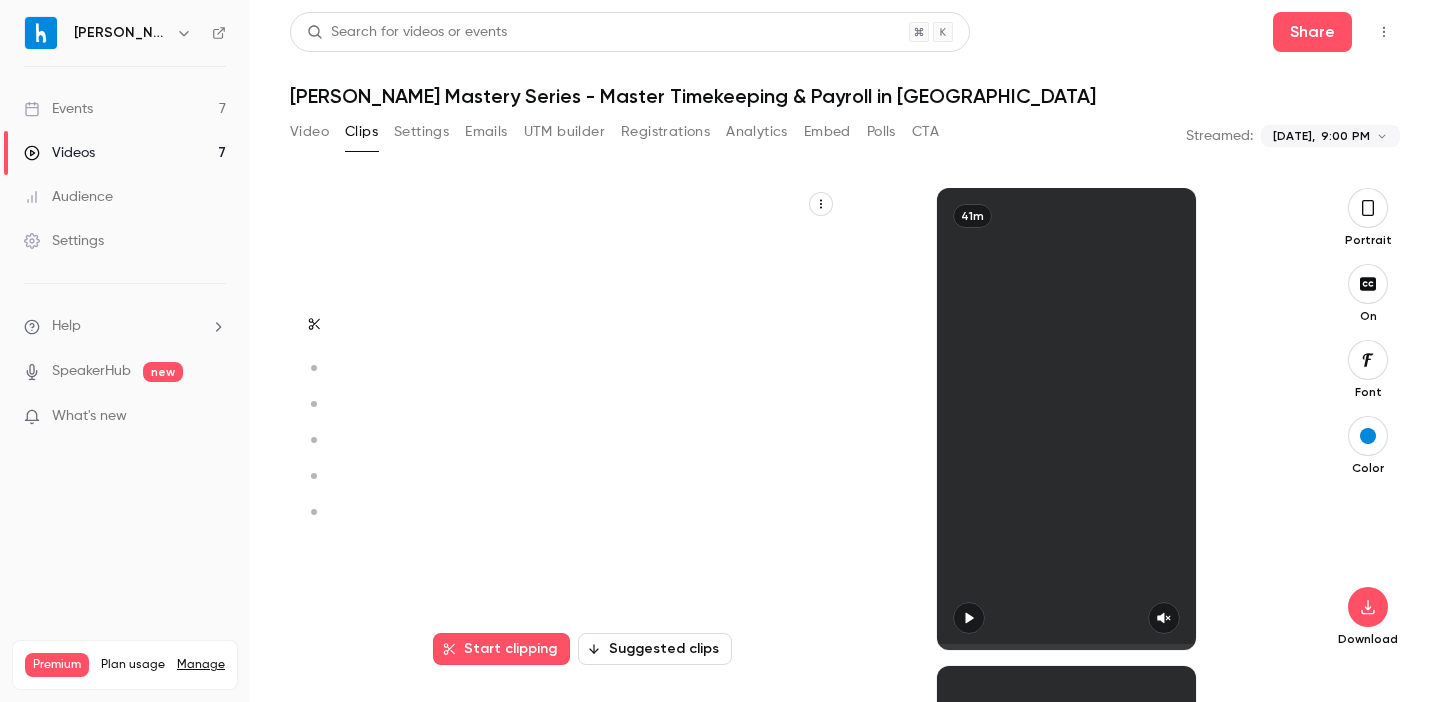 click on "Settings" at bounding box center [421, 132] 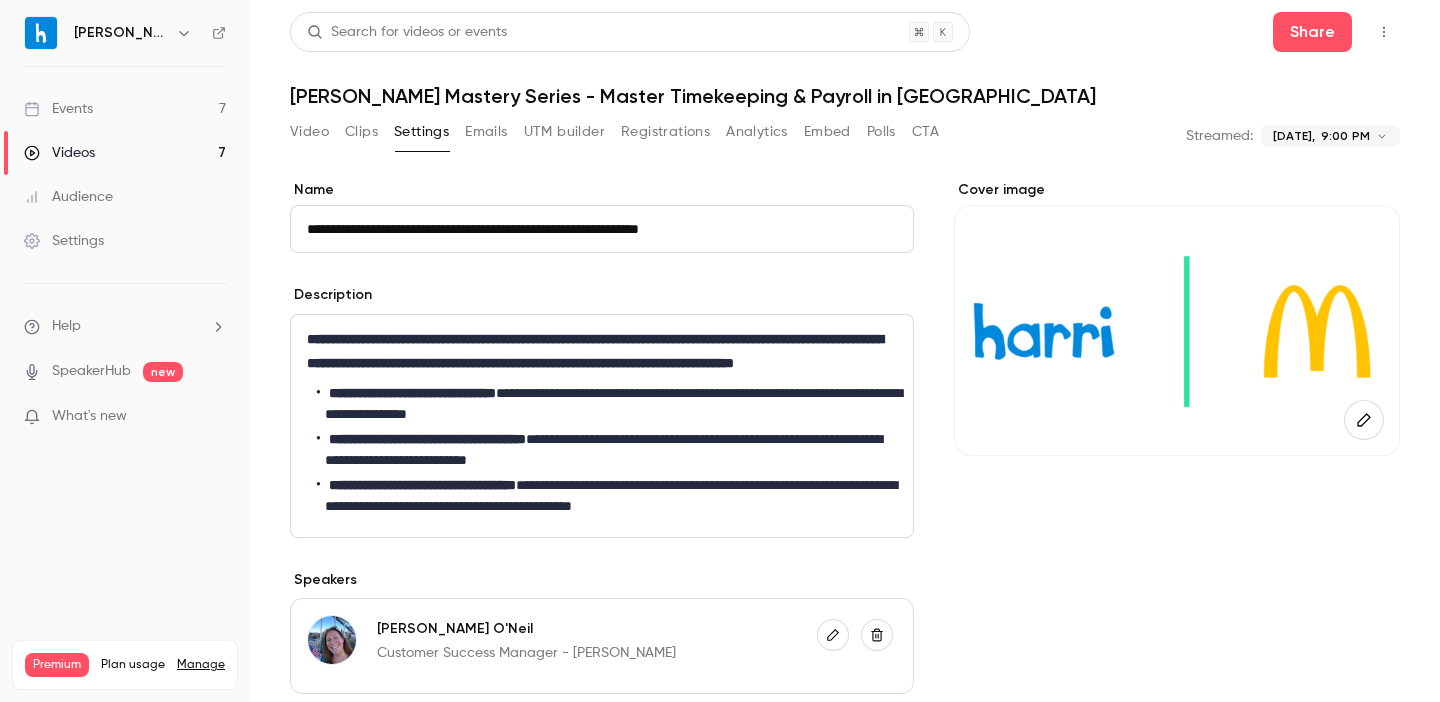 click on "Registrations" at bounding box center (665, 132) 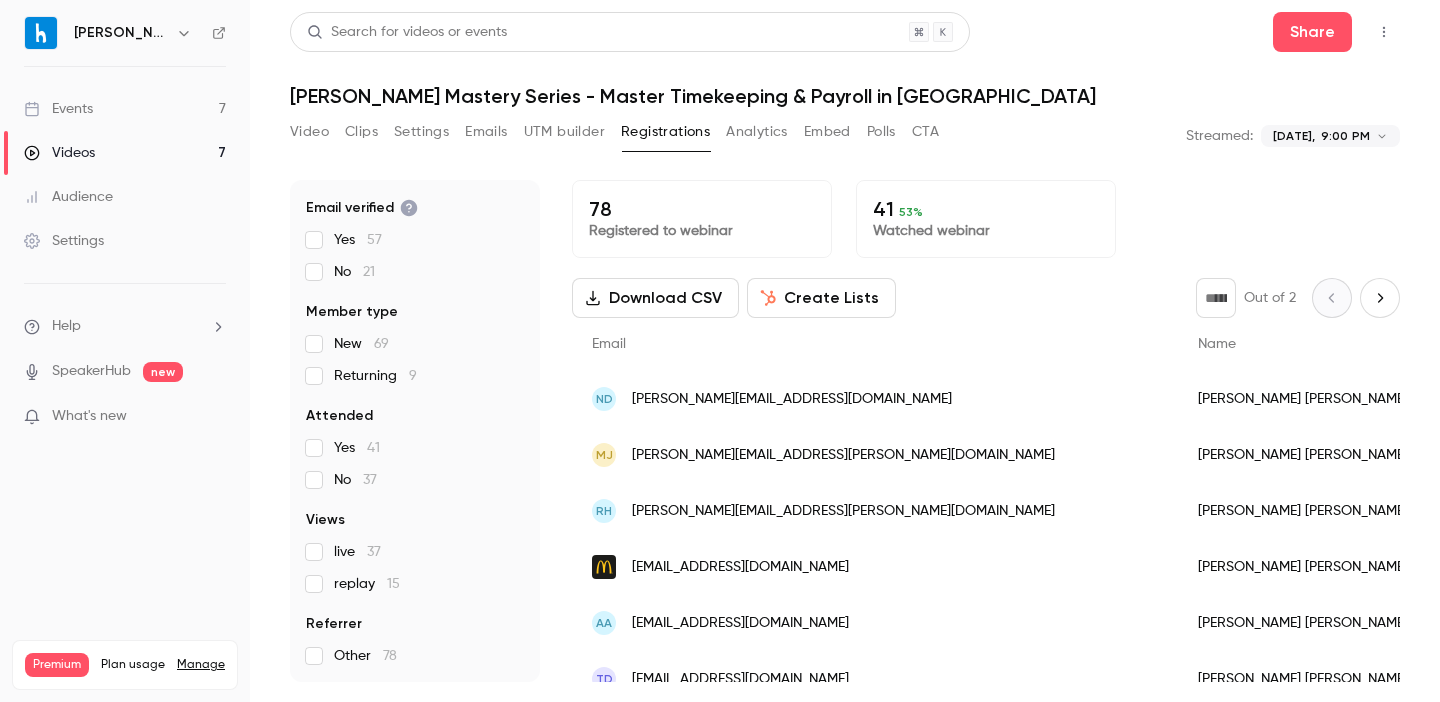 scroll, scrollTop: 0, scrollLeft: 0, axis: both 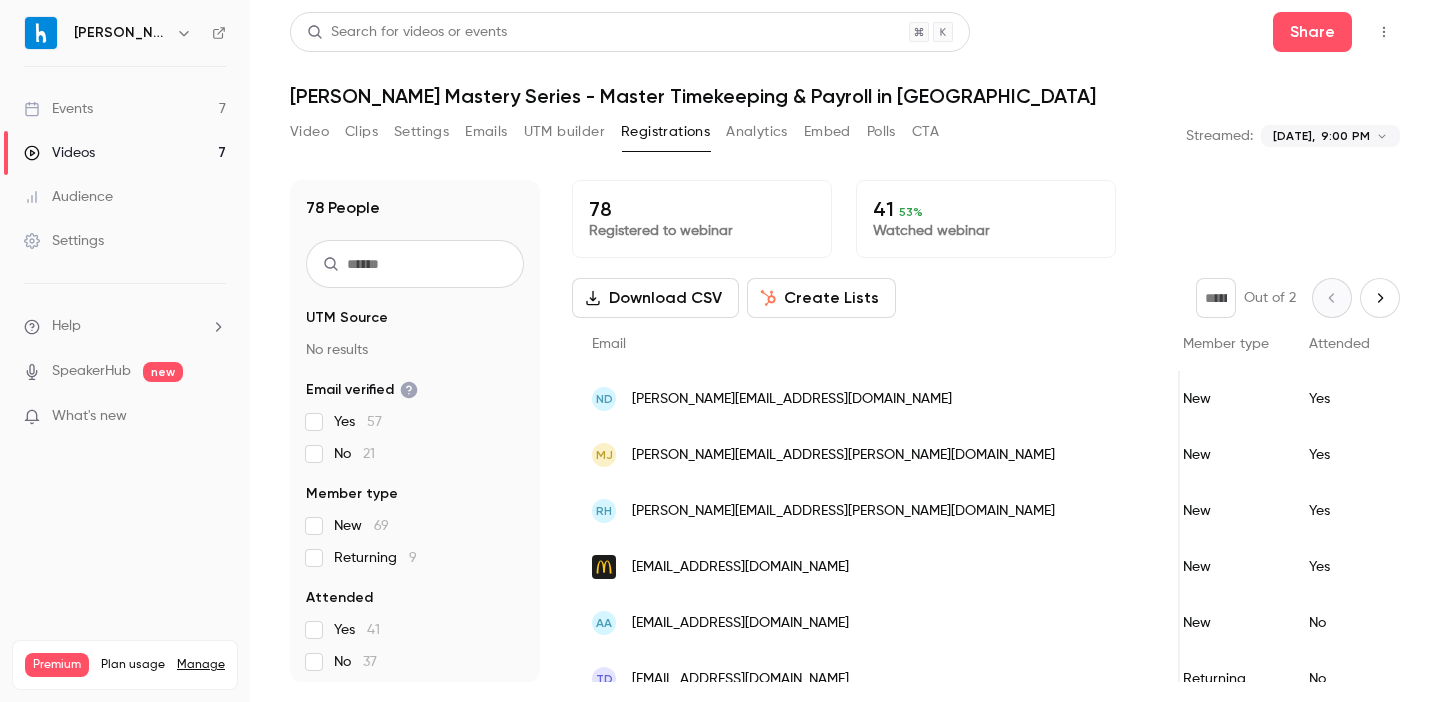 click on "Analytics" at bounding box center (757, 132) 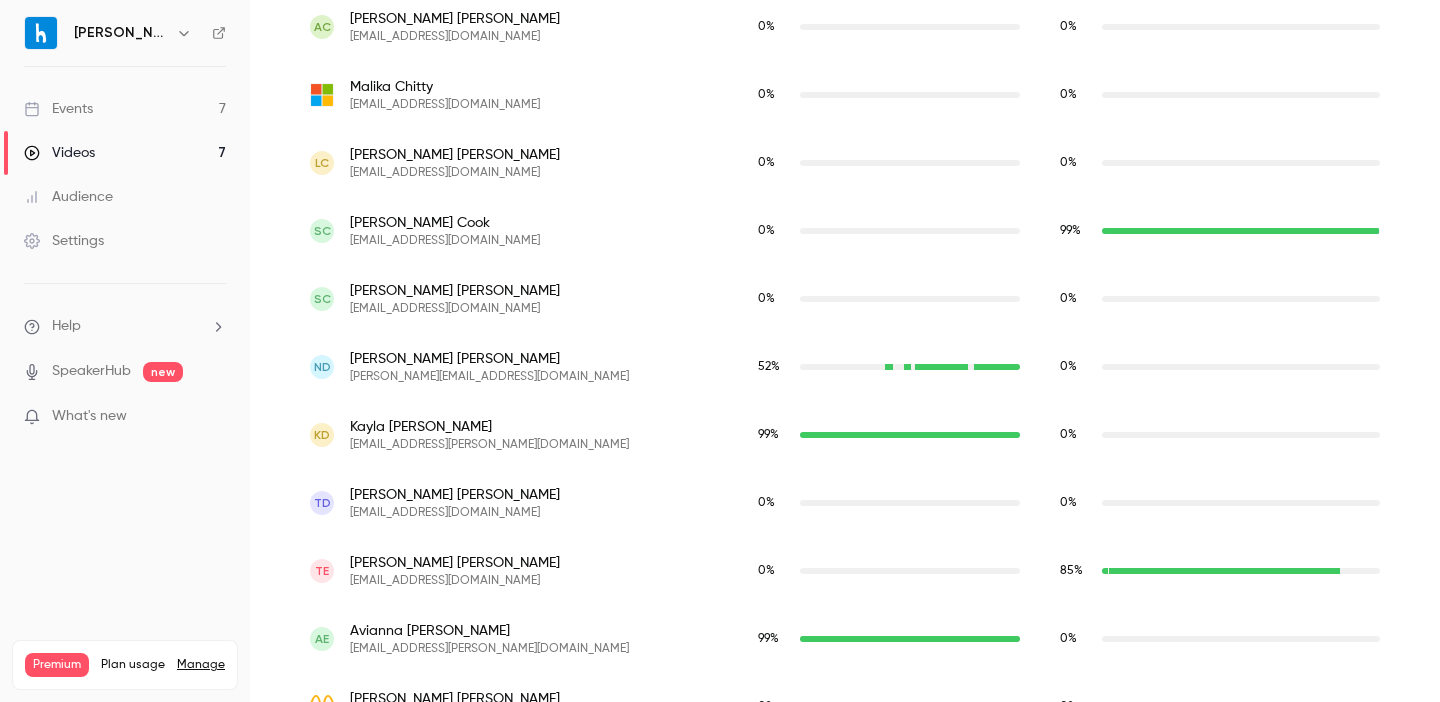 scroll, scrollTop: 1839, scrollLeft: 0, axis: vertical 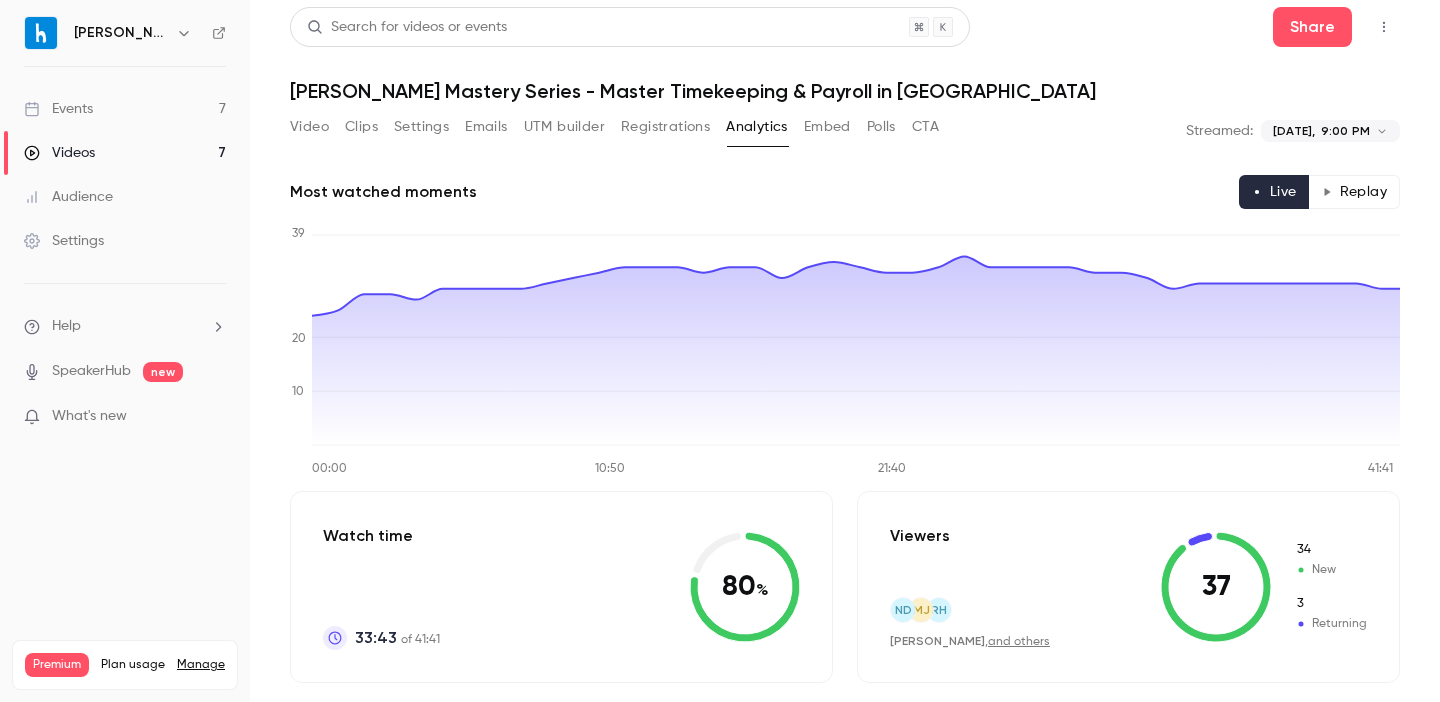click on "Polls" at bounding box center (881, 127) 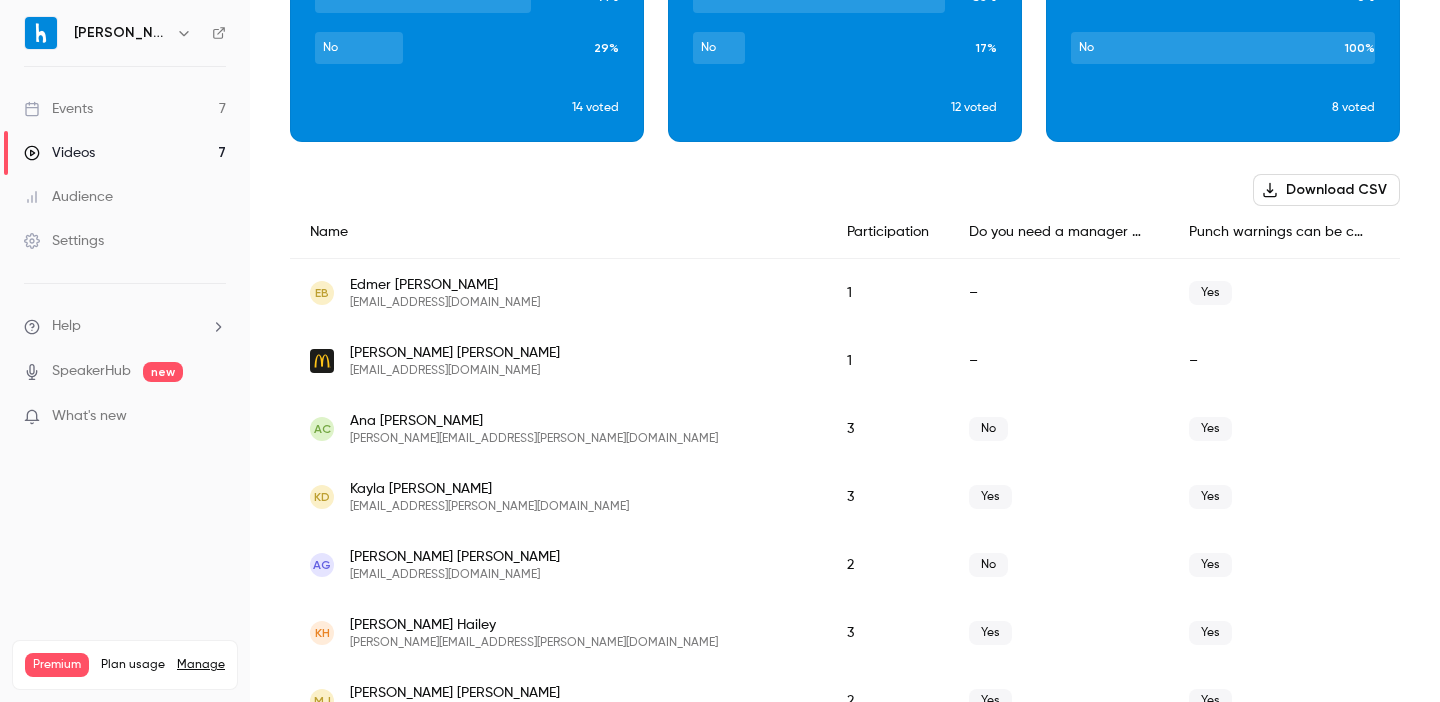 scroll, scrollTop: 0, scrollLeft: 0, axis: both 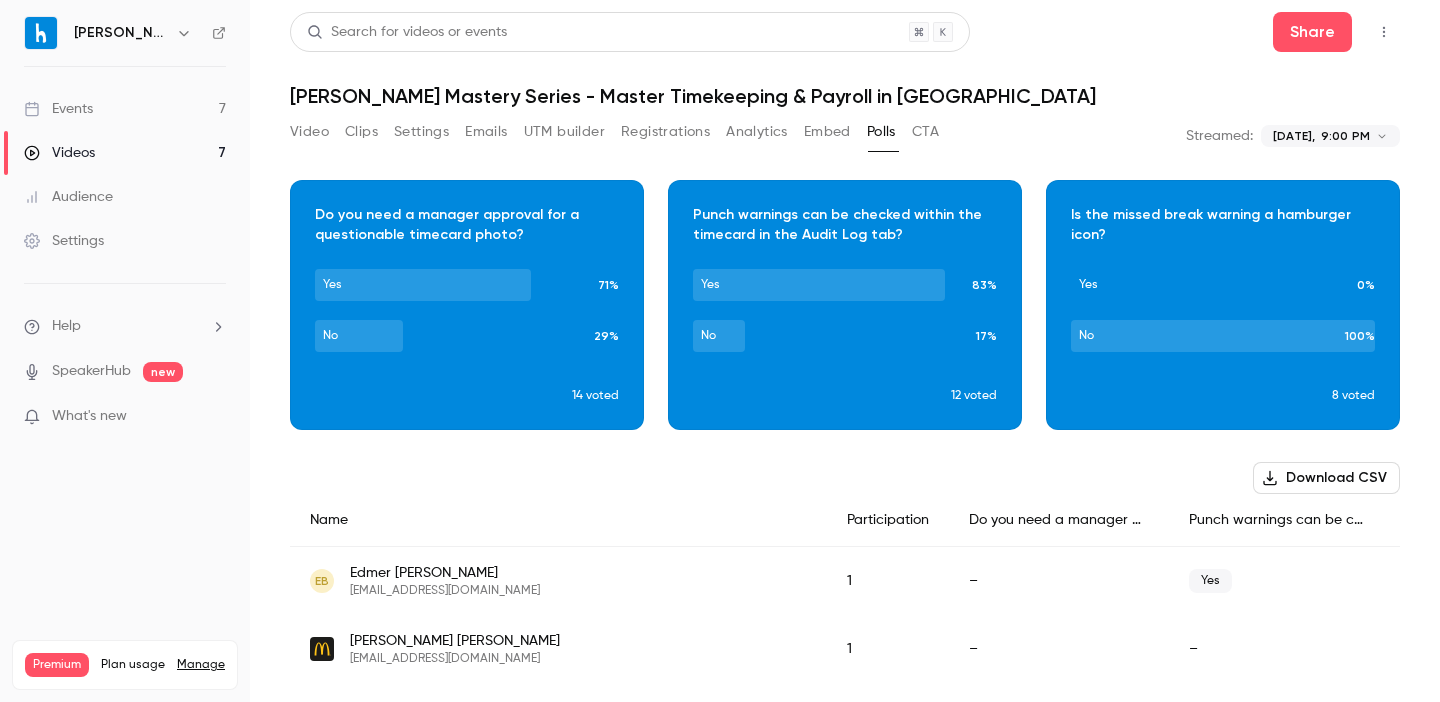 click on "Video Clips Settings Emails UTM builder Registrations Analytics Embed Polls CTA" at bounding box center [614, 132] 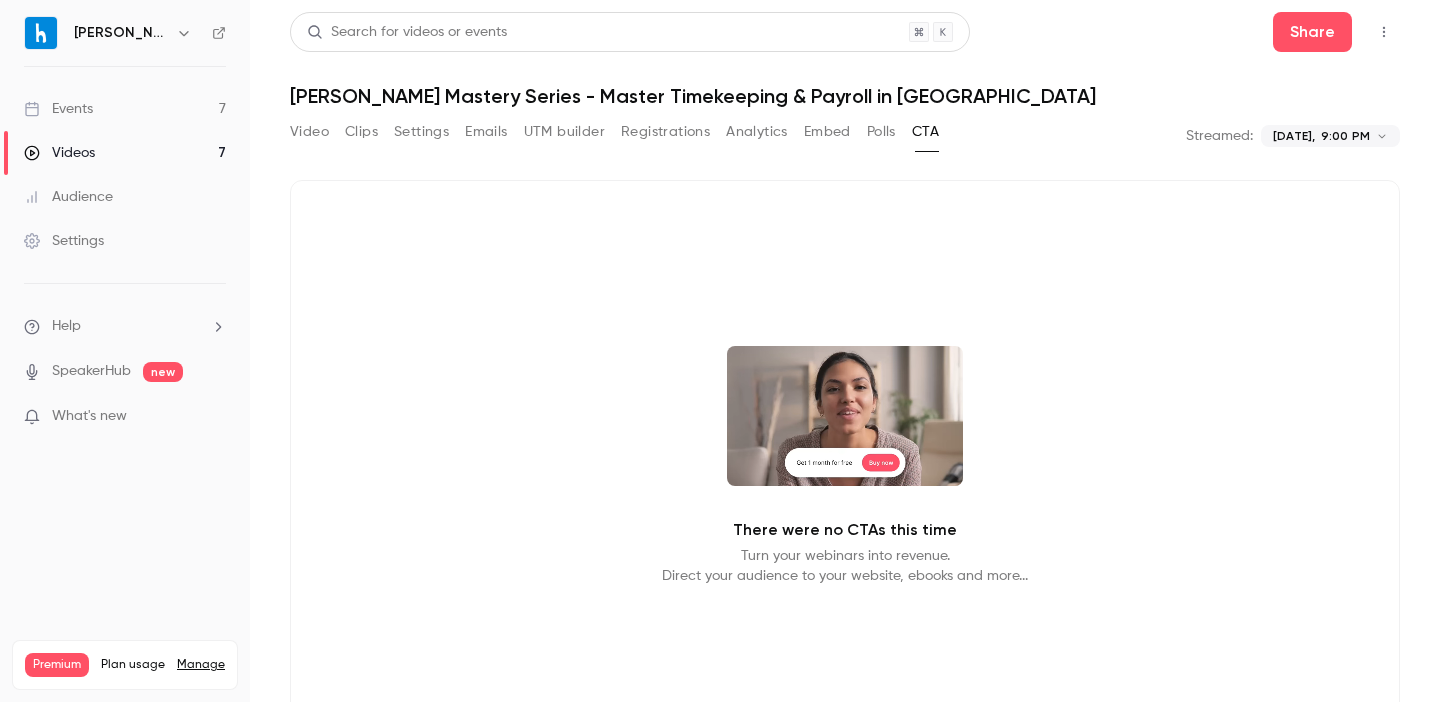 click on "Polls" at bounding box center (881, 132) 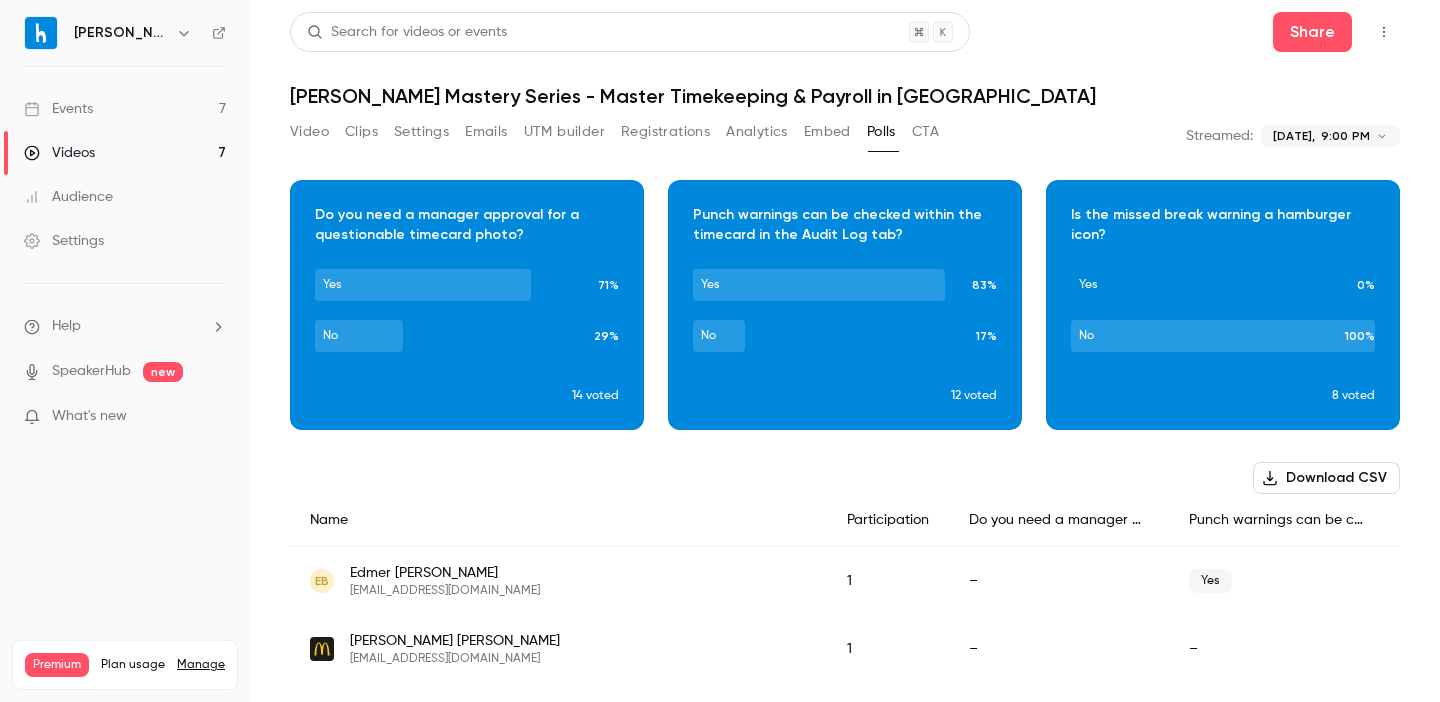 click on "Audience" at bounding box center [68, 197] 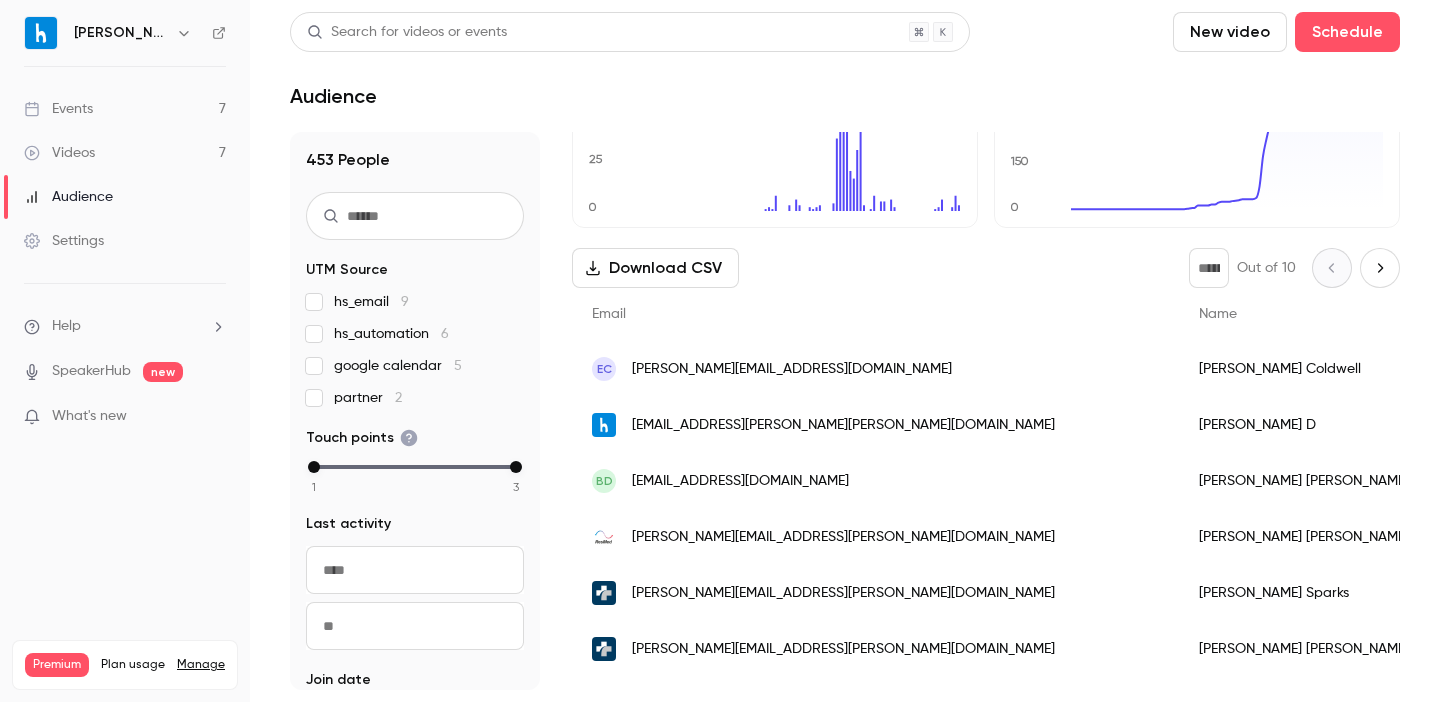 scroll, scrollTop: 171, scrollLeft: 0, axis: vertical 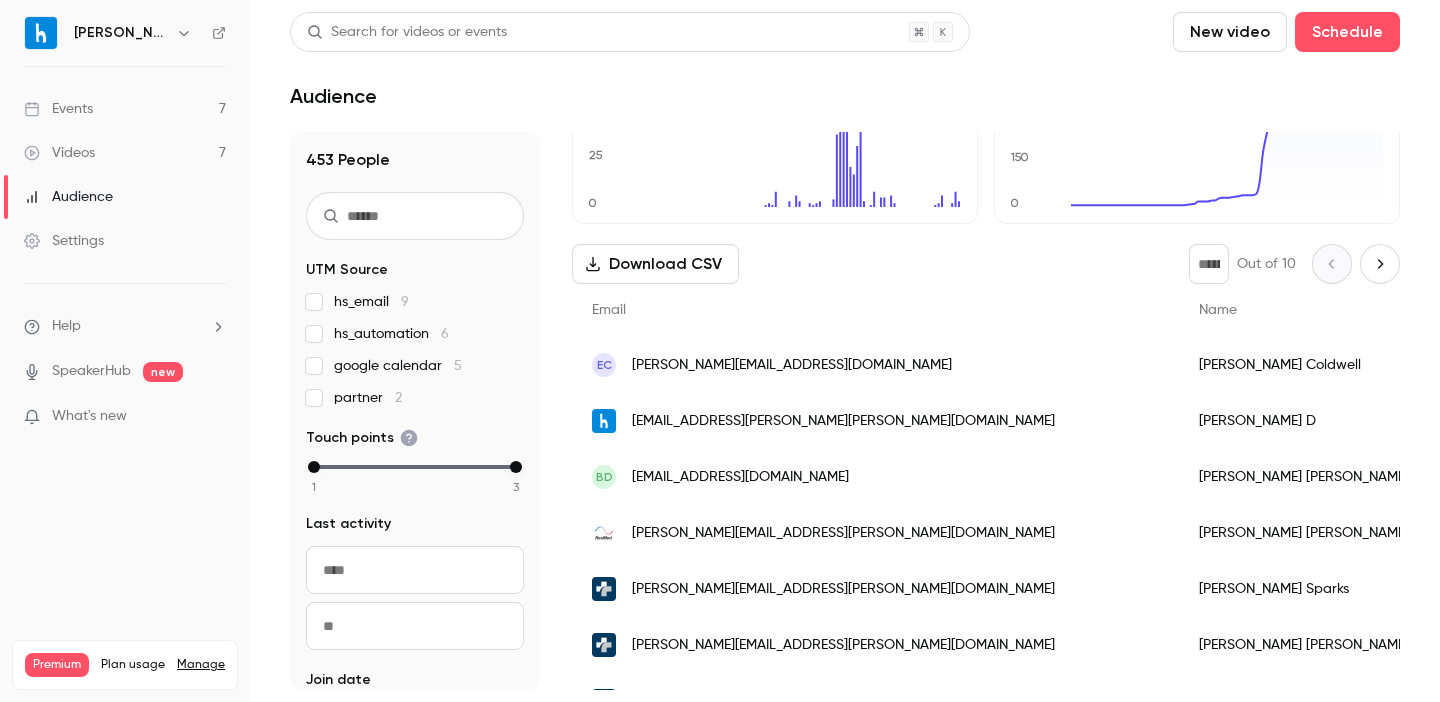 click on "Videos" at bounding box center (59, 153) 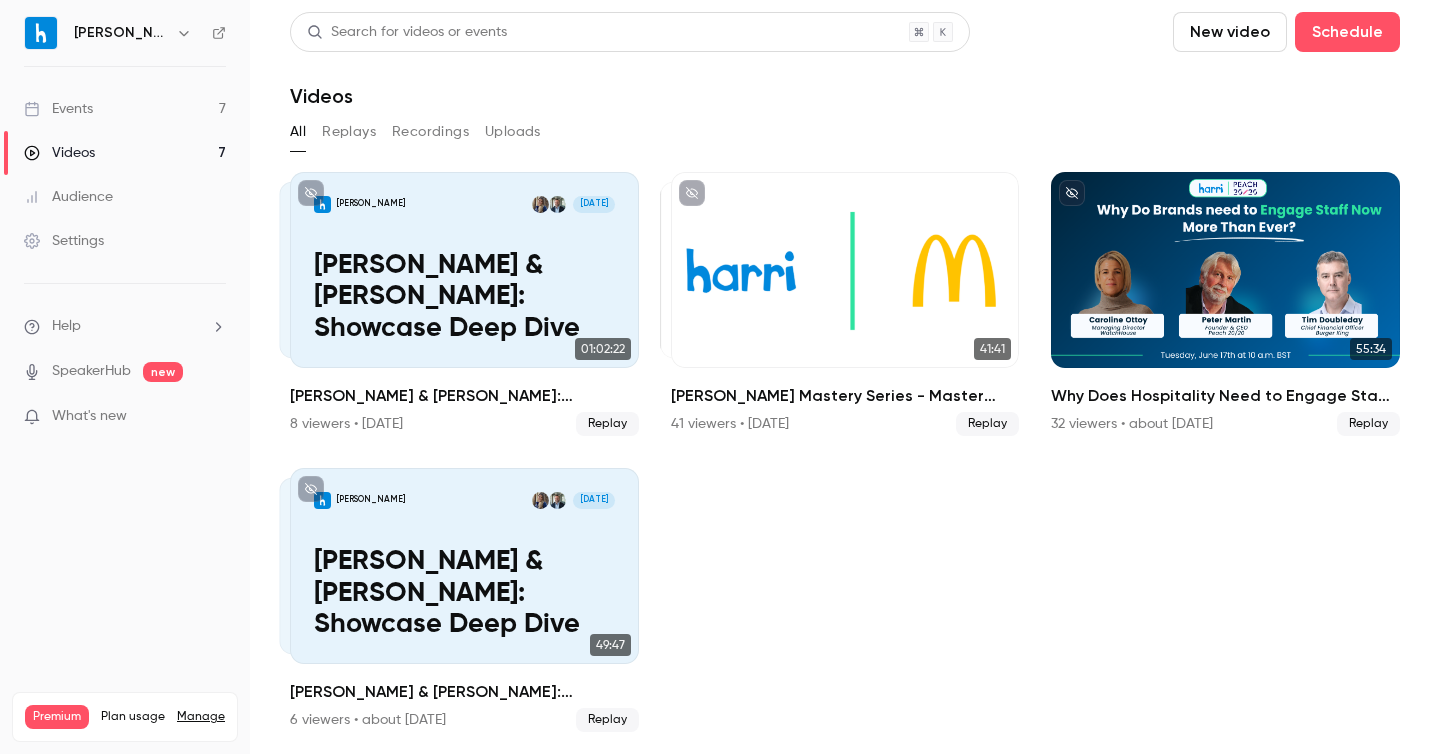 click on "Settings" at bounding box center (64, 241) 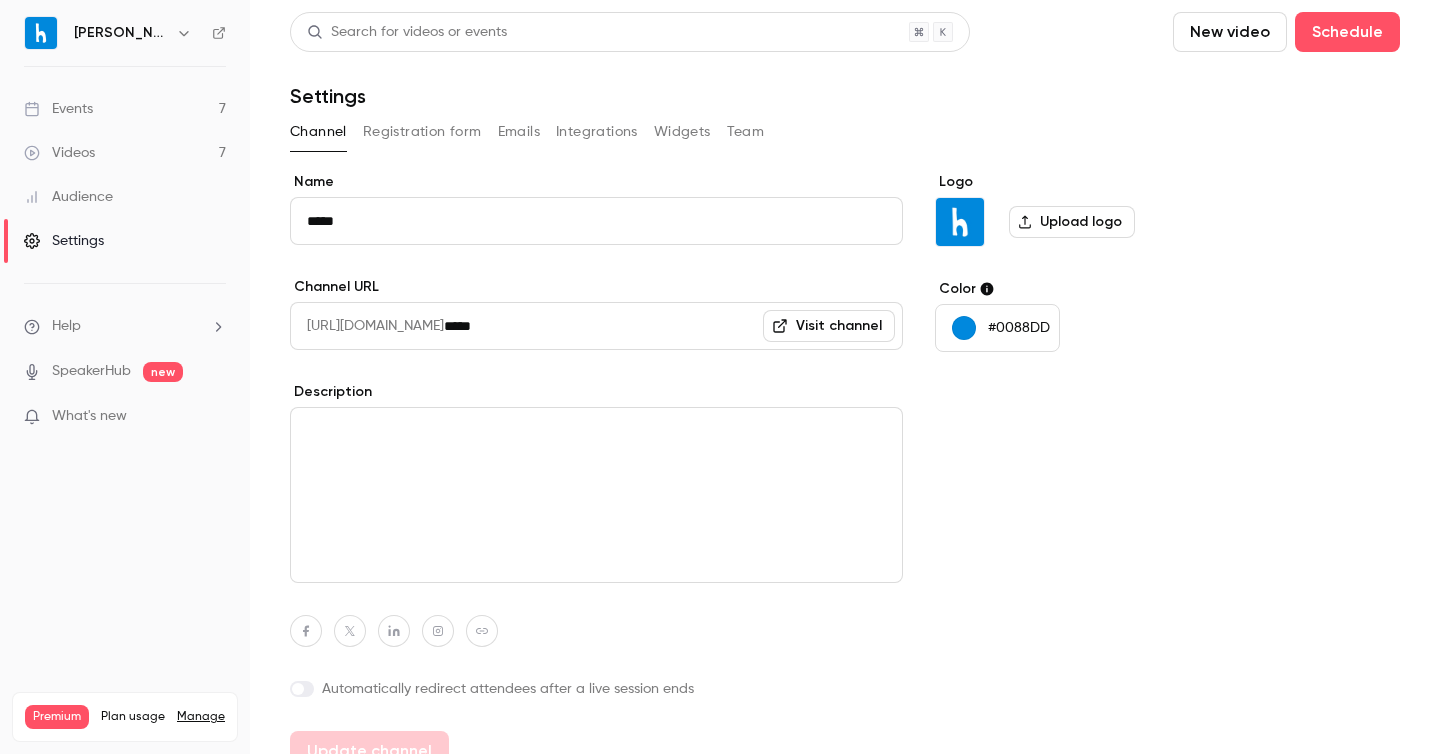click on "Registration form" at bounding box center (422, 132) 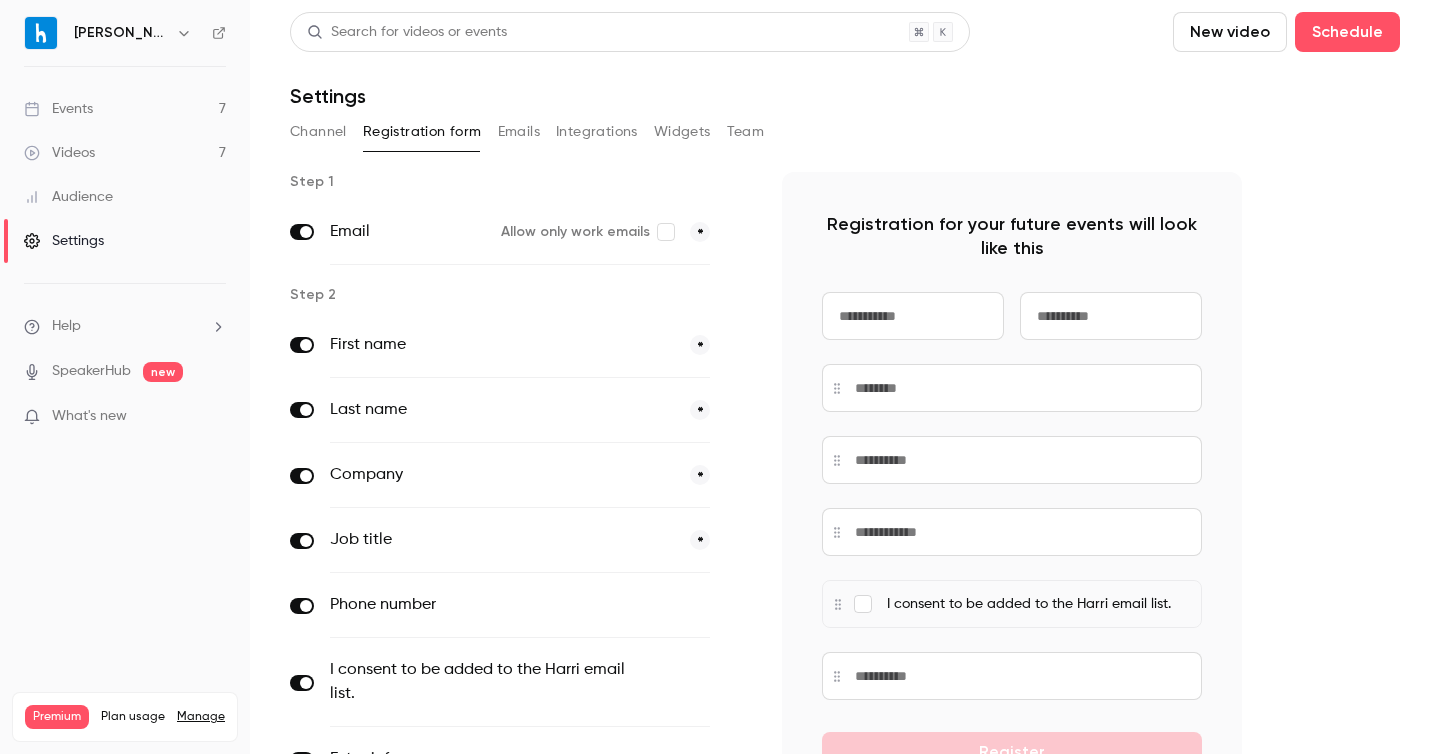 scroll, scrollTop: 255, scrollLeft: 0, axis: vertical 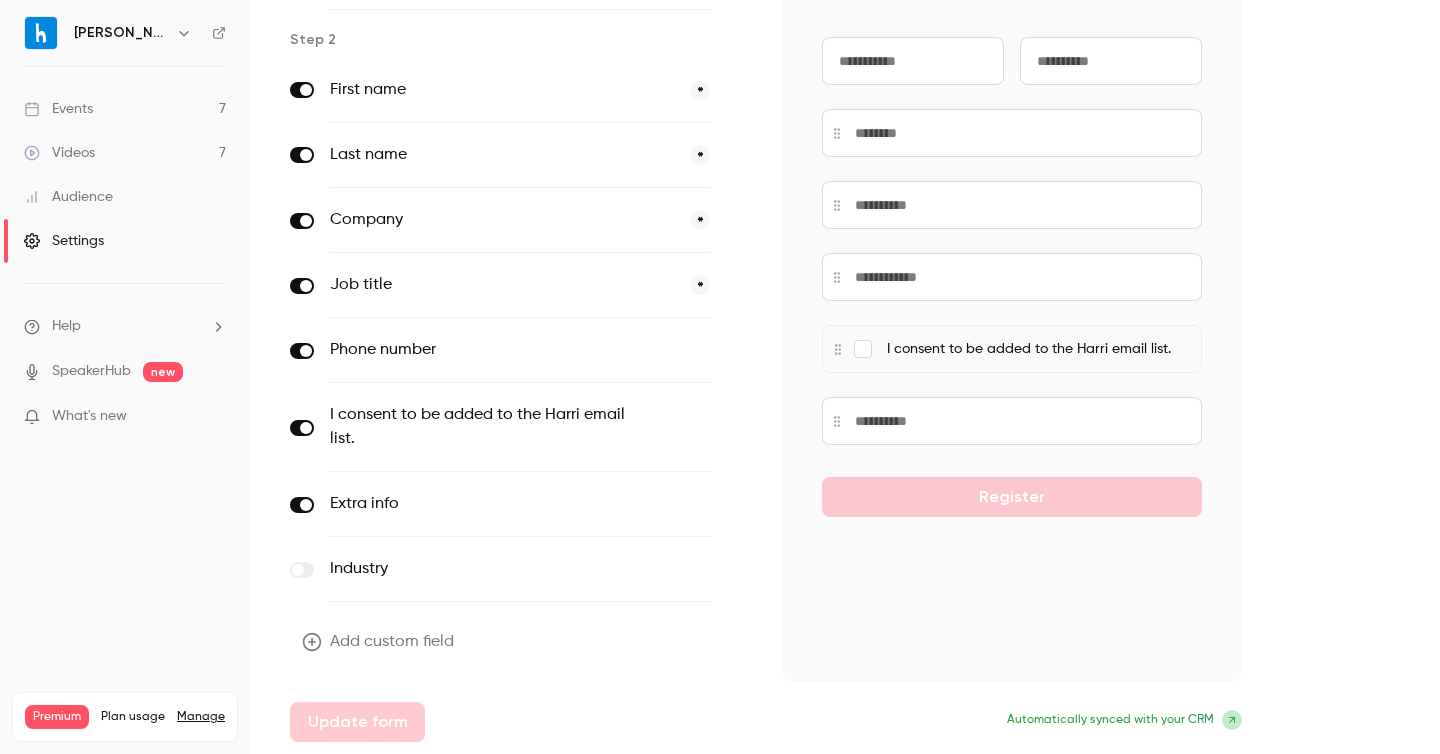 click on "Extra info
optional" at bounding box center (520, 504) 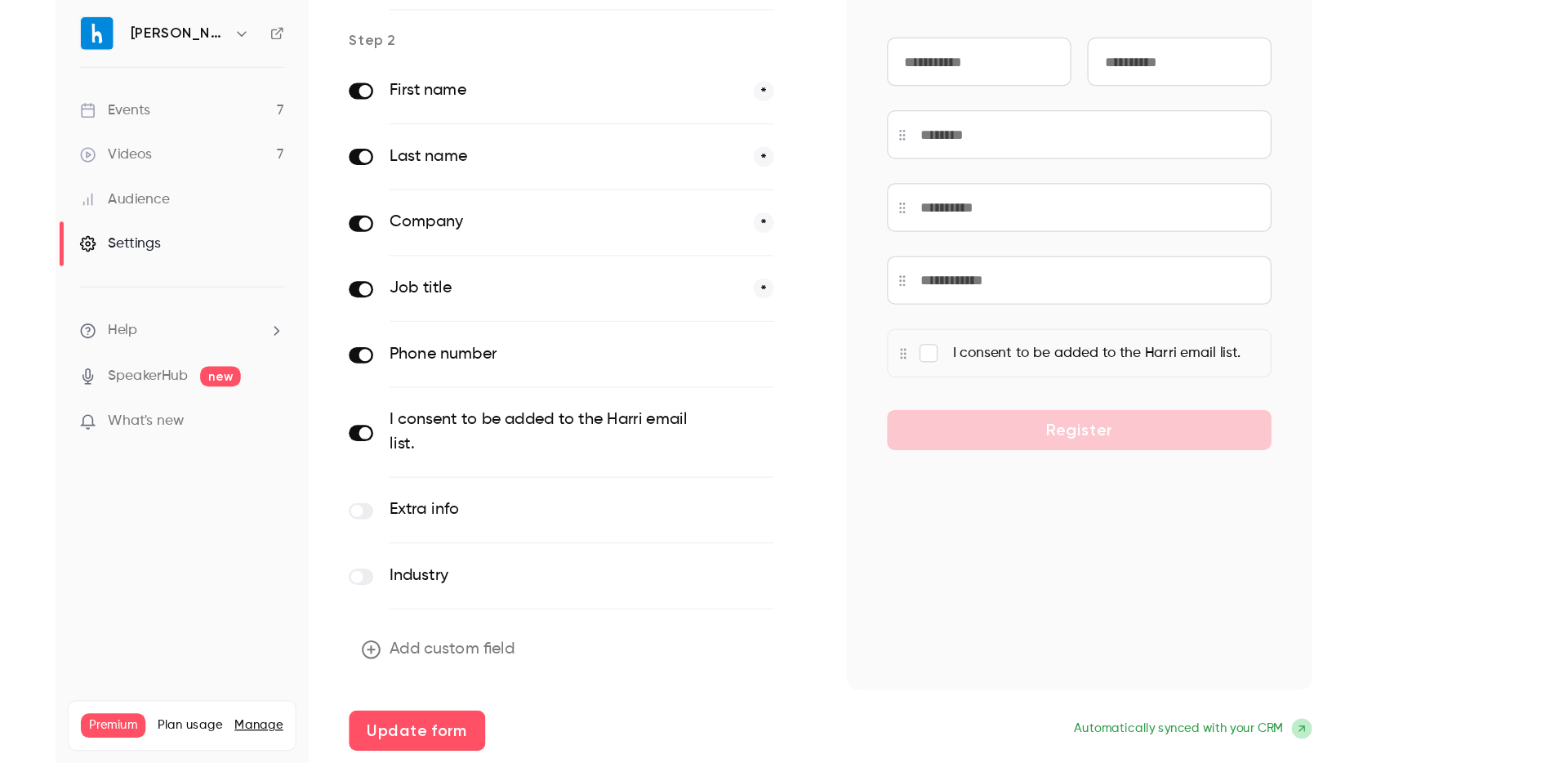 scroll, scrollTop: 0, scrollLeft: 0, axis: both 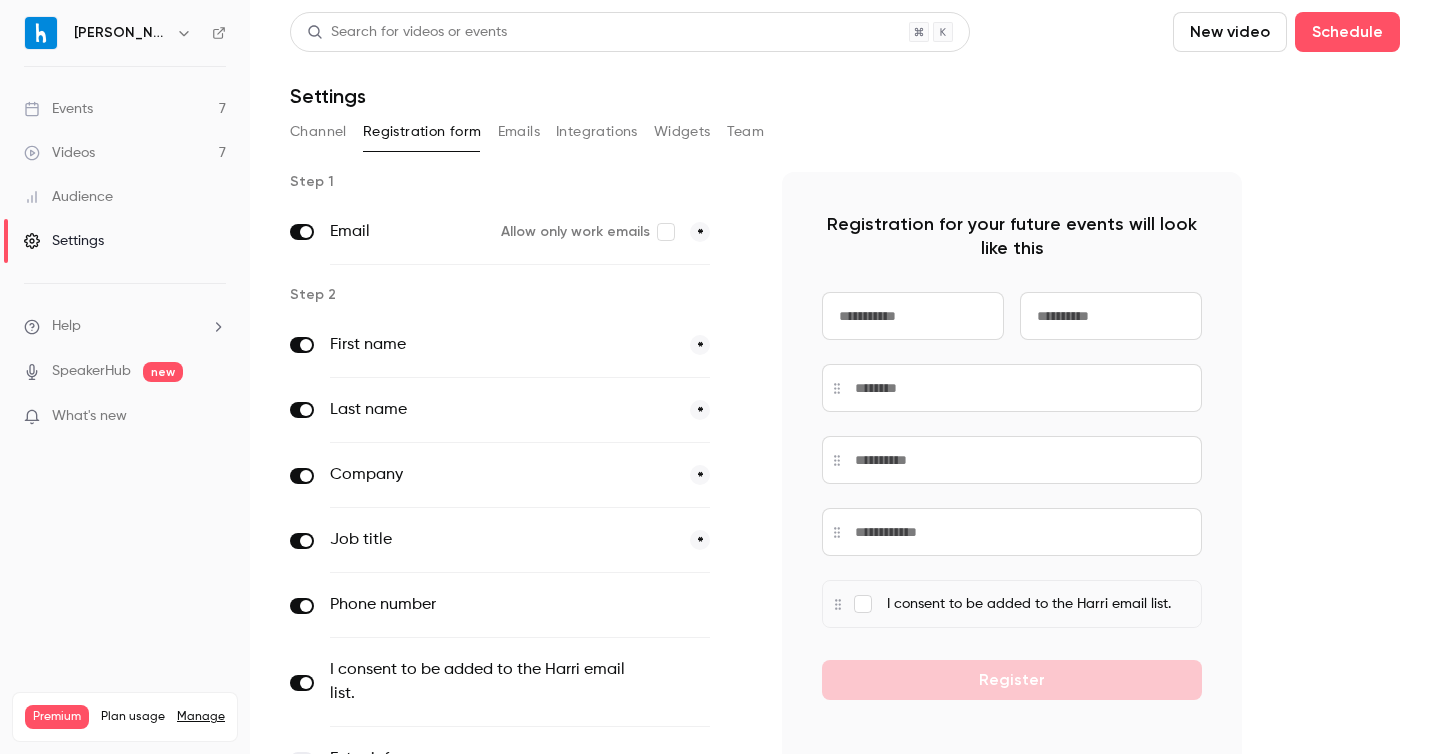click 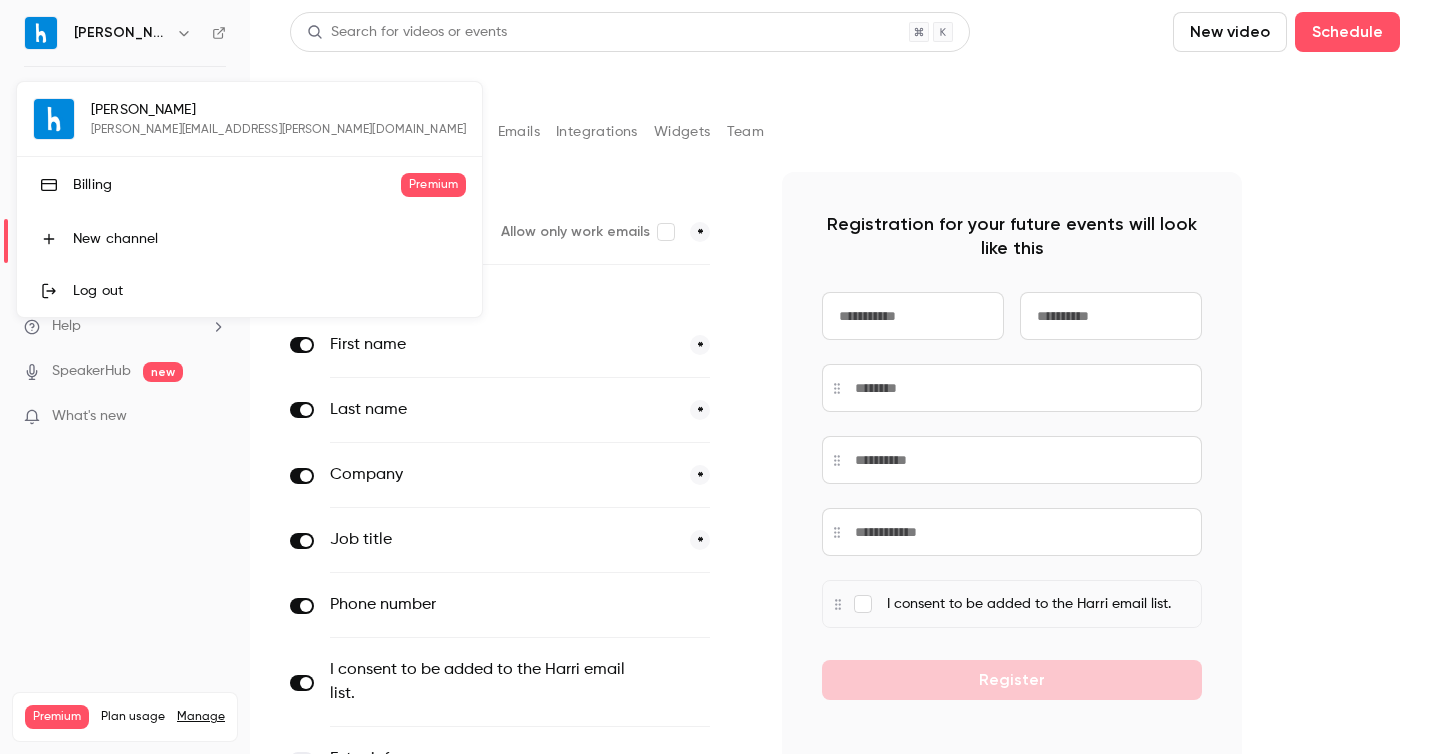 click at bounding box center (720, 377) 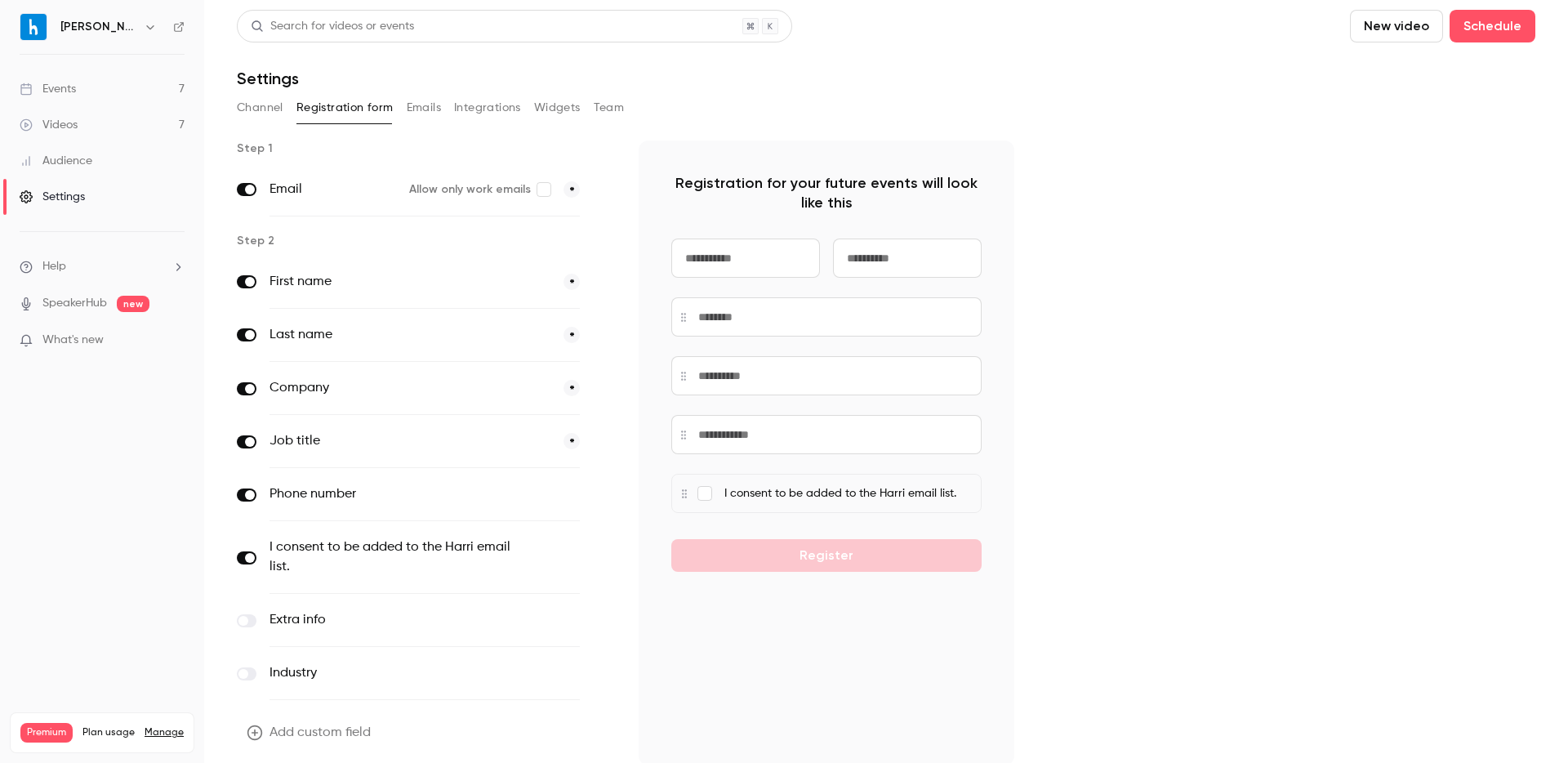 click on "Events" at bounding box center [47, 89] 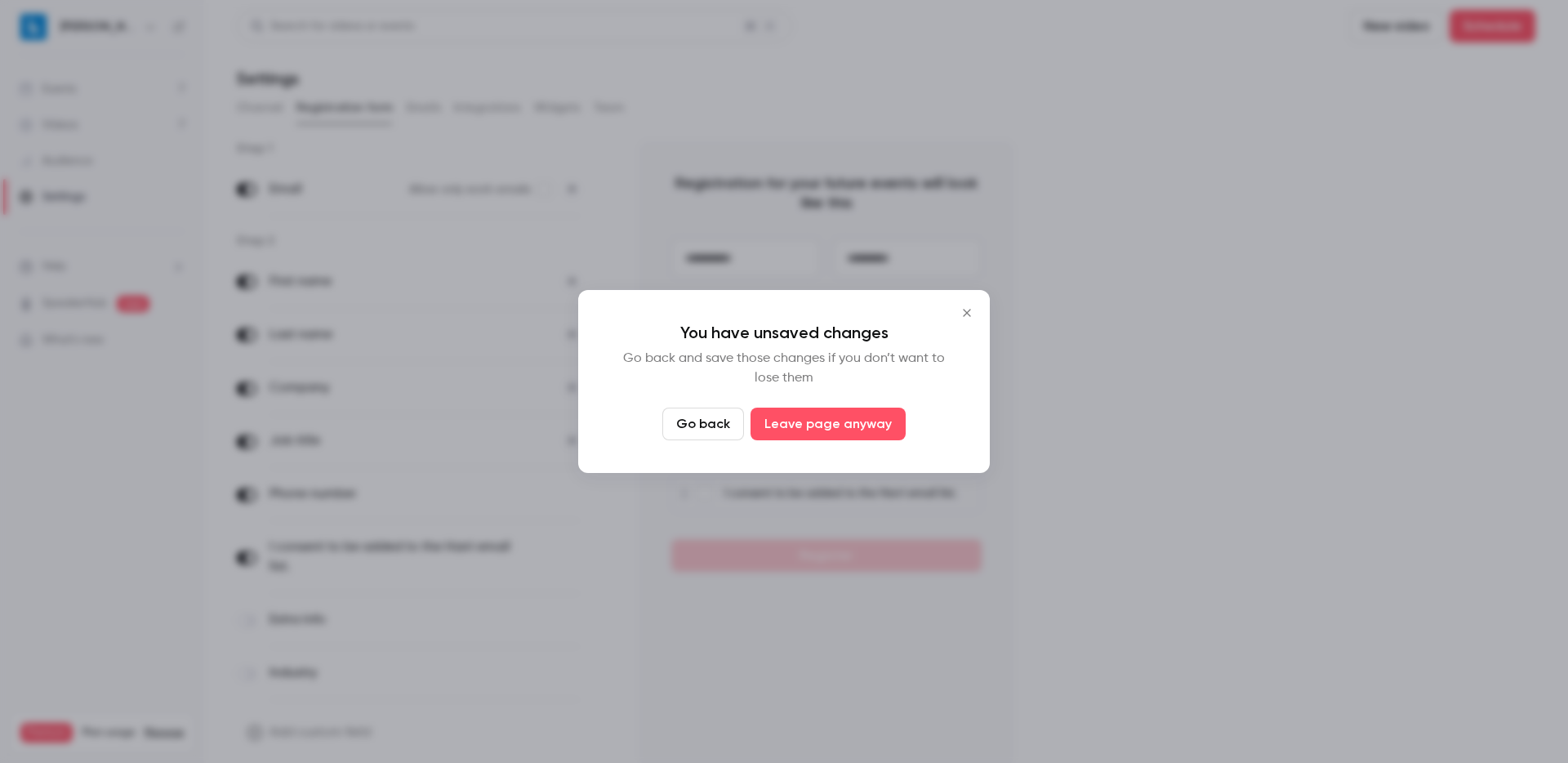click 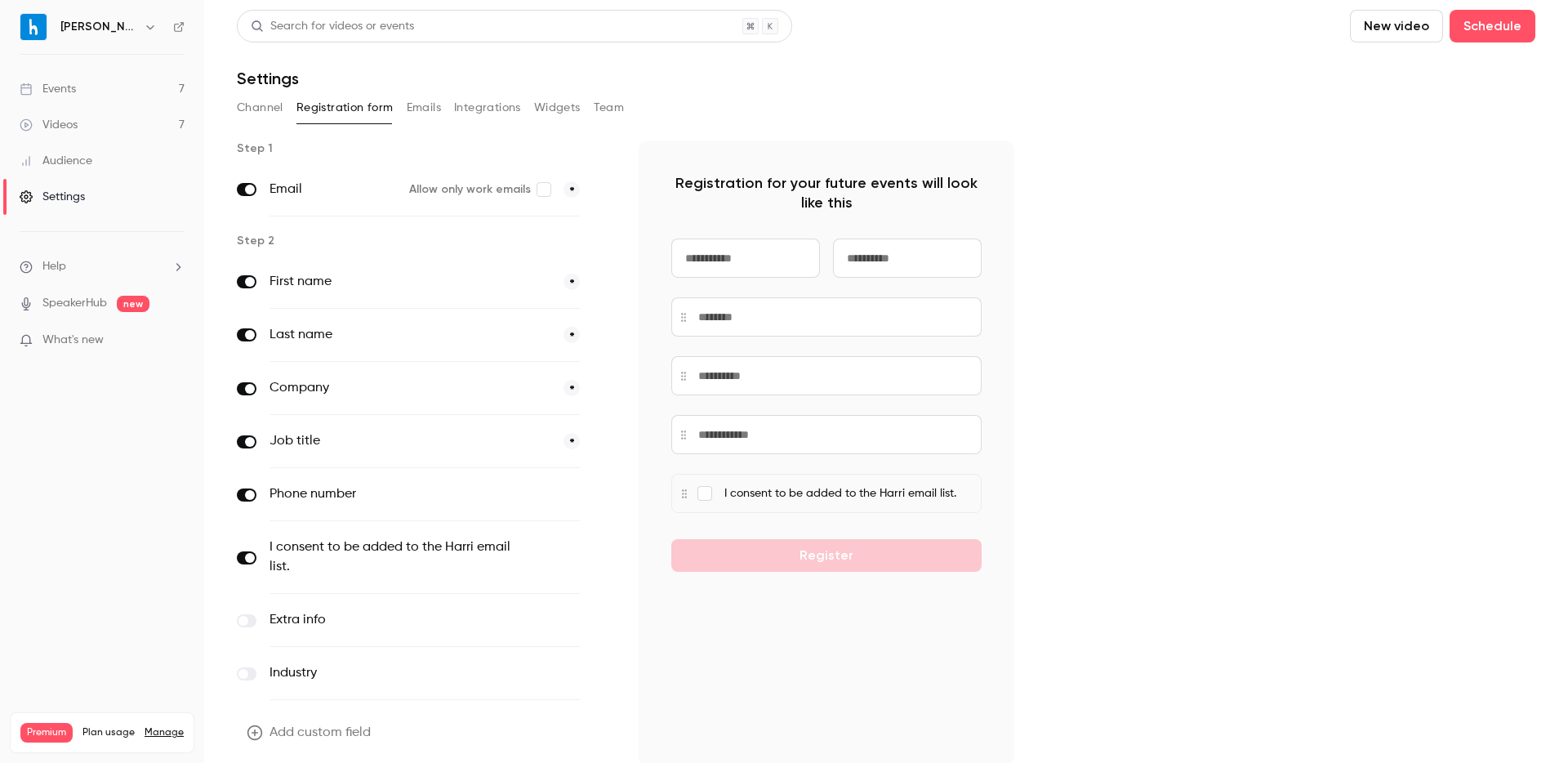 scroll, scrollTop: 61, scrollLeft: 0, axis: vertical 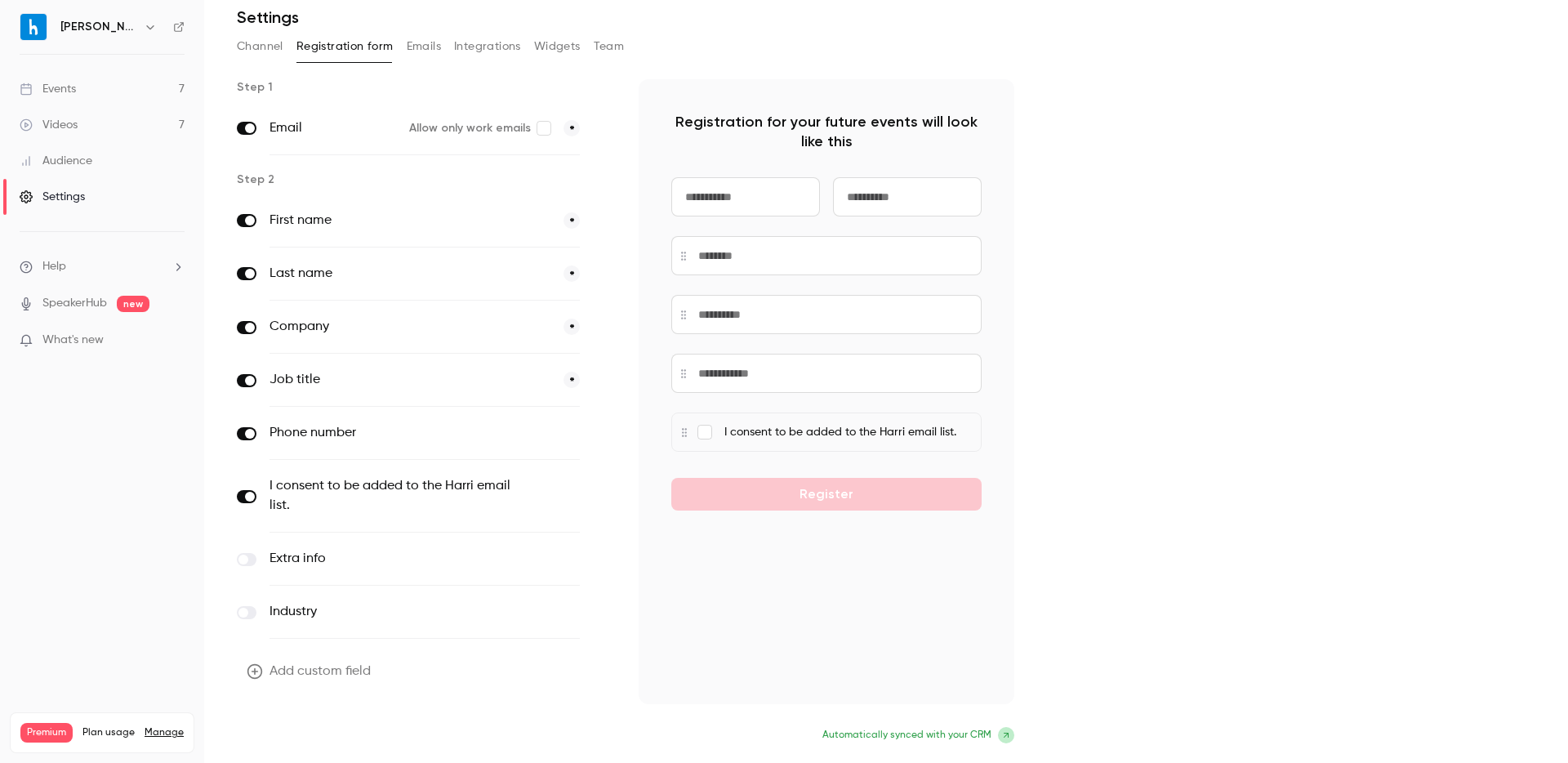 click on "Update form" at bounding box center [292, 737] 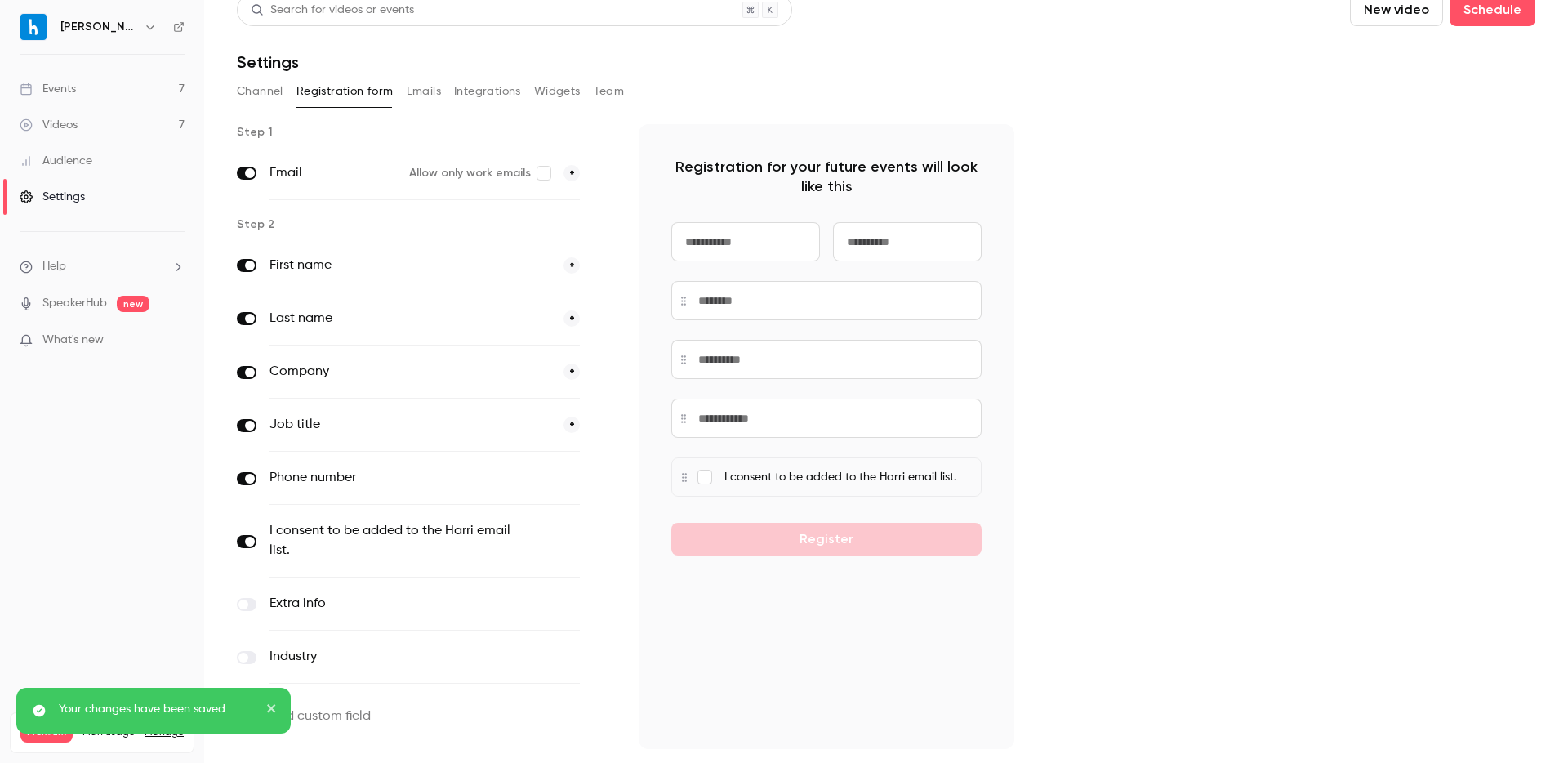 scroll, scrollTop: 0, scrollLeft: 0, axis: both 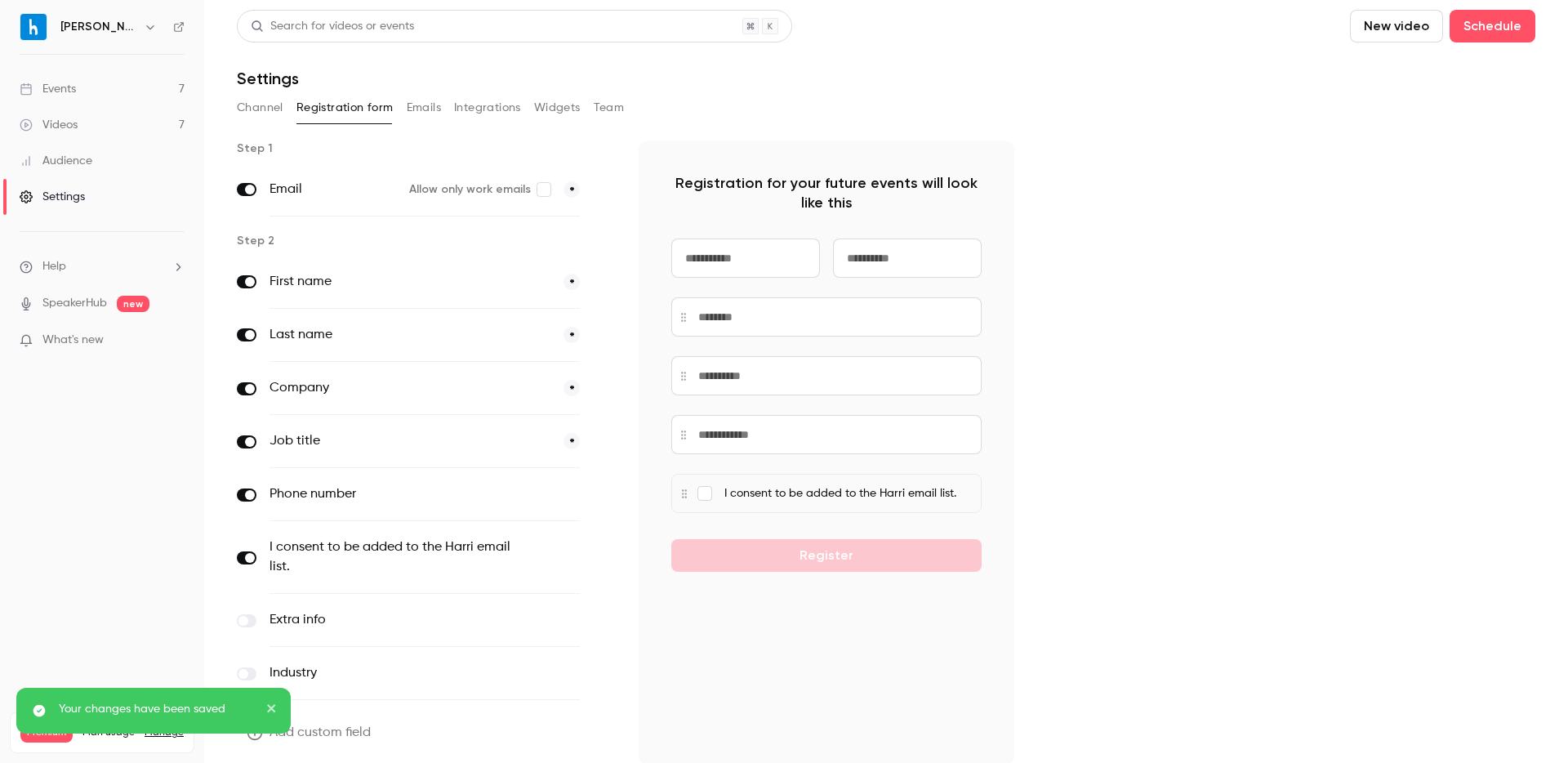 click on "Events 7" at bounding box center [102, 89] 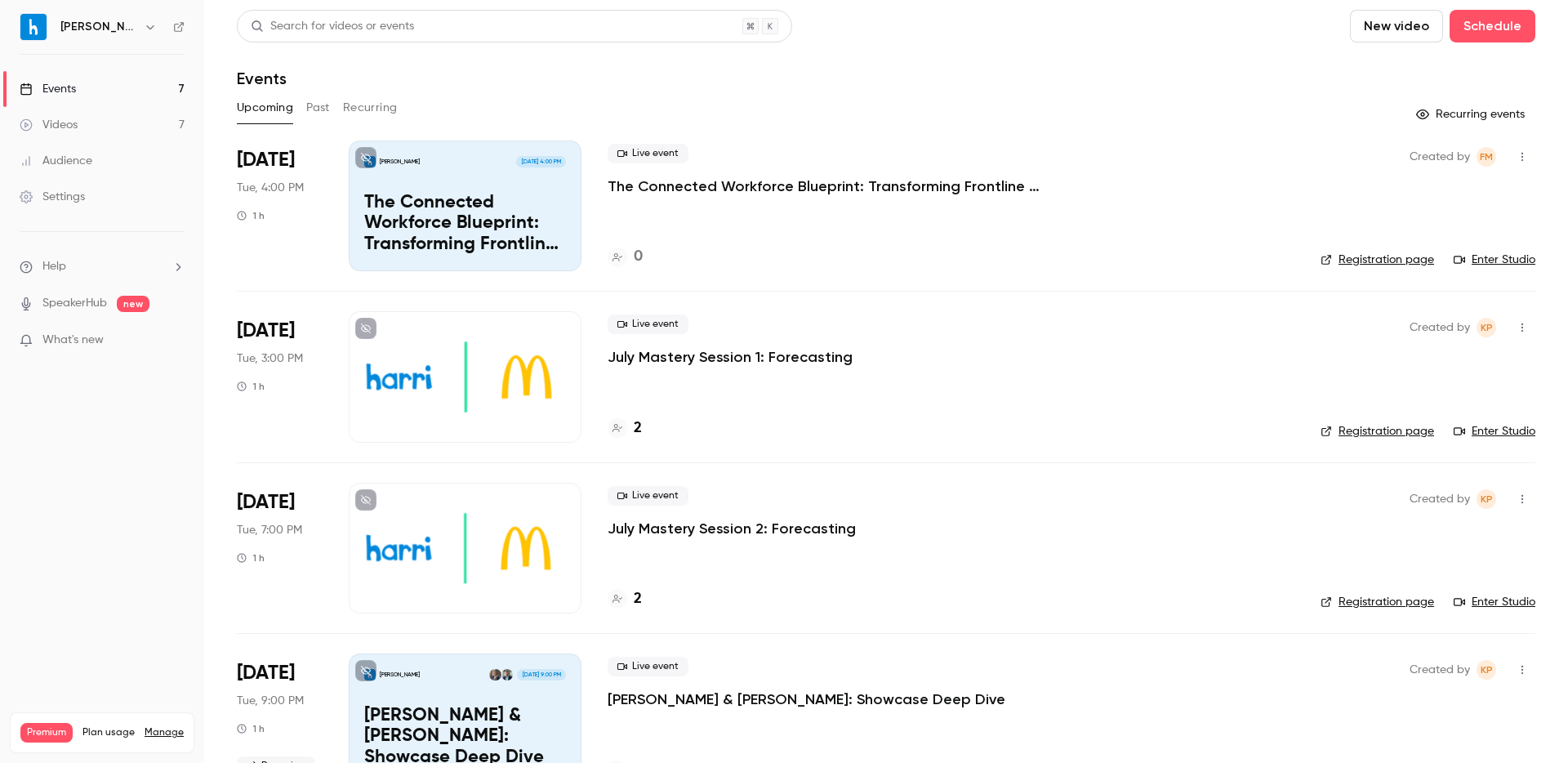 click 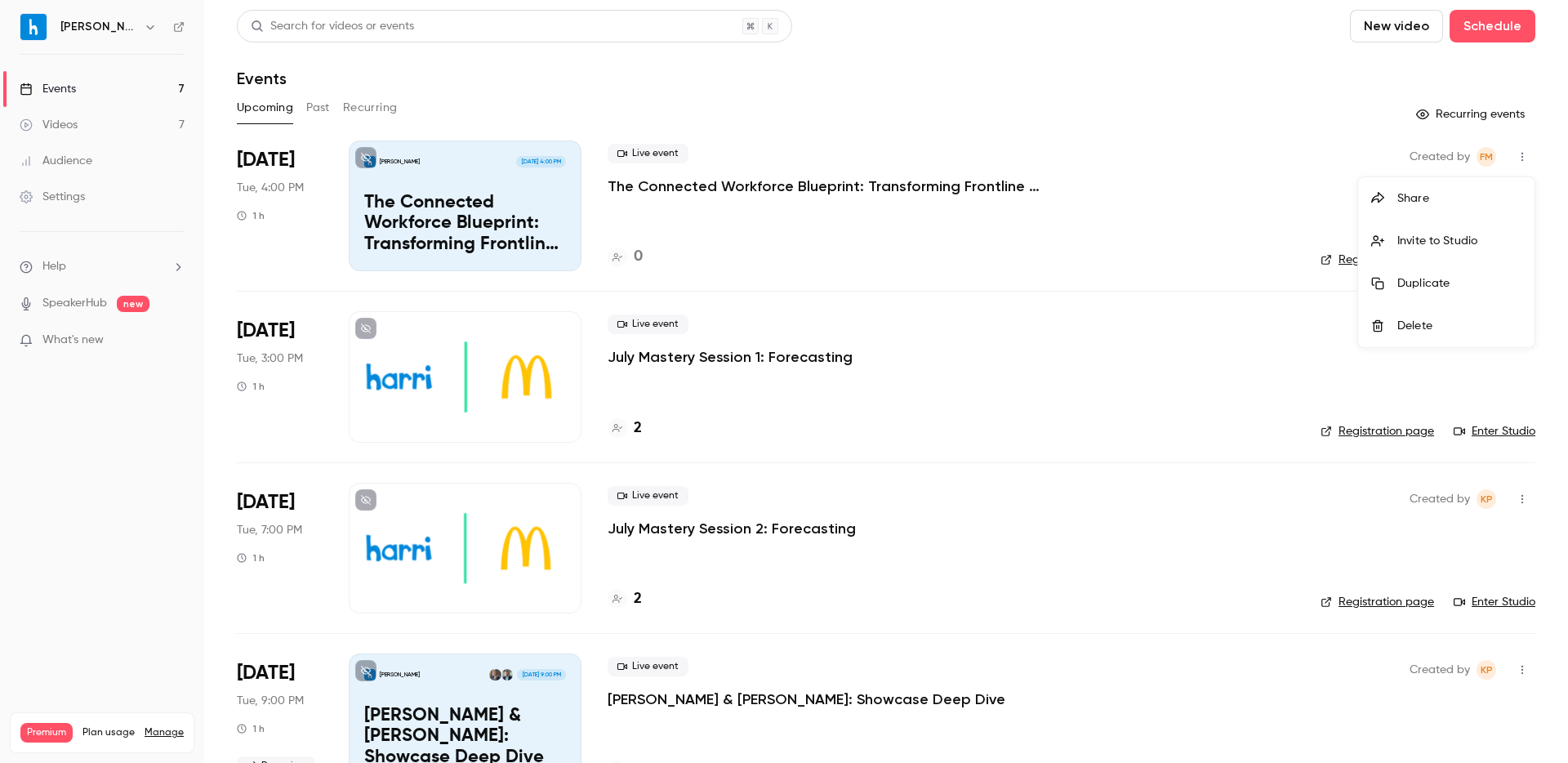 click on "Delete" at bounding box center (1459, 326) 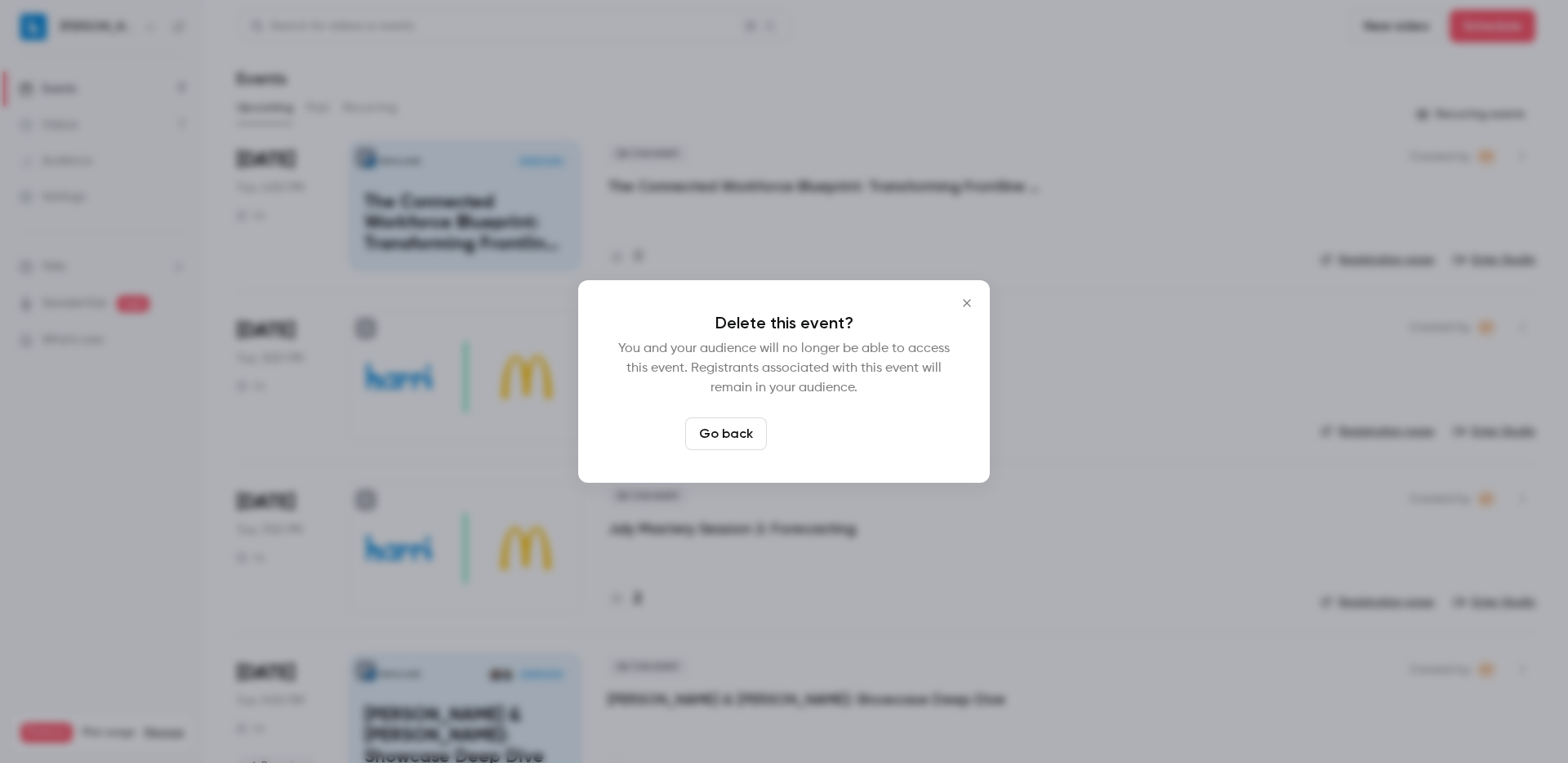 click on "Delete event" at bounding box center [828, 434] 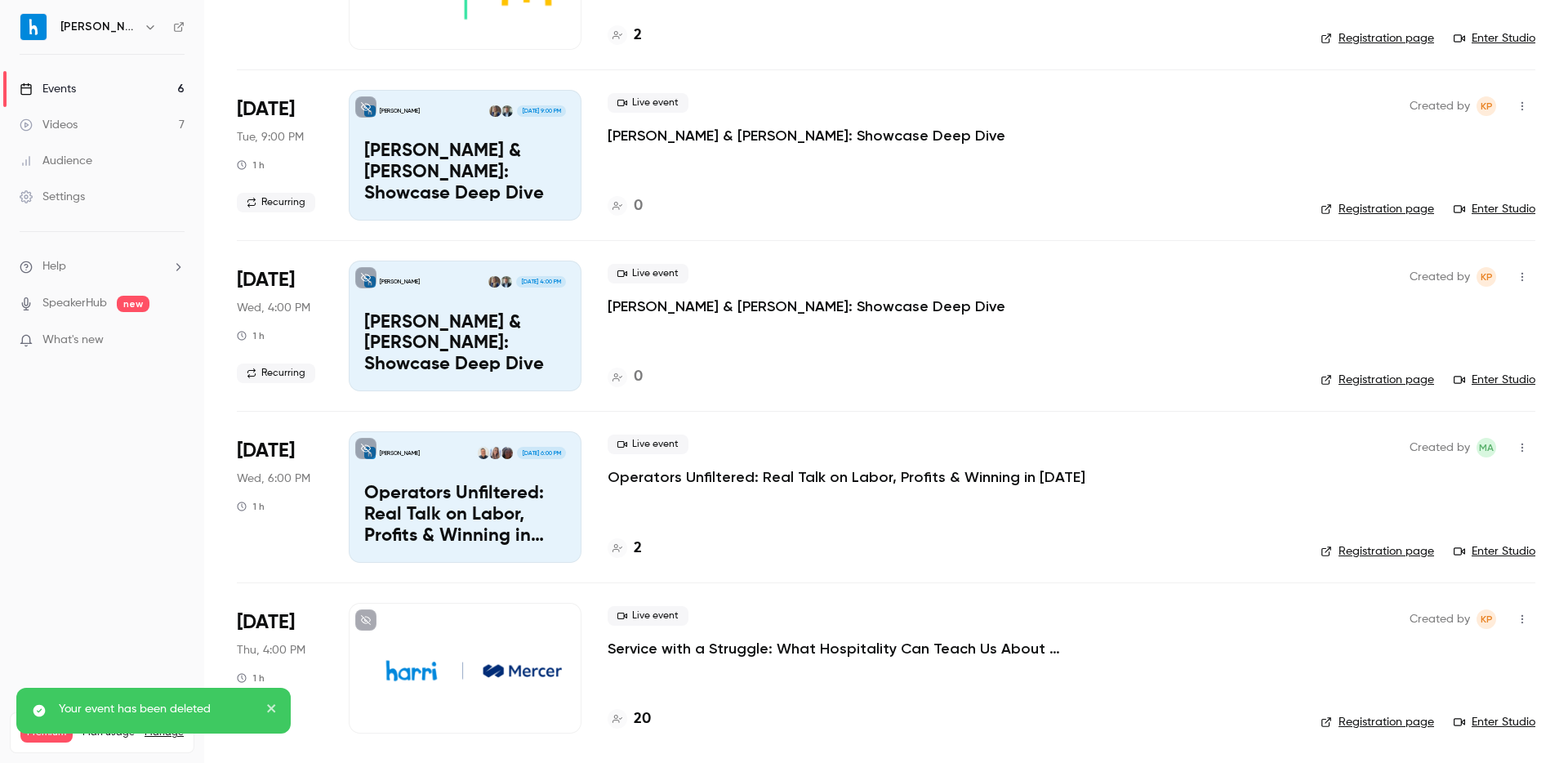 scroll, scrollTop: 388, scrollLeft: 0, axis: vertical 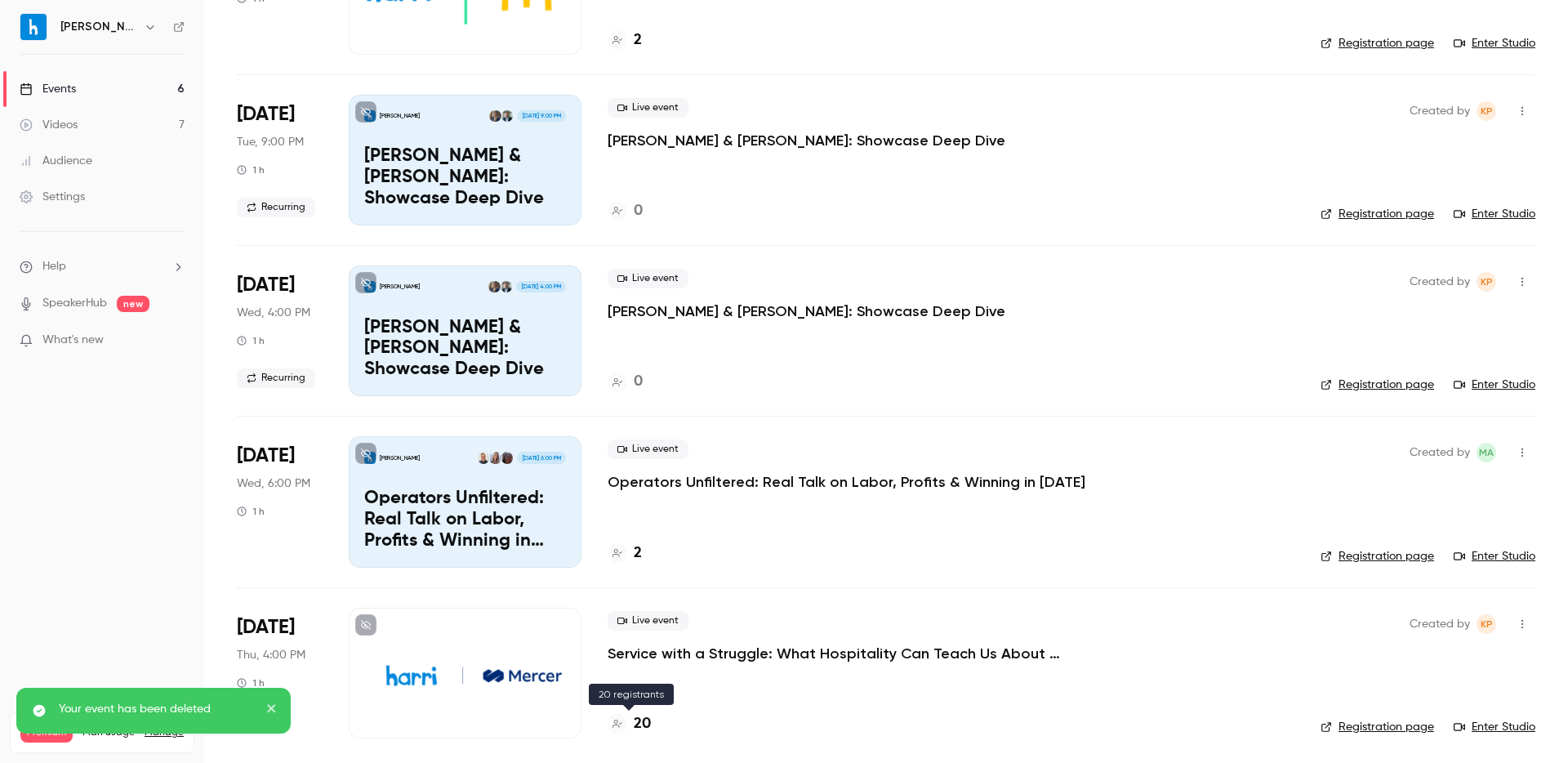 click on "20" at bounding box center [642, 724] 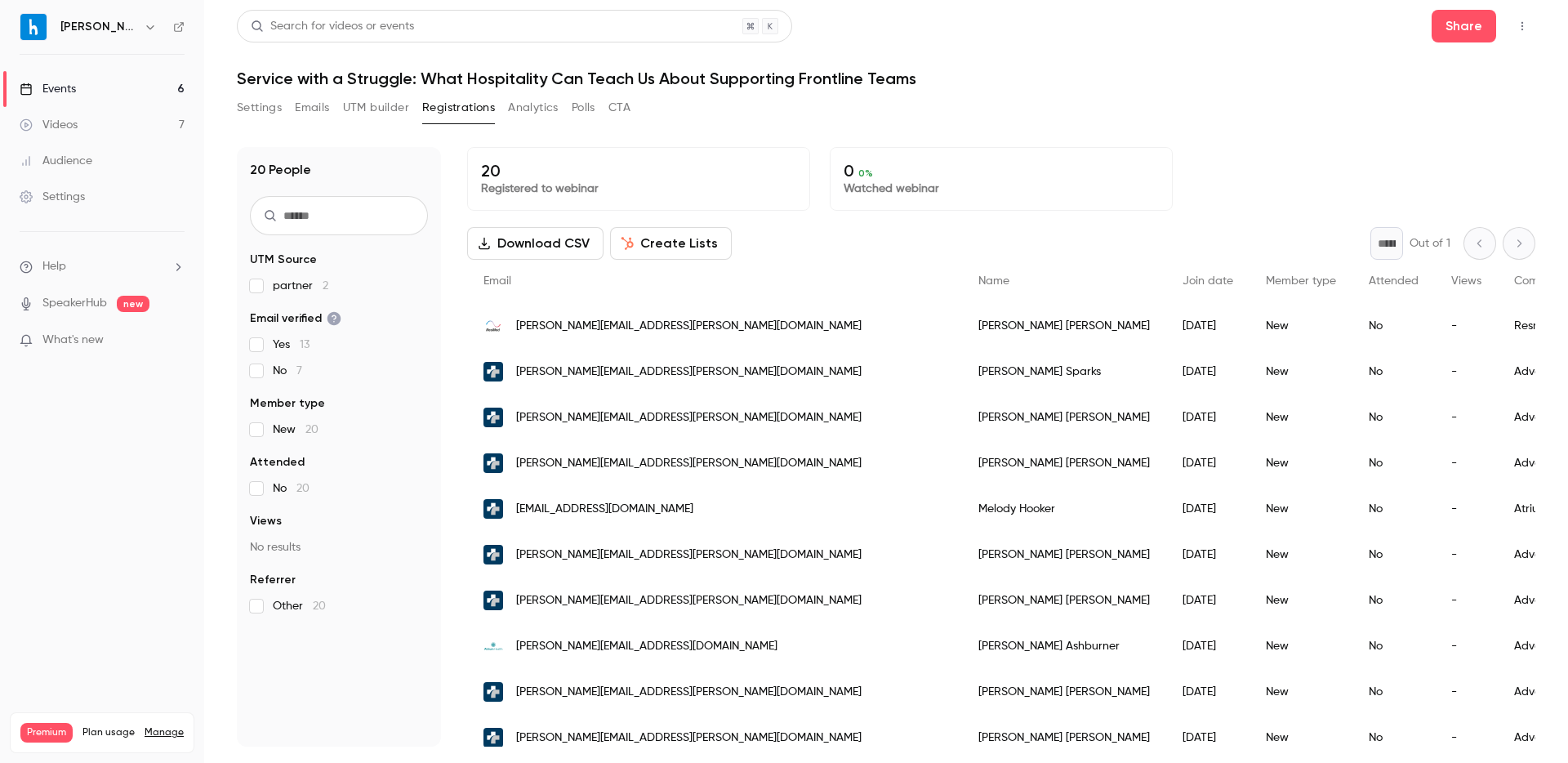 click on "Download CSV" at bounding box center [535, 243] 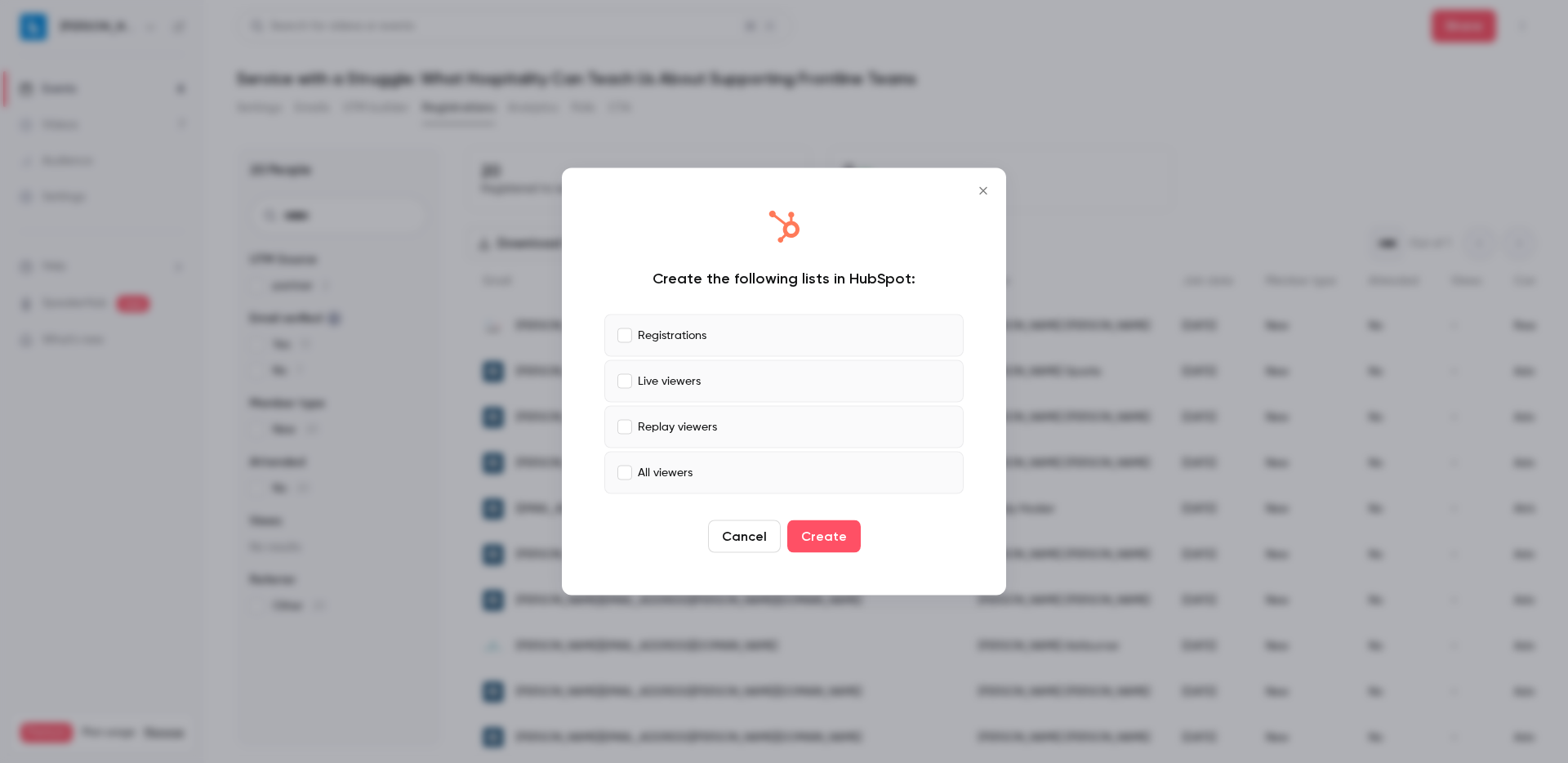 click on "Live viewers" at bounding box center [669, 381] 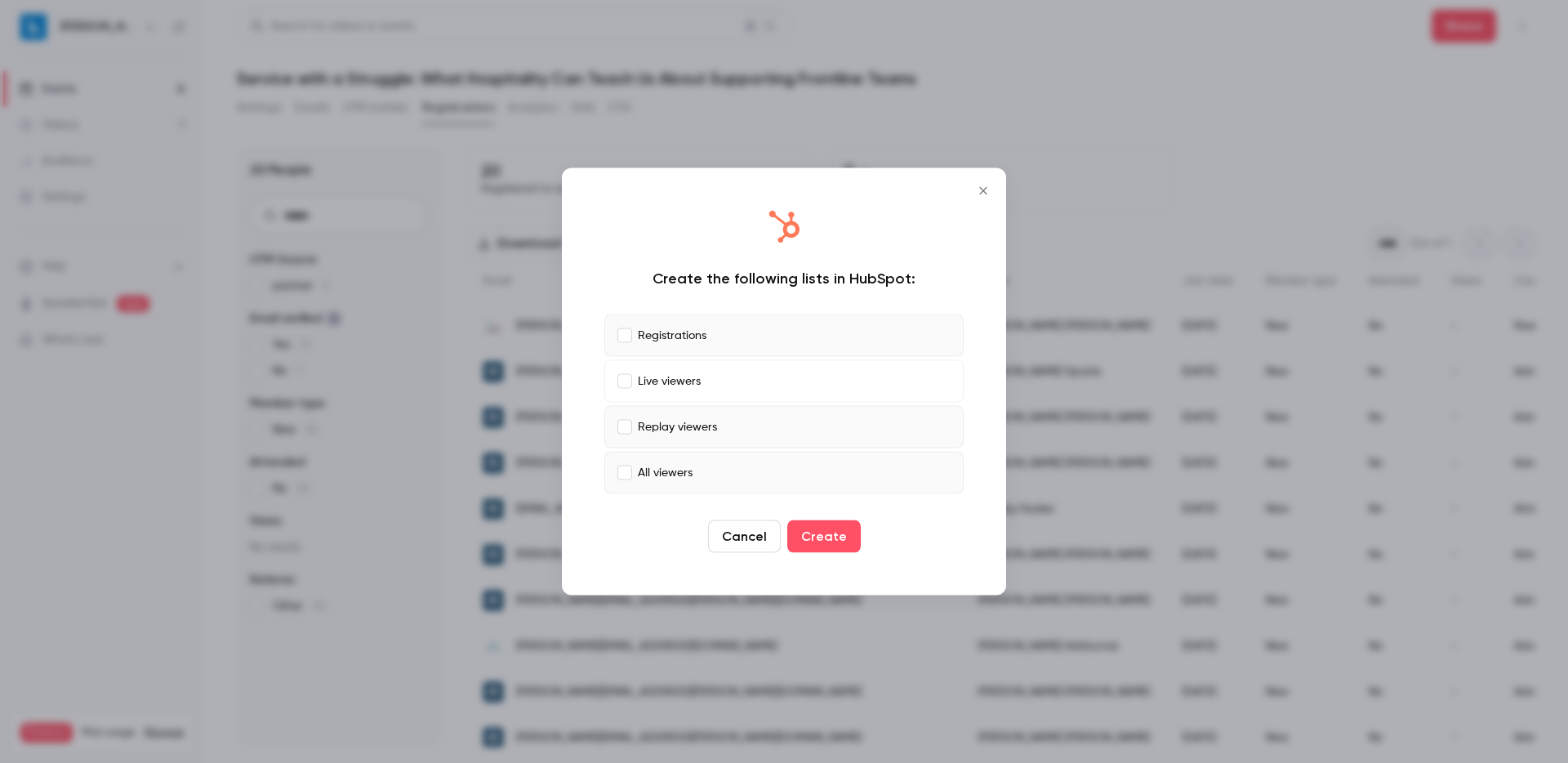 click on "Replay viewers" at bounding box center (784, 427) 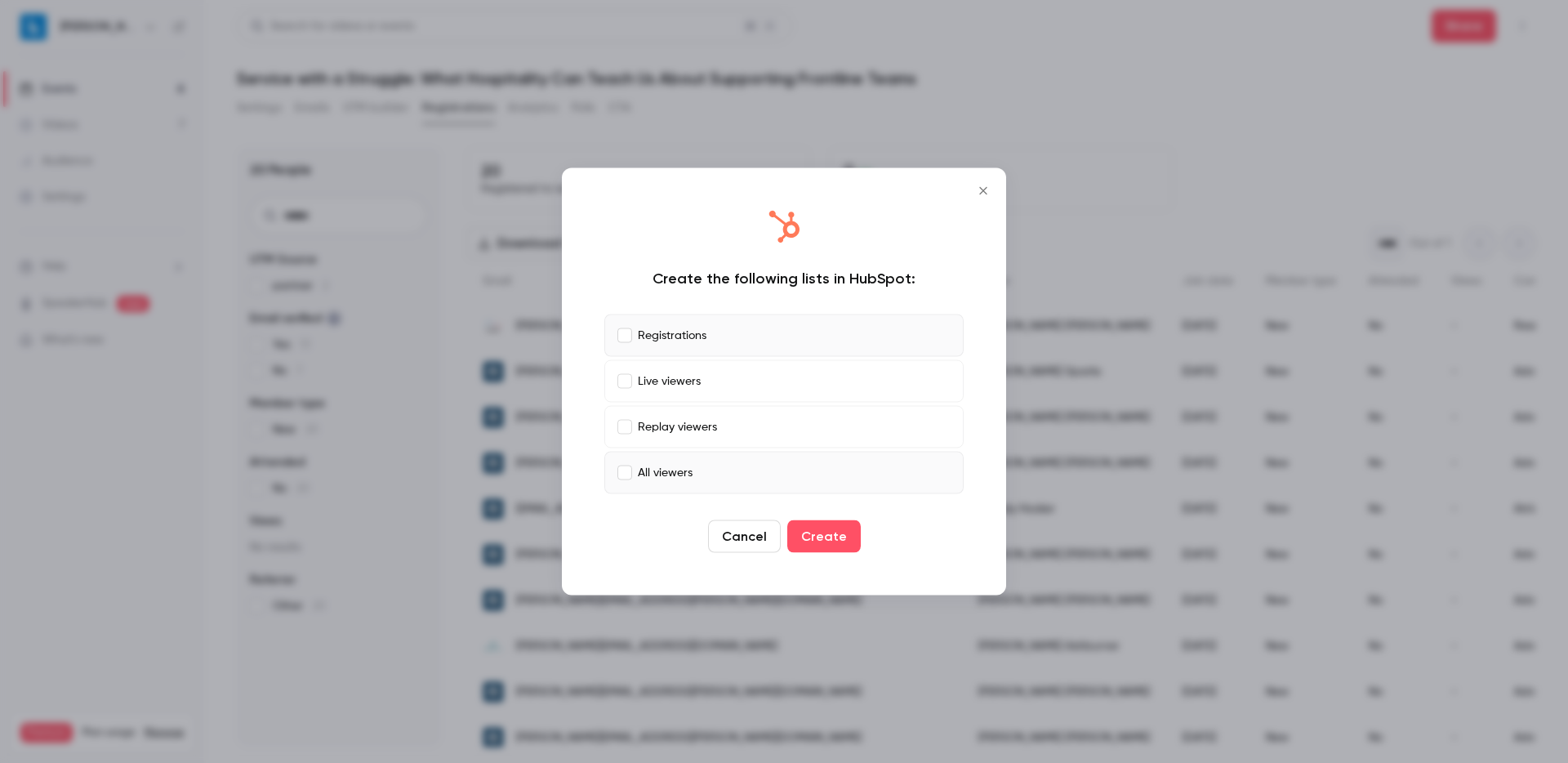 click on "All viewers" at bounding box center [665, 472] 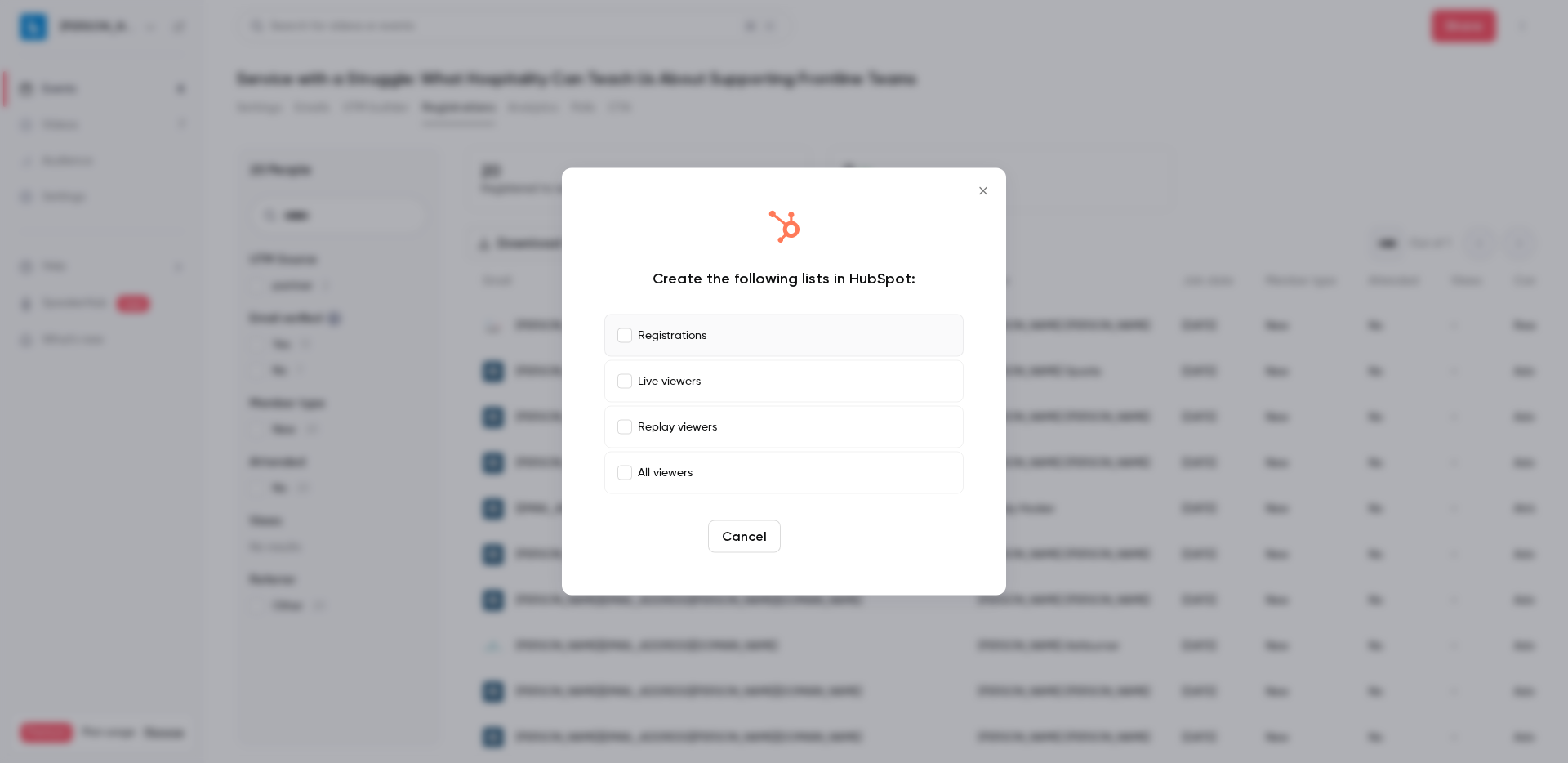 click on "Create" at bounding box center (824, 537) 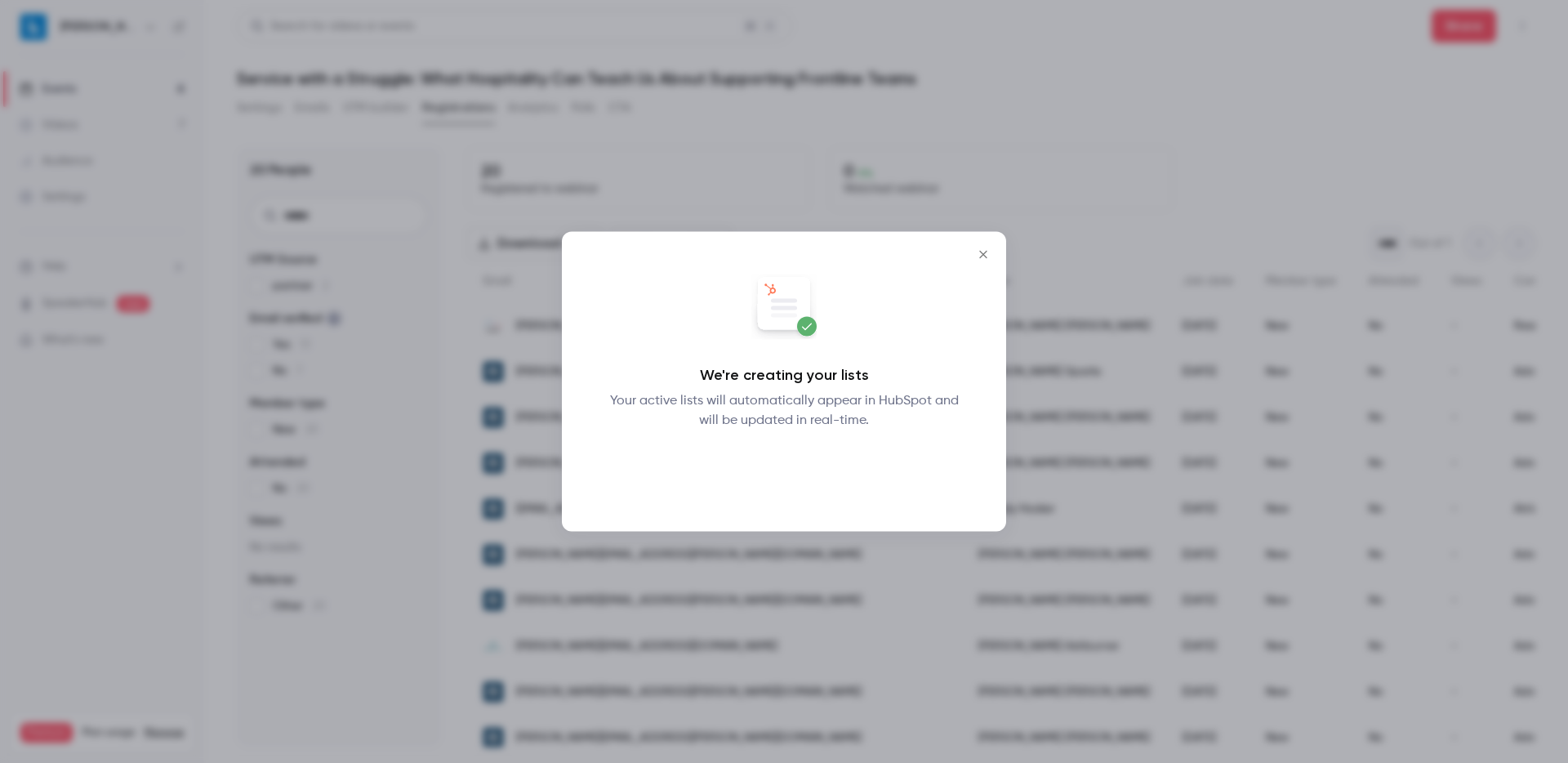 click on "Okay" at bounding box center (784, 473) 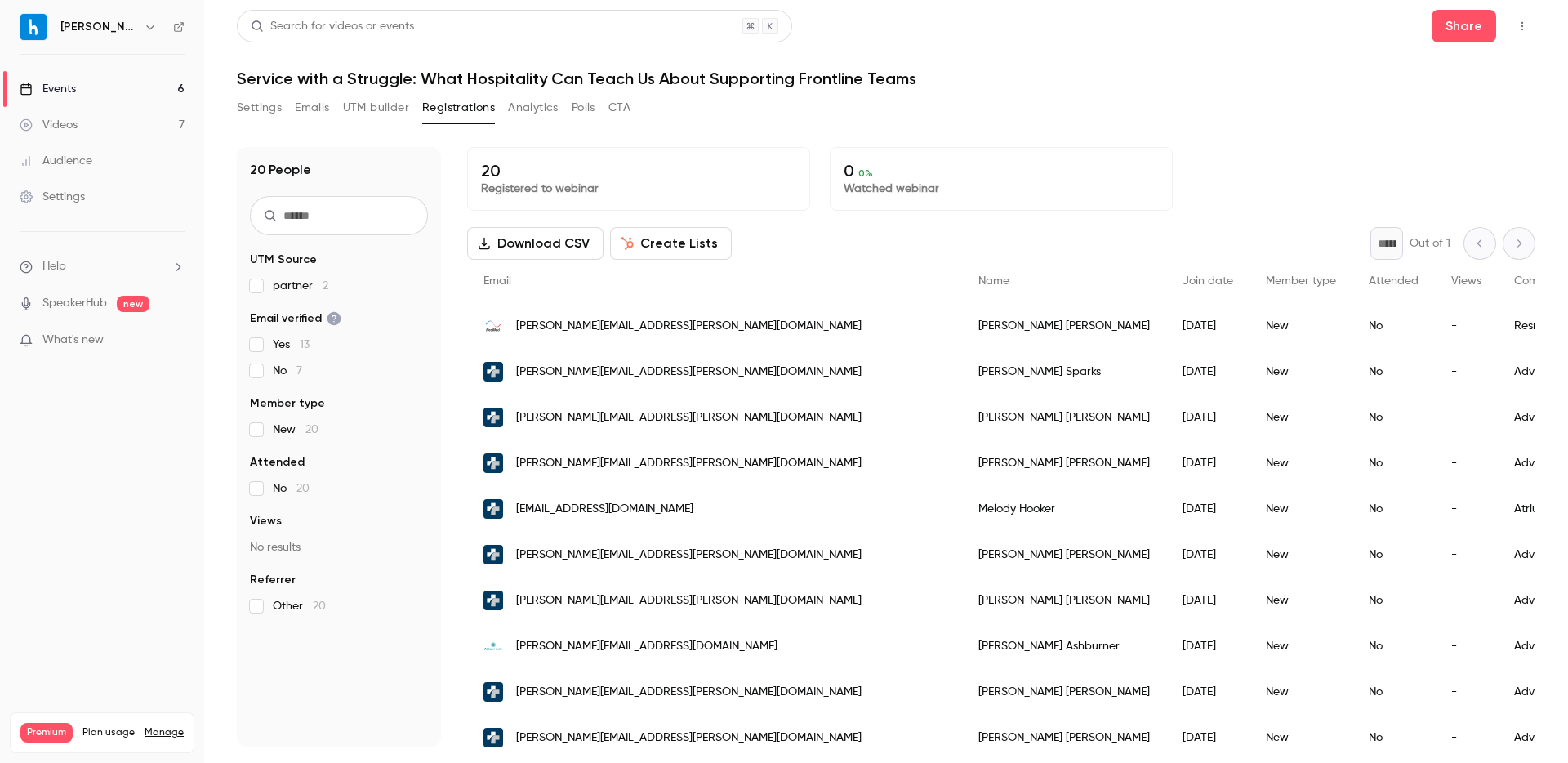 click on "Help" at bounding box center [102, 266] 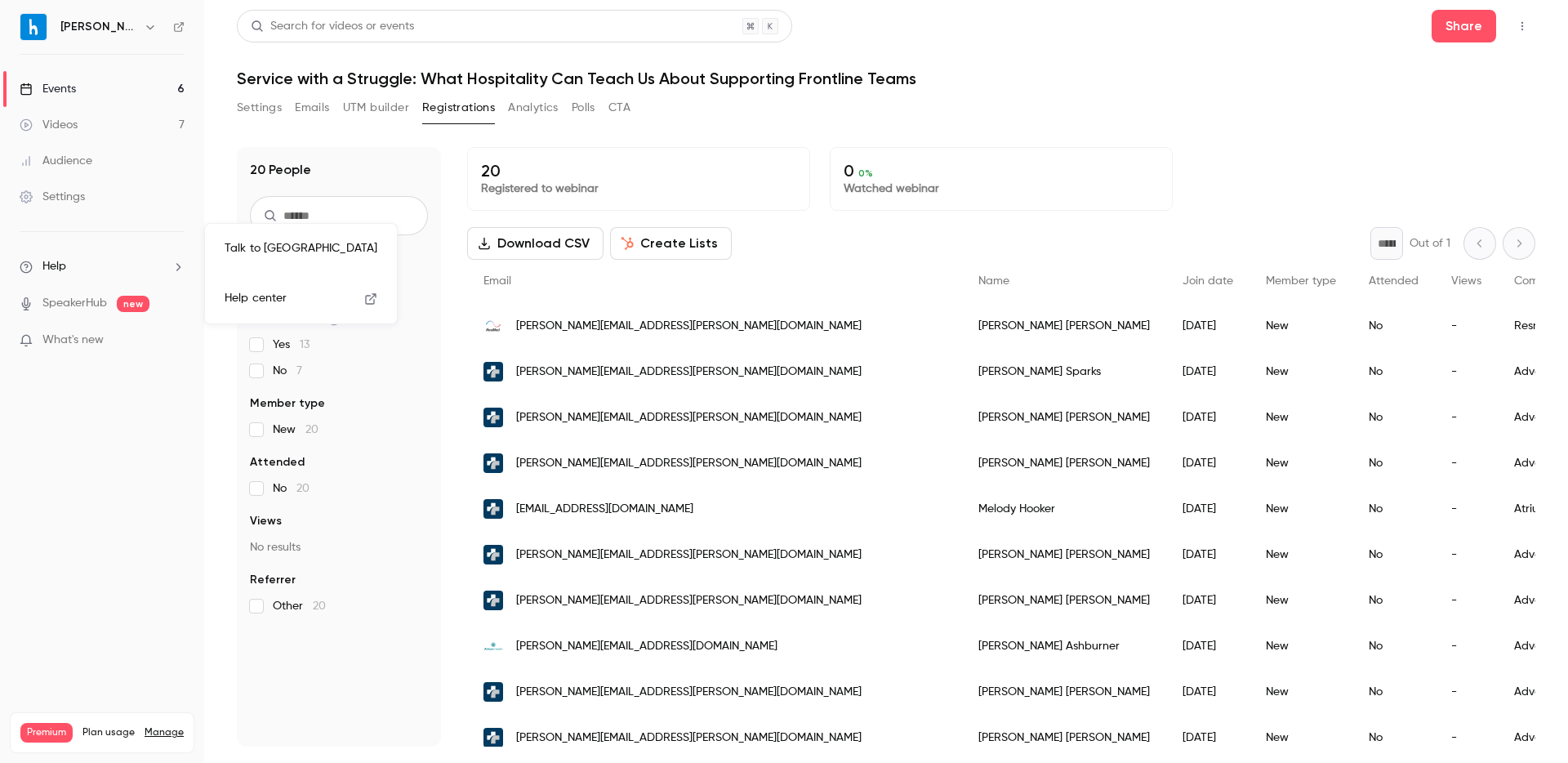 click on "Help center" at bounding box center [256, 298] 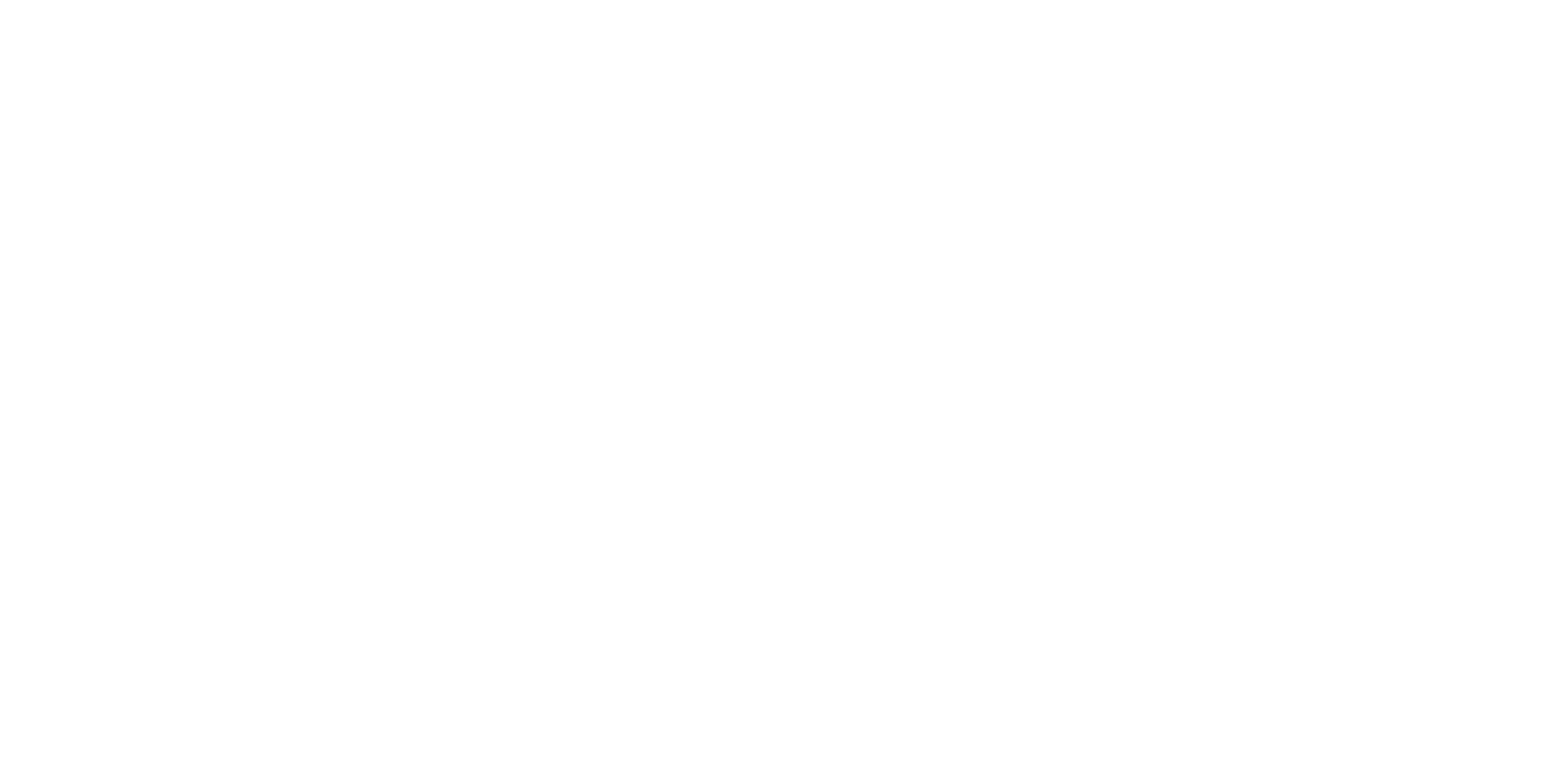 scroll, scrollTop: 0, scrollLeft: 0, axis: both 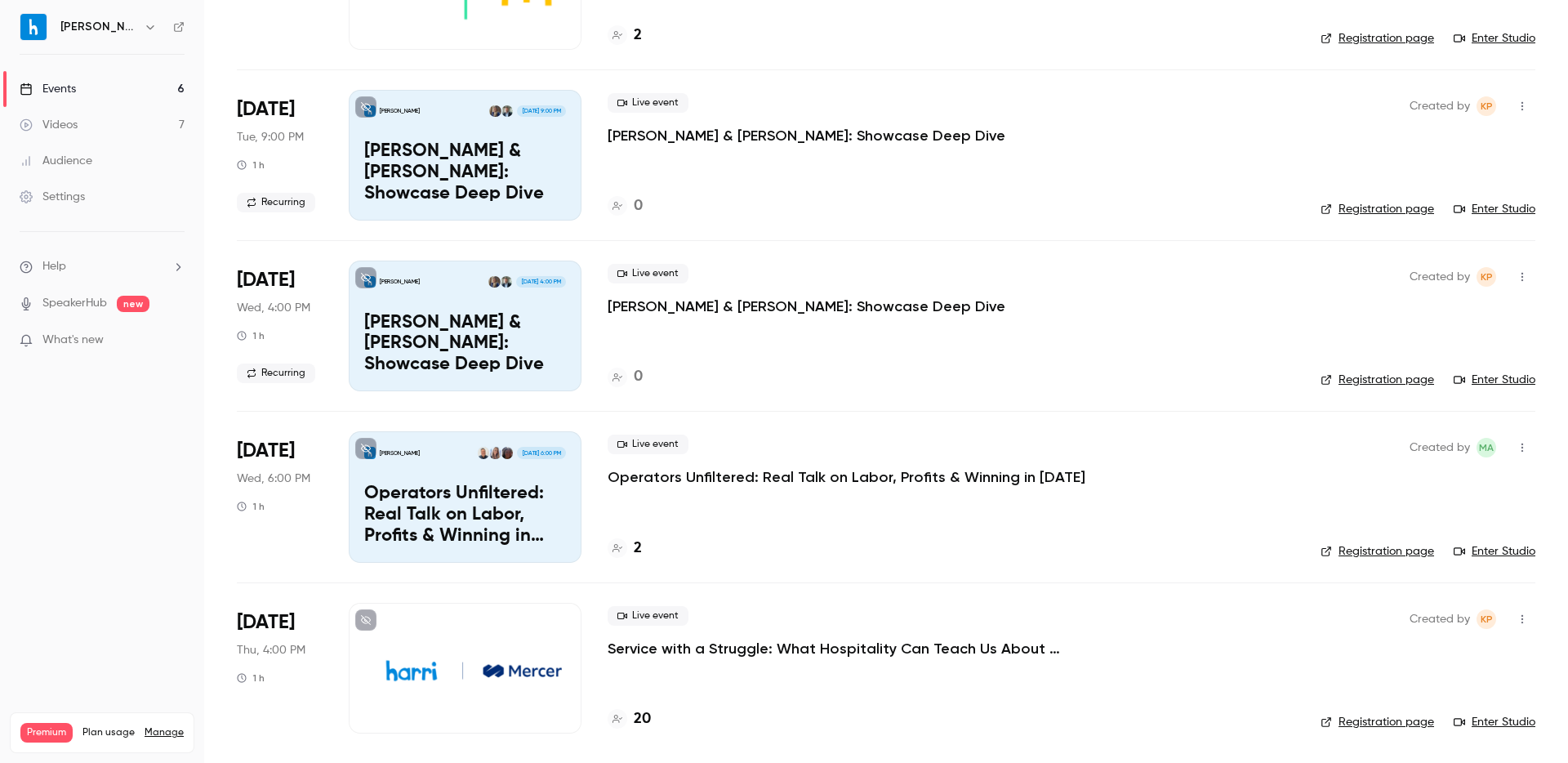 click on "Created by KP Registration page Enter Studio" at bounding box center (1428, 668) 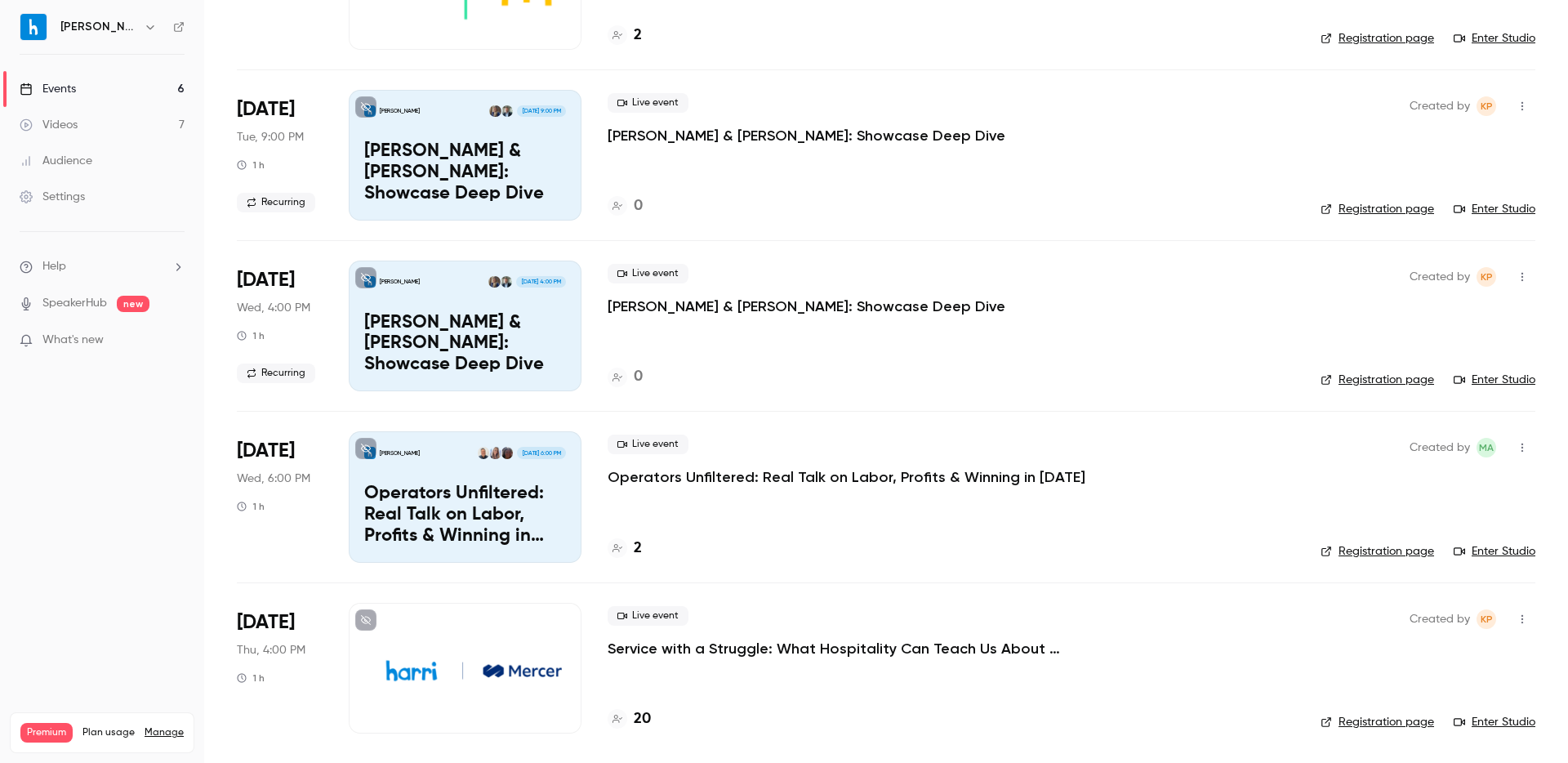 click on "Service with a Struggle: What Hospitality Can Teach Us About Supporting Frontline Teams" at bounding box center (853, 649) 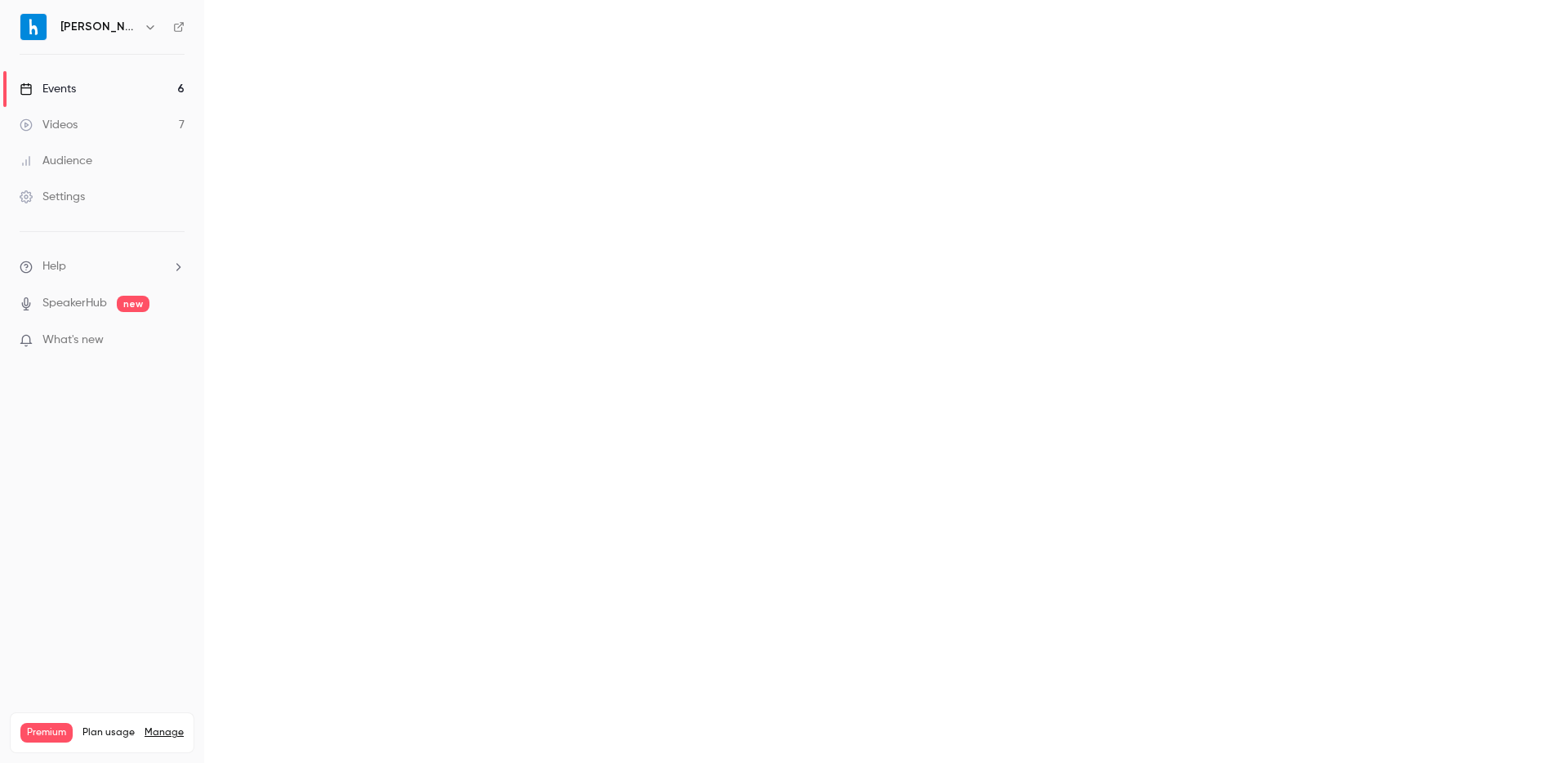 scroll, scrollTop: 0, scrollLeft: 0, axis: both 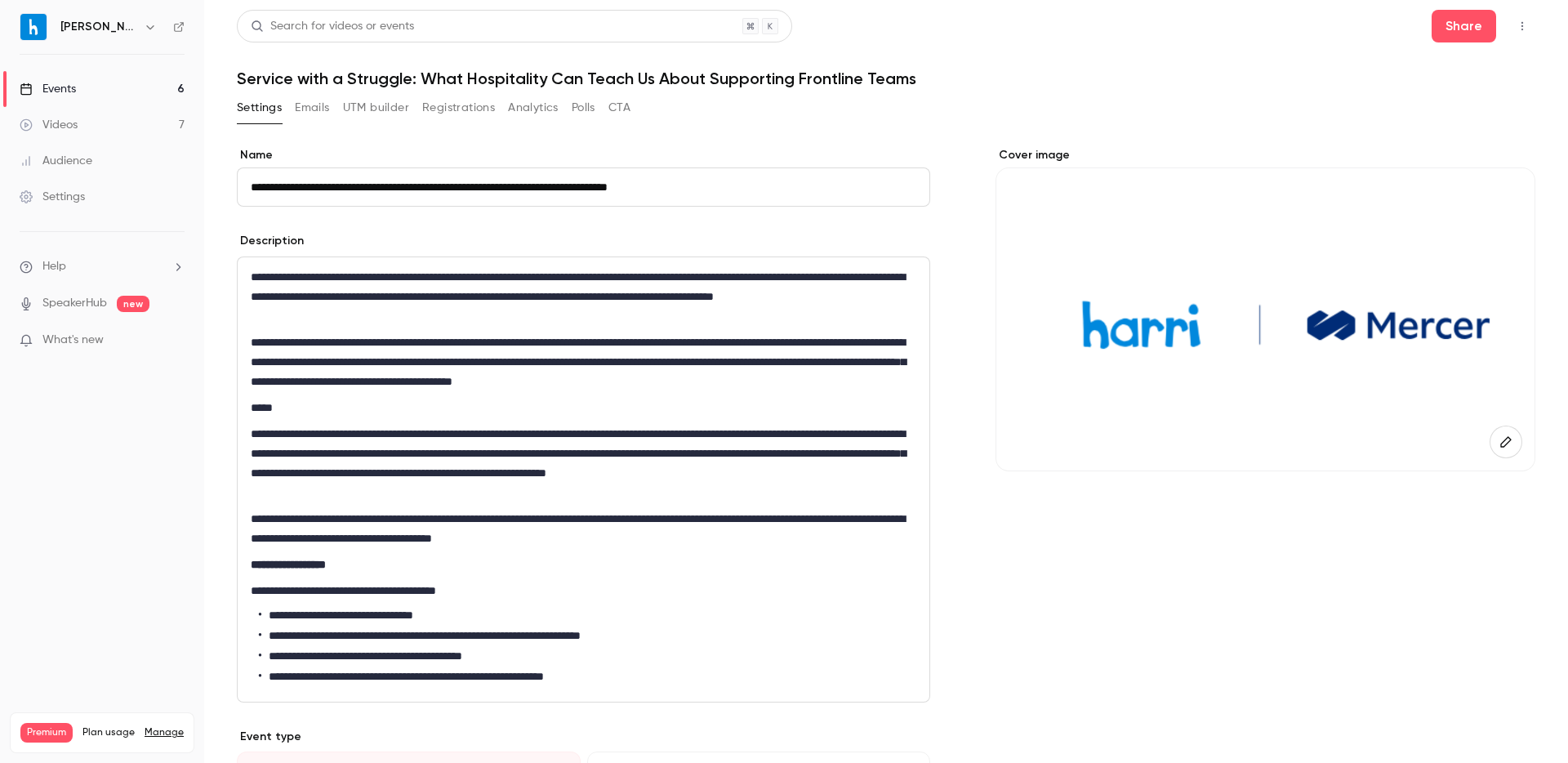 click on "UTM builder" at bounding box center (376, 108) 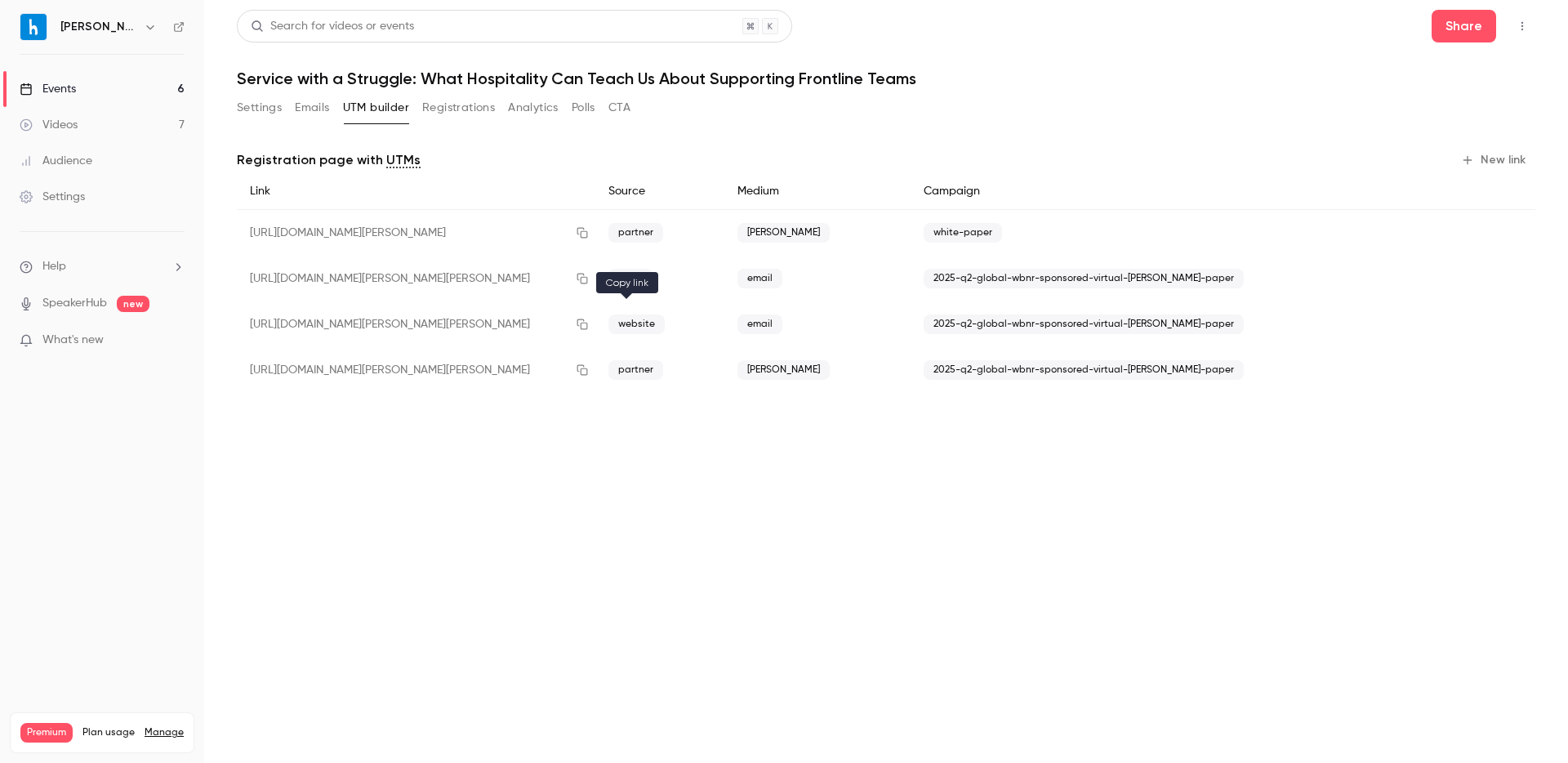 click 